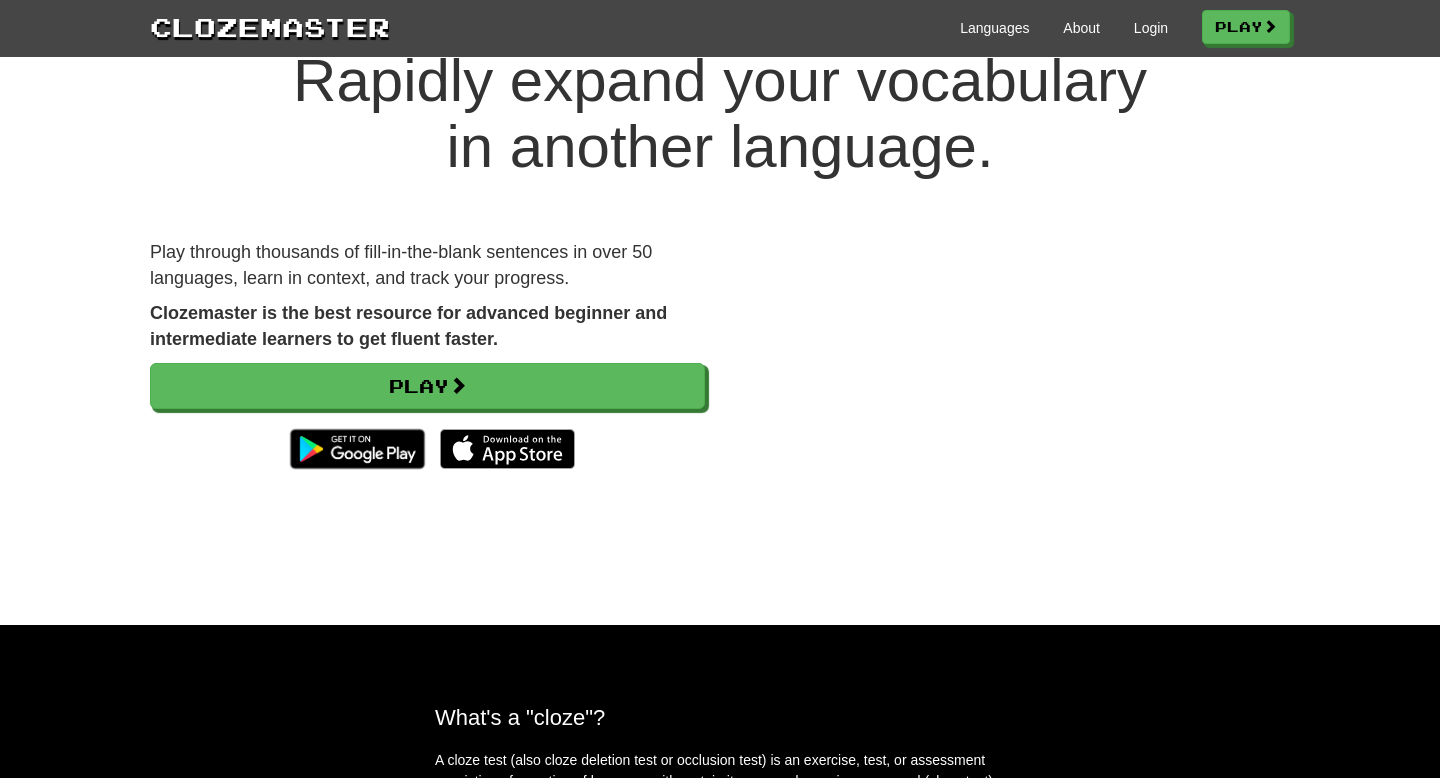 scroll, scrollTop: 74, scrollLeft: 0, axis: vertical 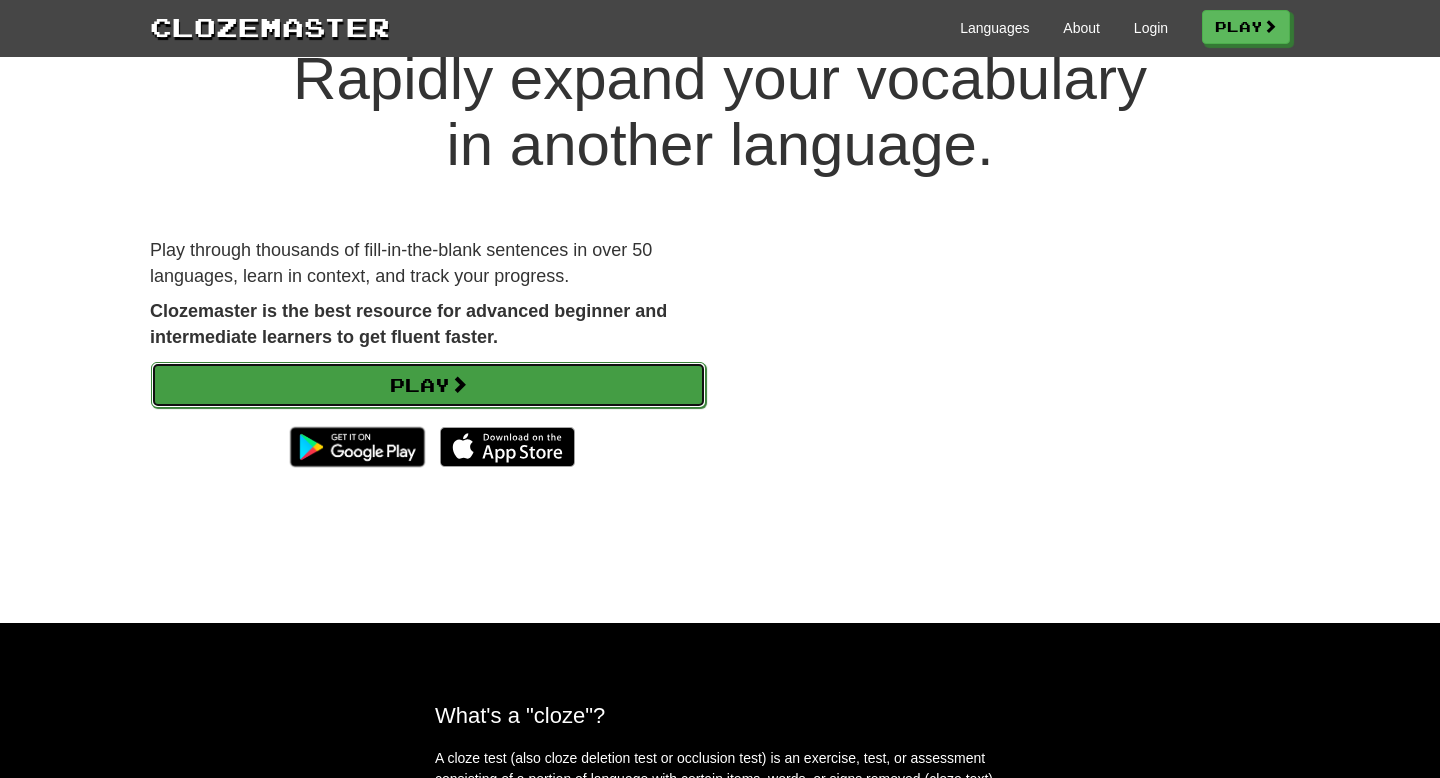click at bounding box center [459, 384] 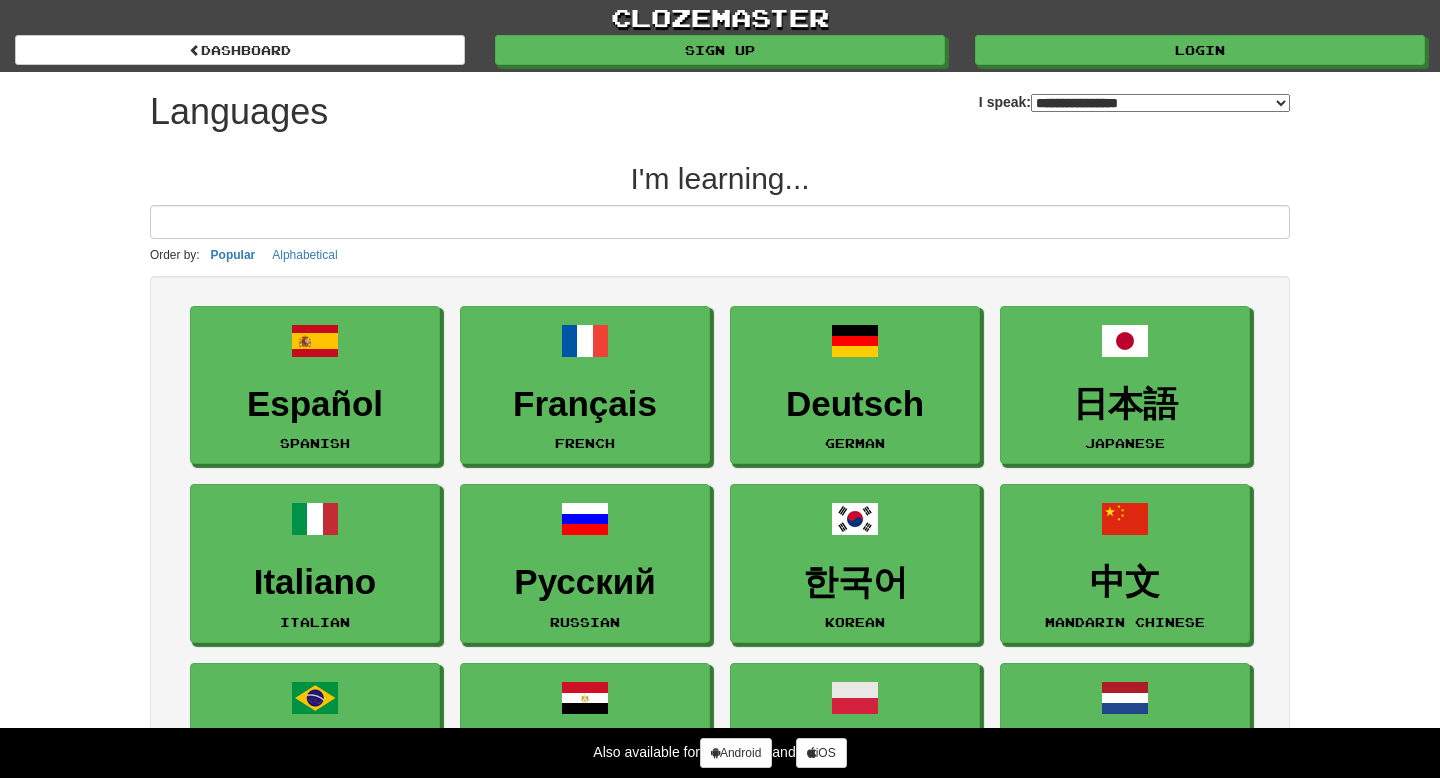 select on "*******" 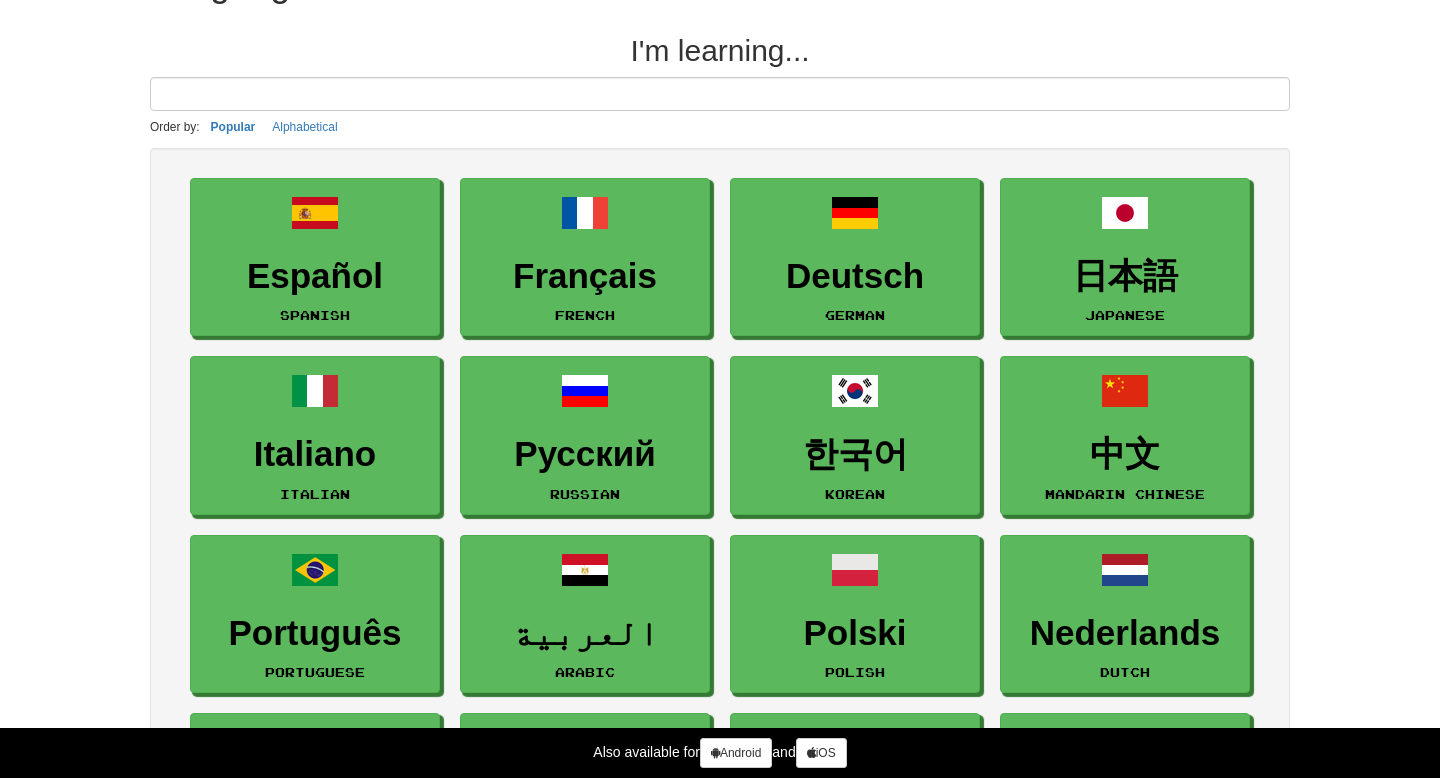 scroll, scrollTop: 168, scrollLeft: 0, axis: vertical 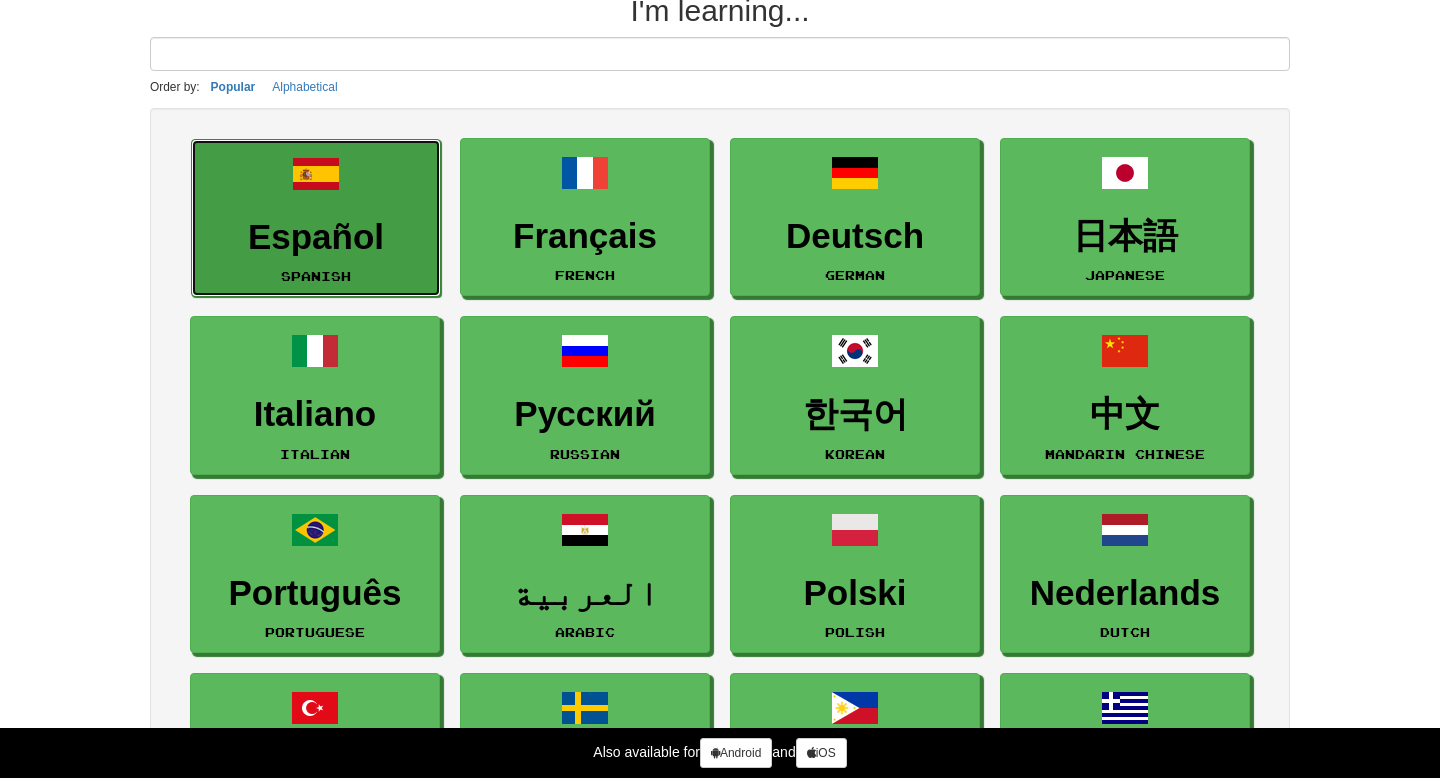 click on "Spanish" at bounding box center [316, 276] 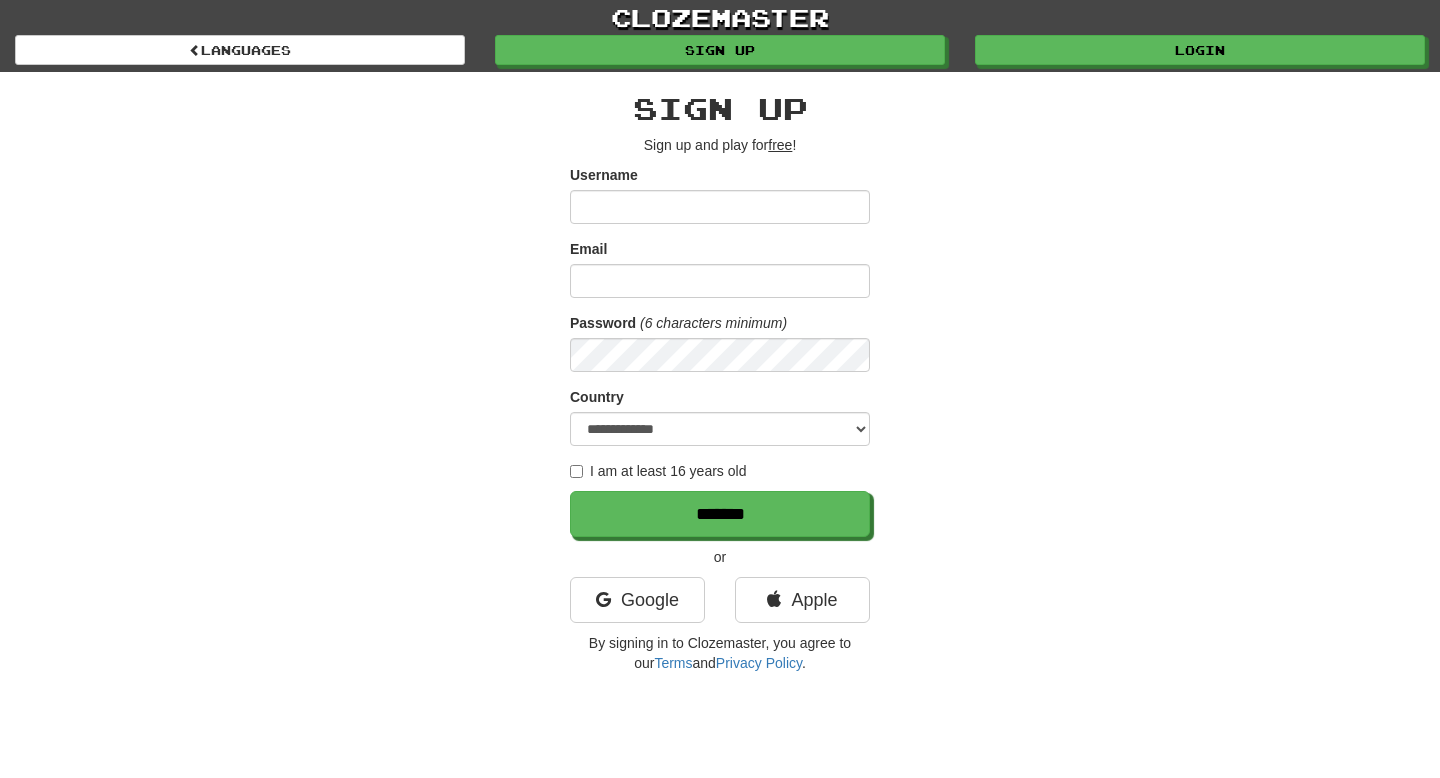 scroll, scrollTop: 0, scrollLeft: 0, axis: both 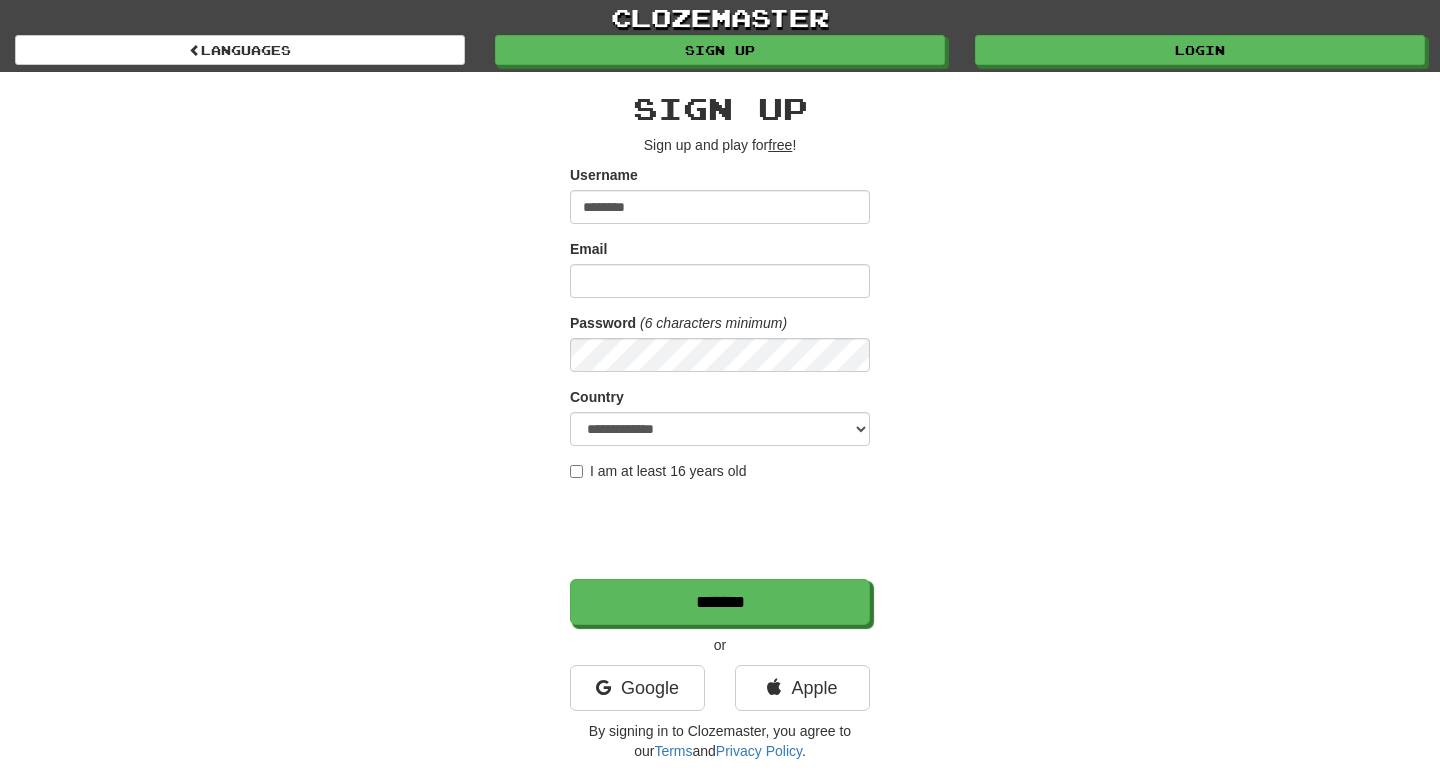 type on "********" 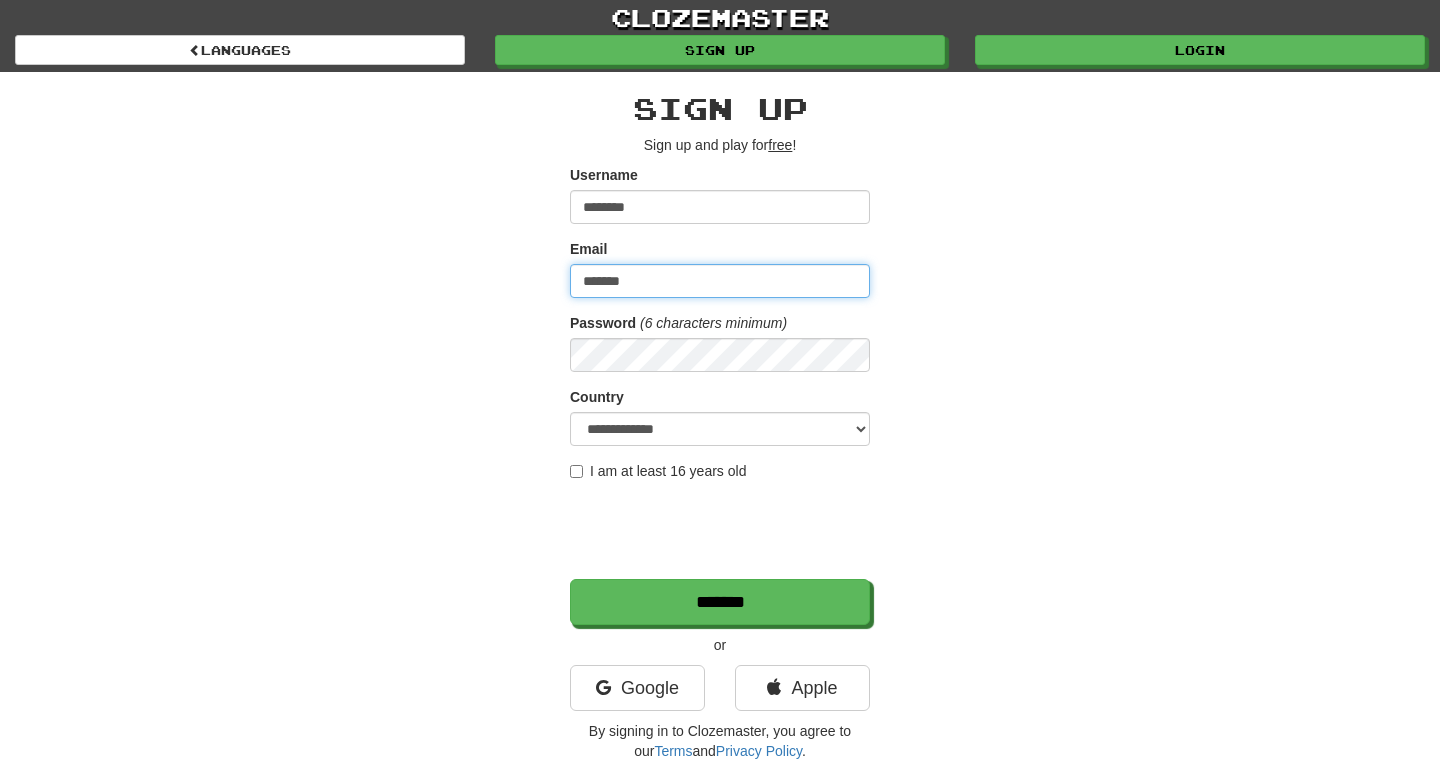 type on "**********" 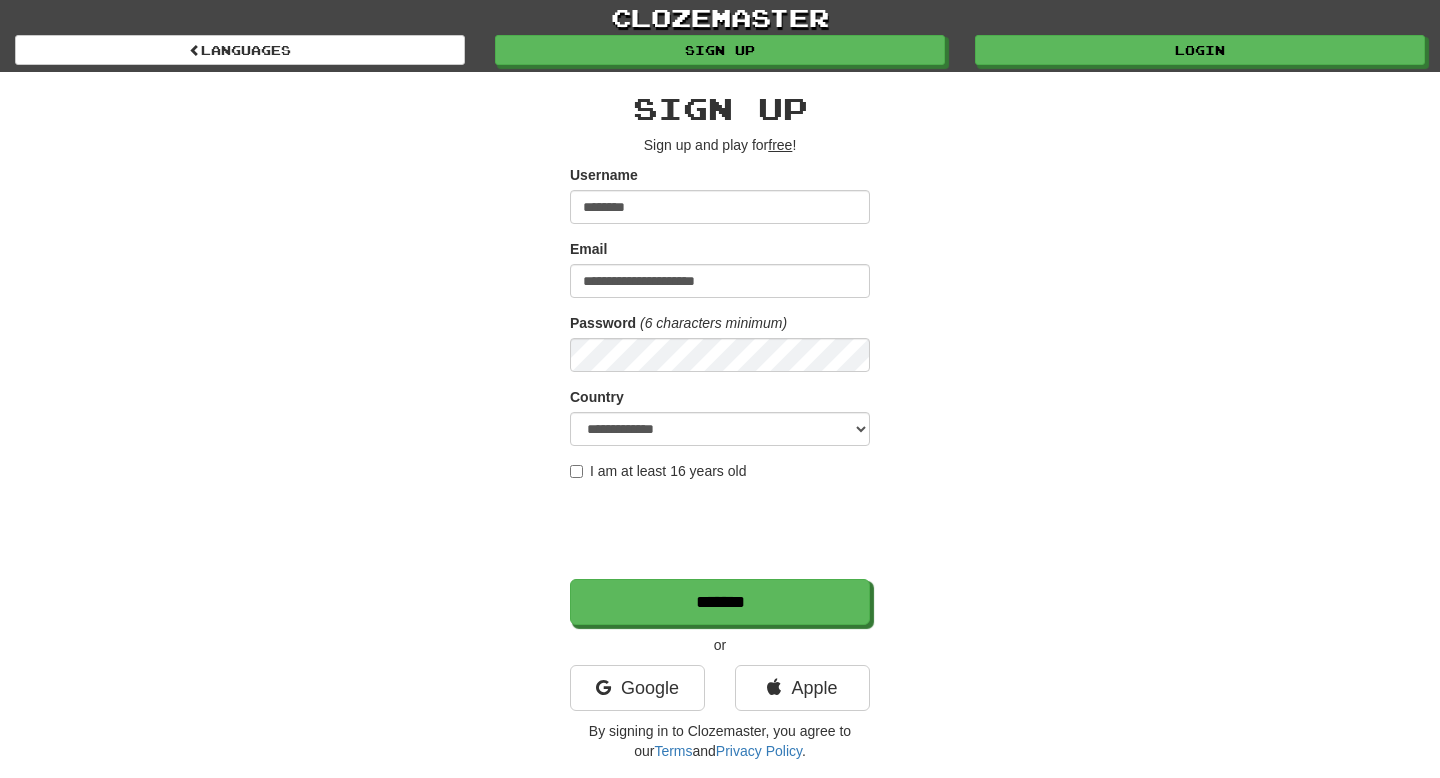 click on "I am at least 16 years old" at bounding box center [658, 471] 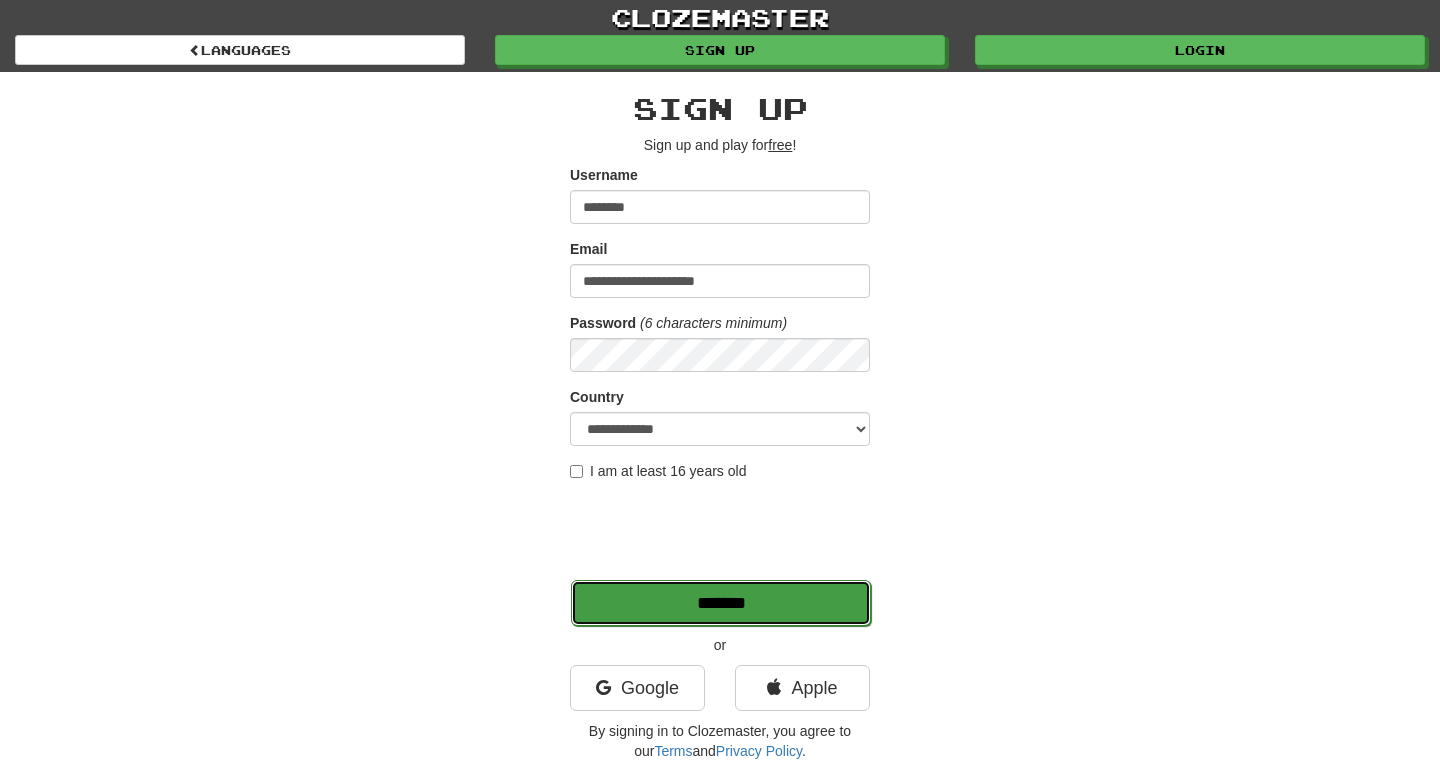 click on "*******" at bounding box center (721, 603) 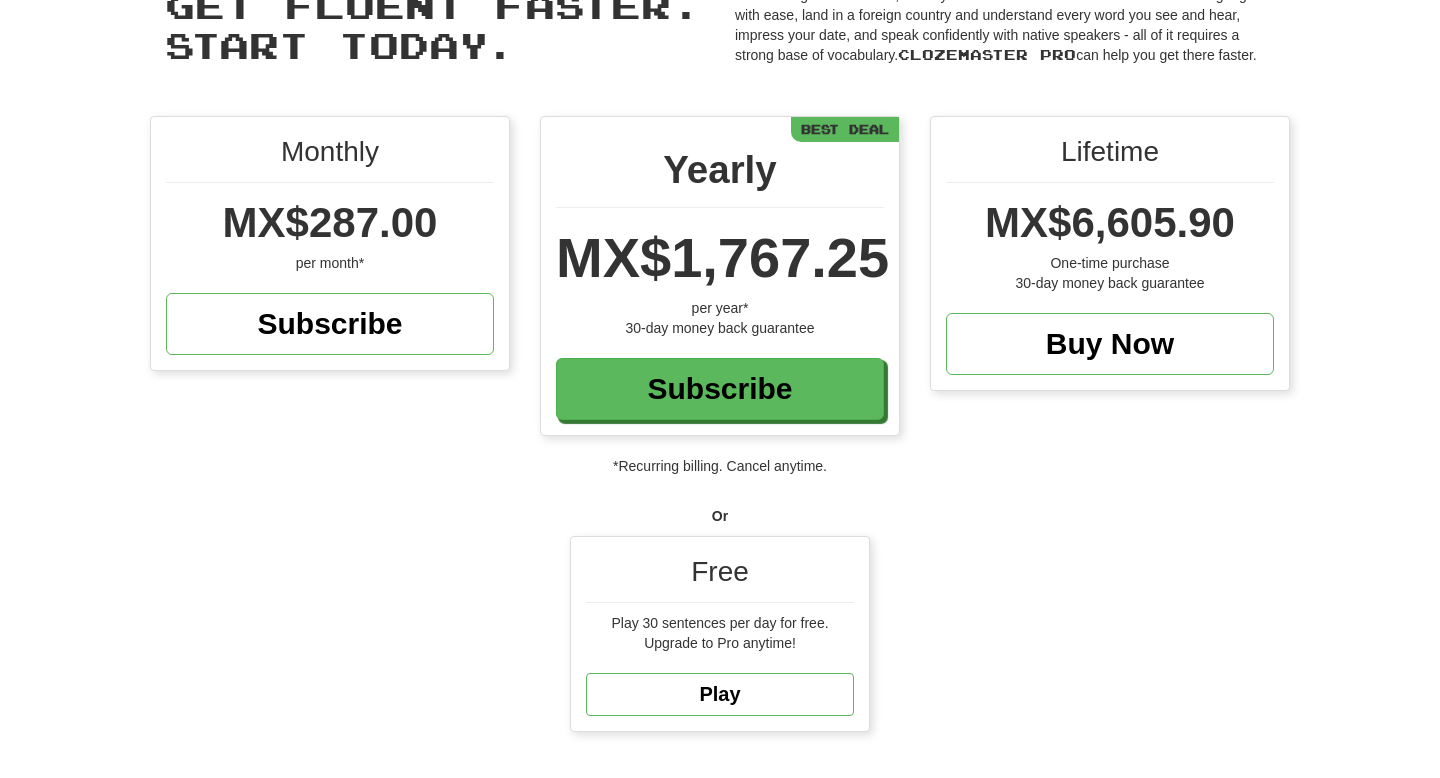 scroll, scrollTop: 113, scrollLeft: 0, axis: vertical 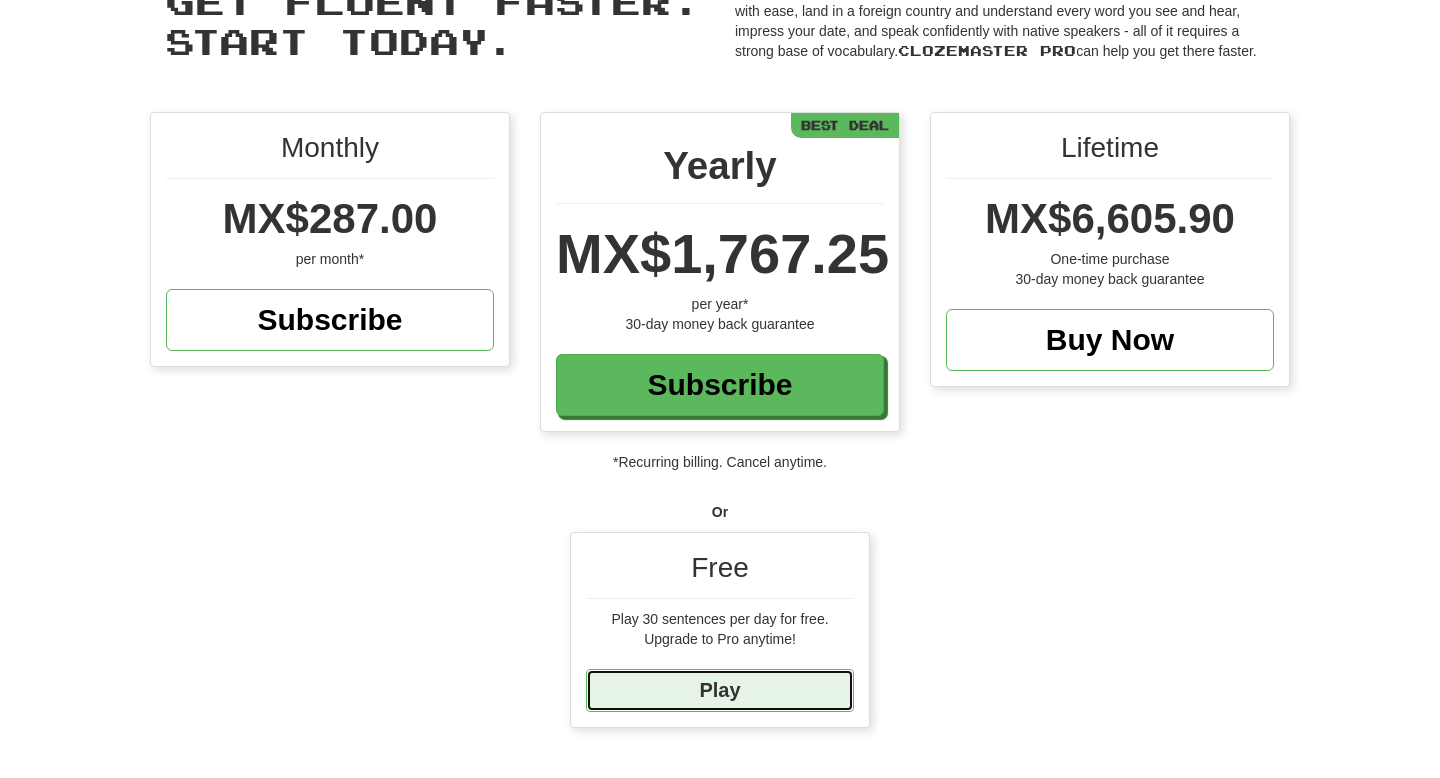 click on "Play" at bounding box center [720, 690] 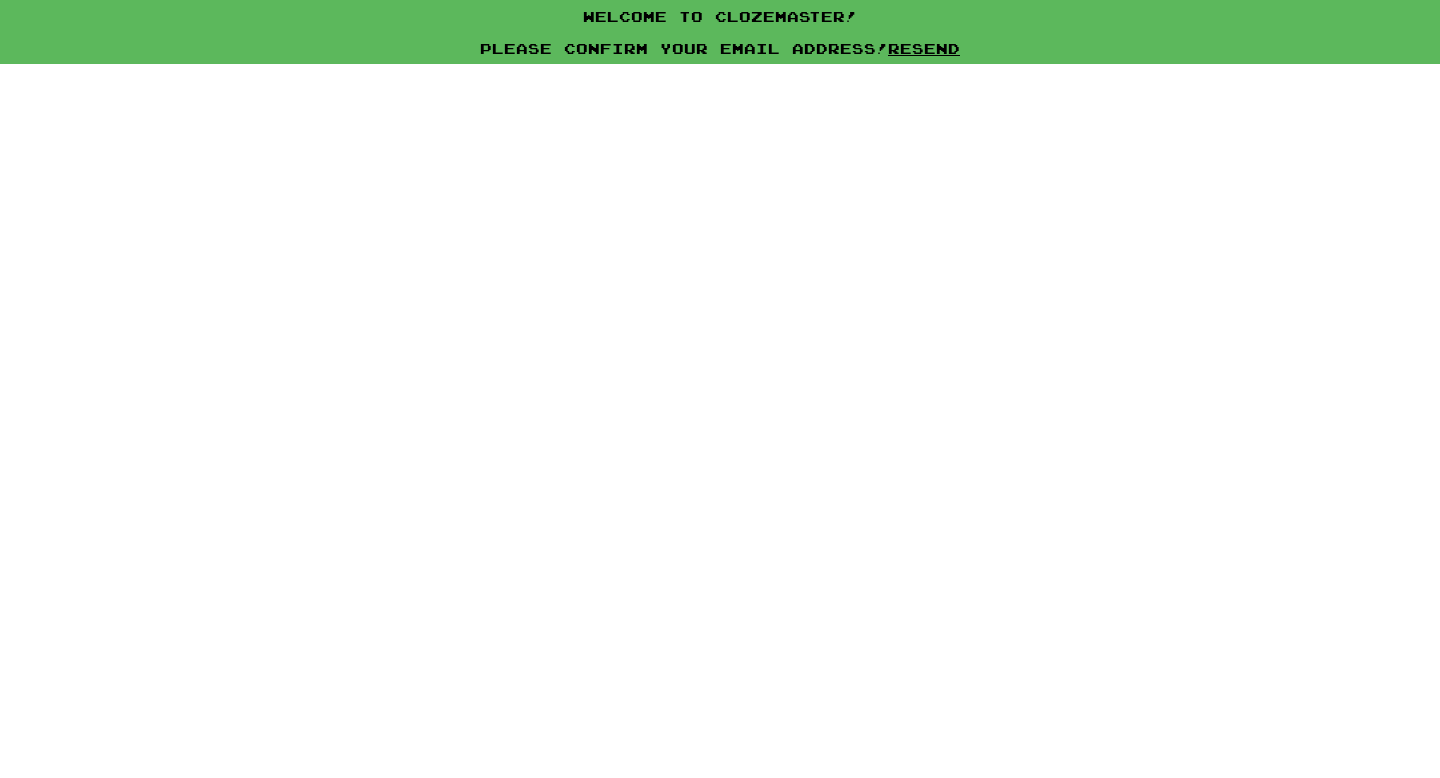 scroll, scrollTop: 0, scrollLeft: 0, axis: both 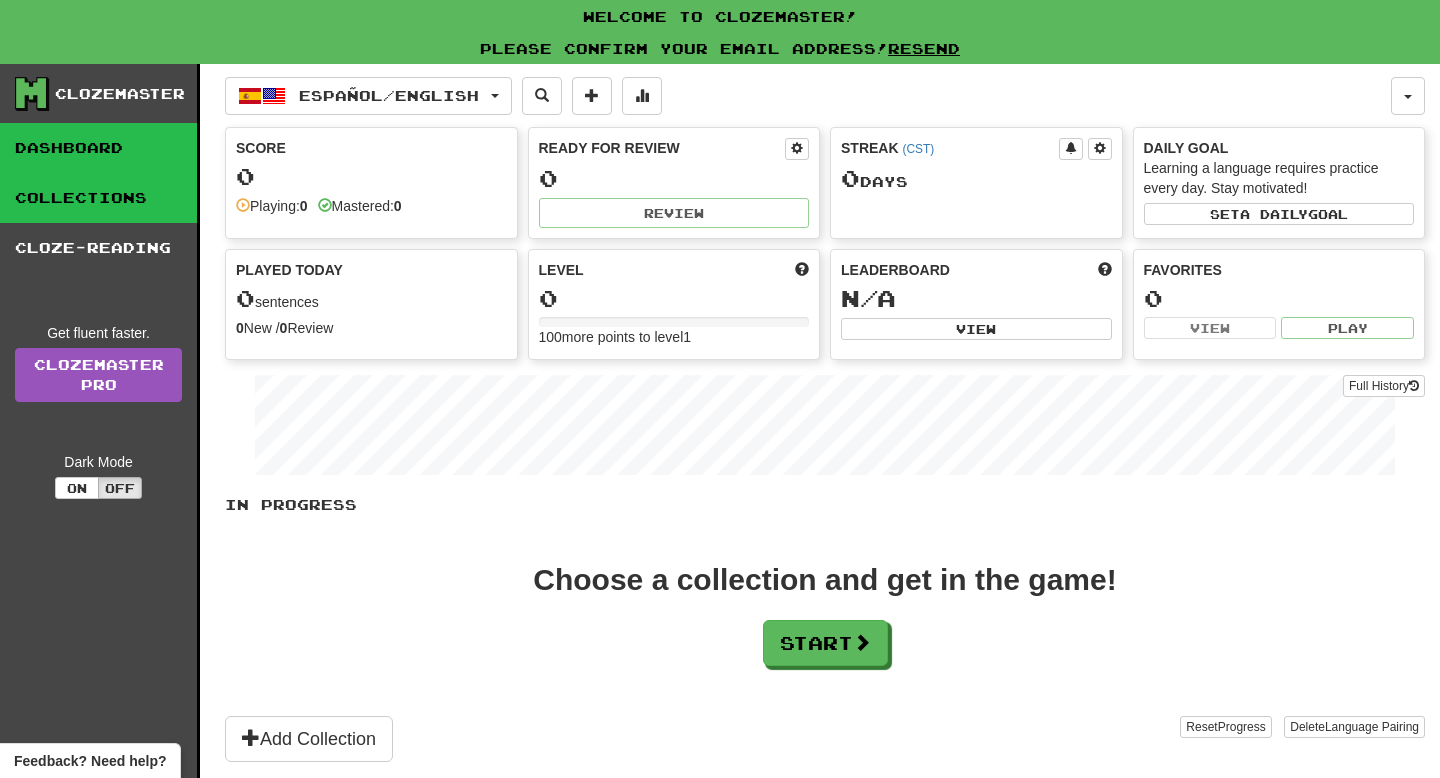 click on "Collections" at bounding box center (98, 198) 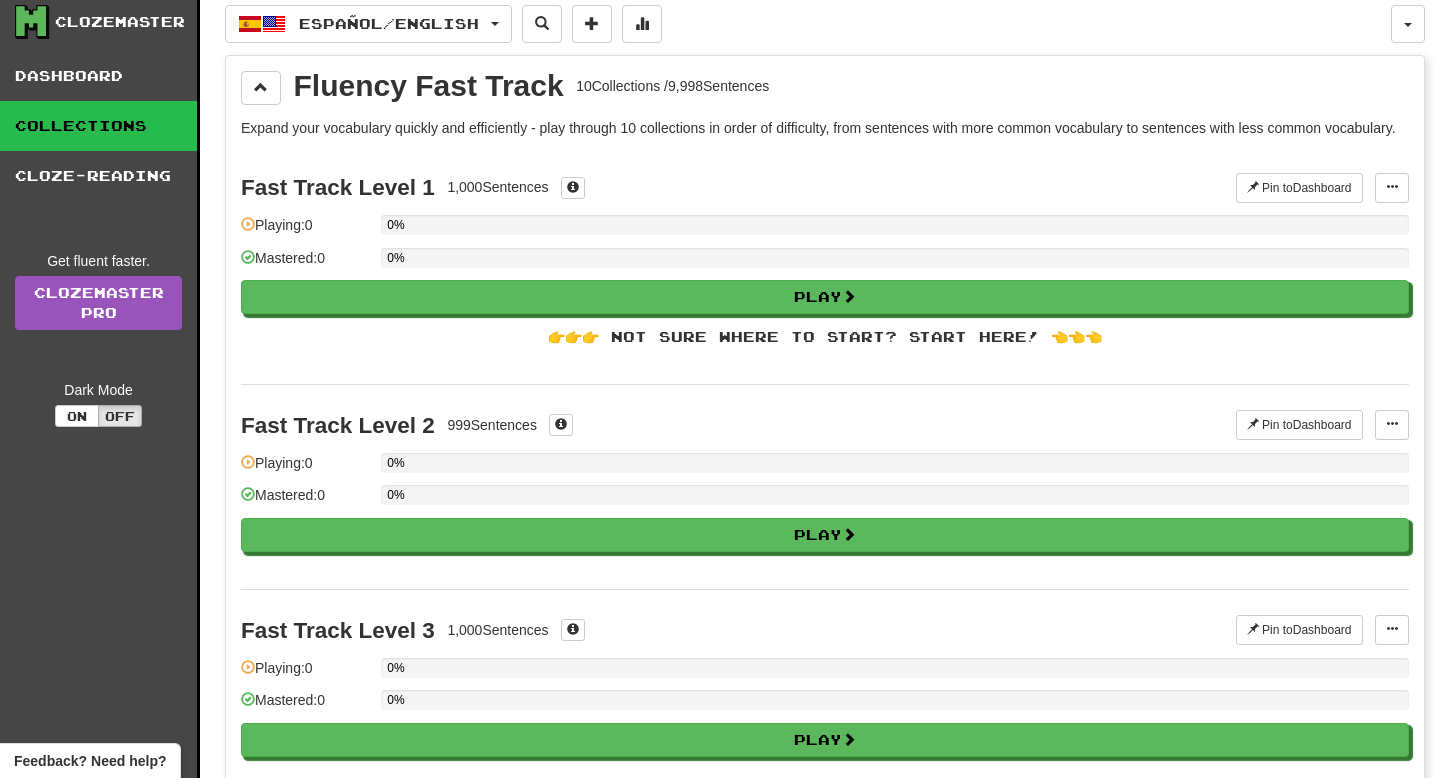 scroll, scrollTop: 73, scrollLeft: 0, axis: vertical 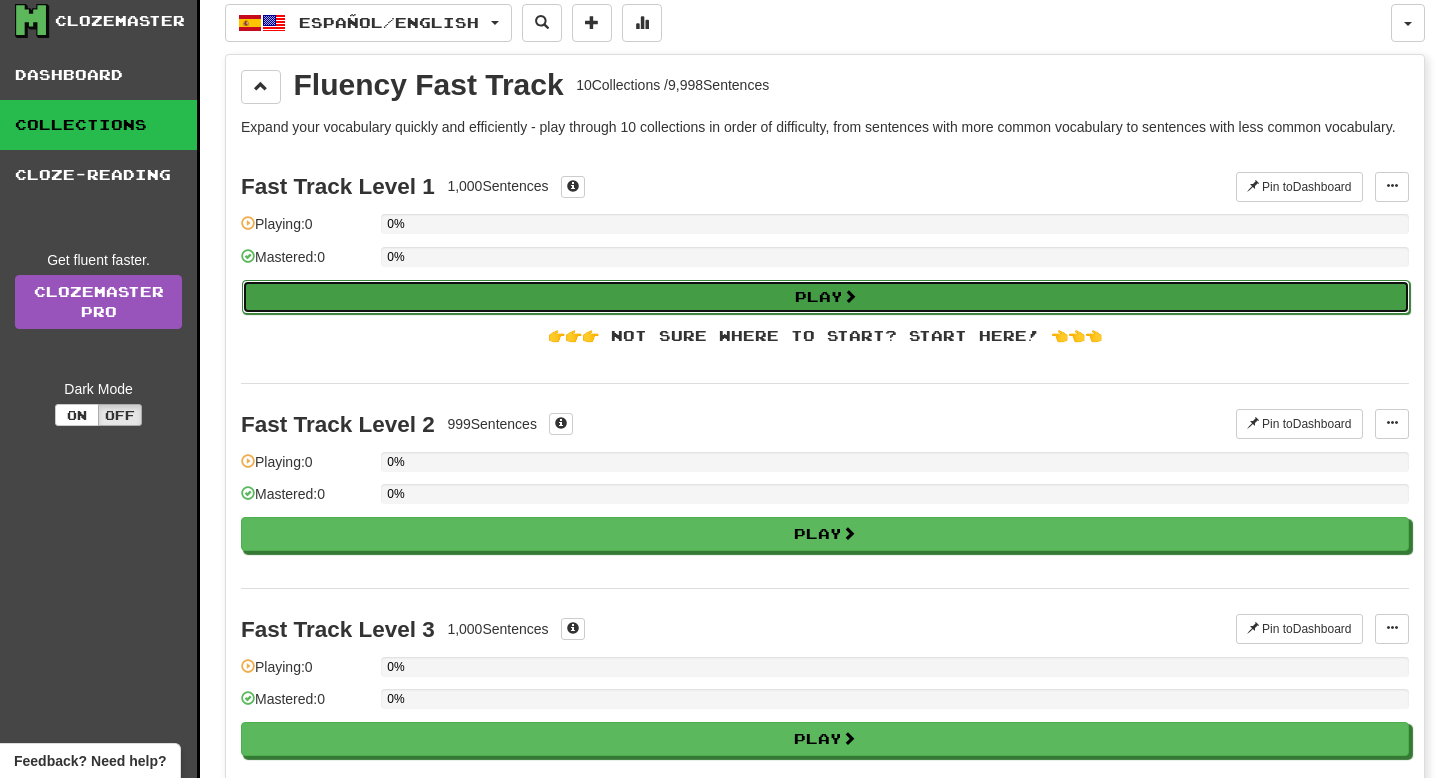 click on "Play" at bounding box center [826, 297] 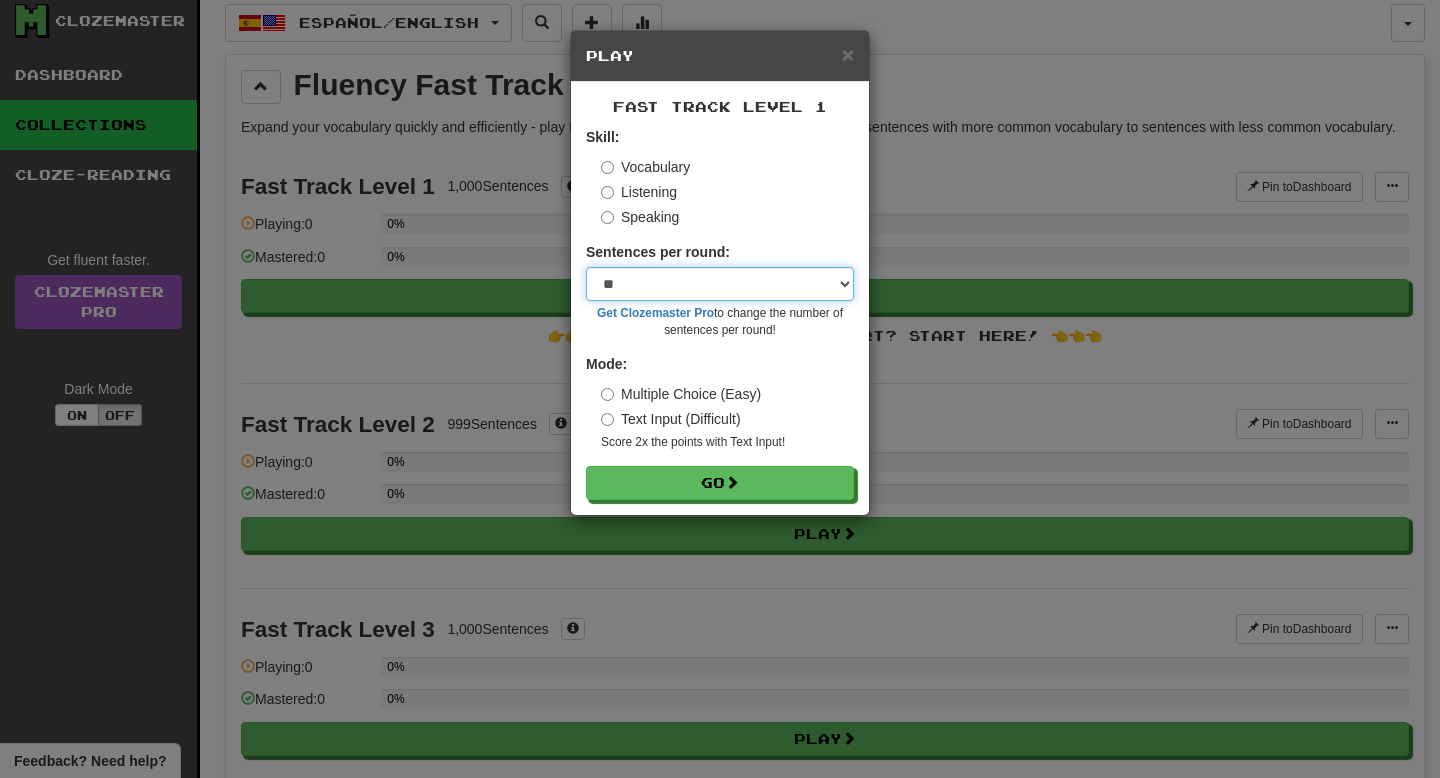 click on "* ** ** ** ** ** *** ********" at bounding box center [720, 284] 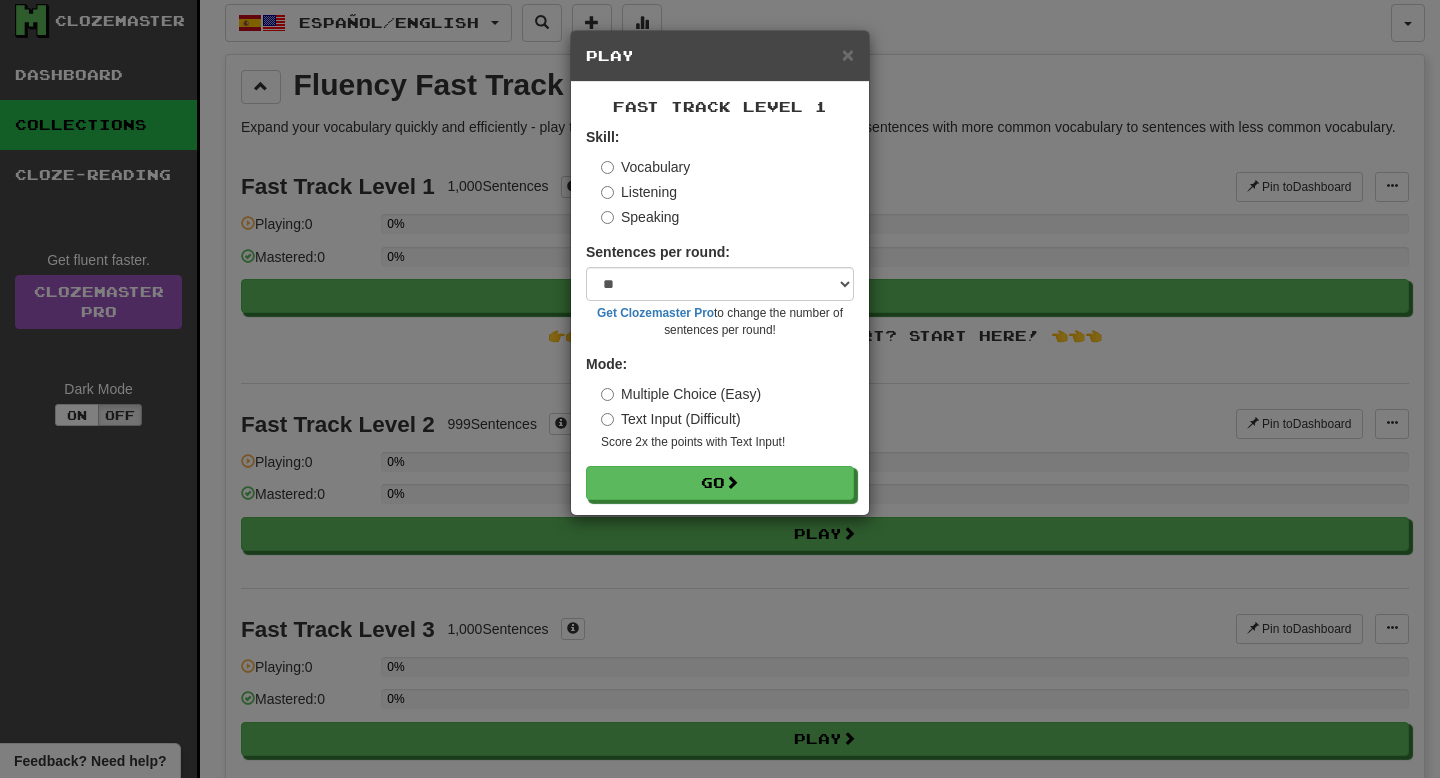 click on "Text Input (Difficult)" at bounding box center [671, 419] 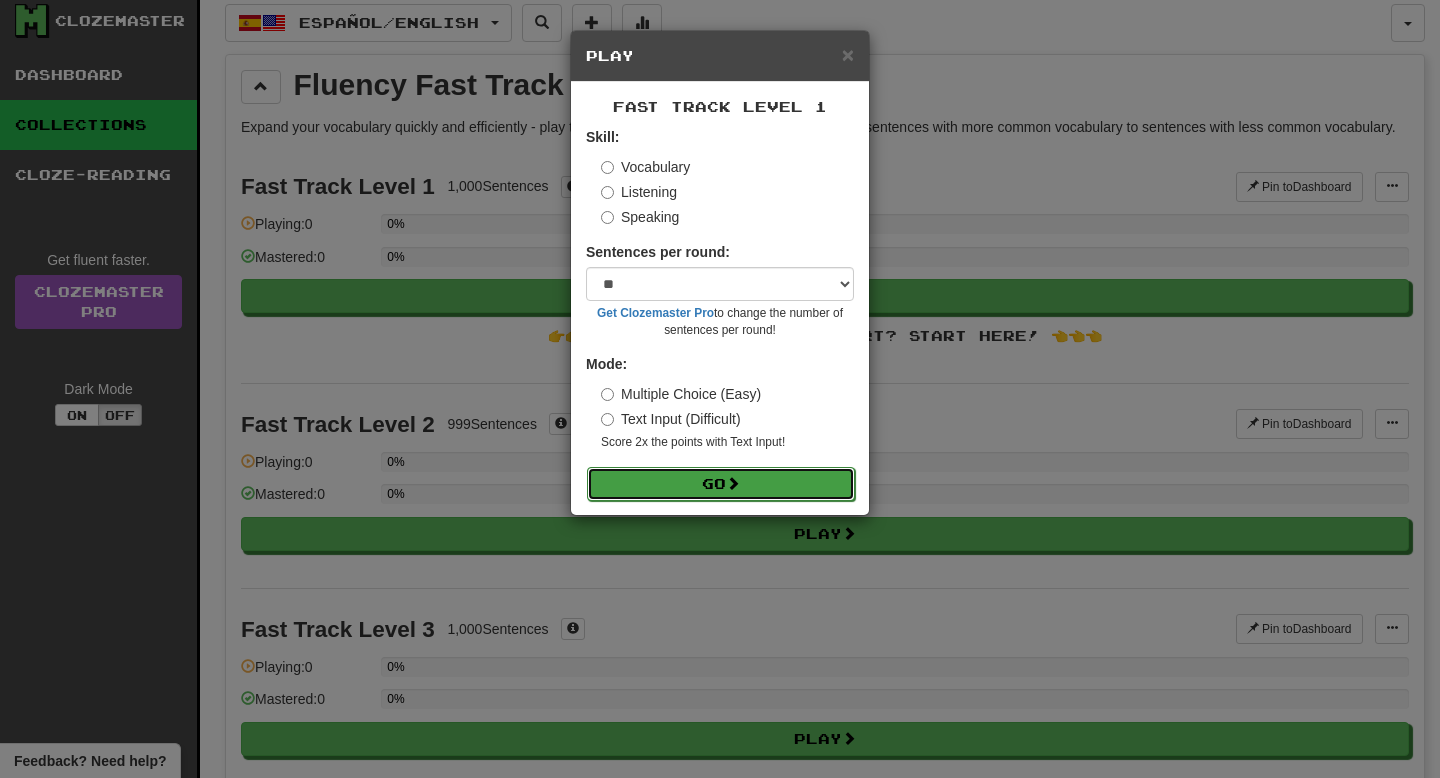 click on "Go" at bounding box center [721, 484] 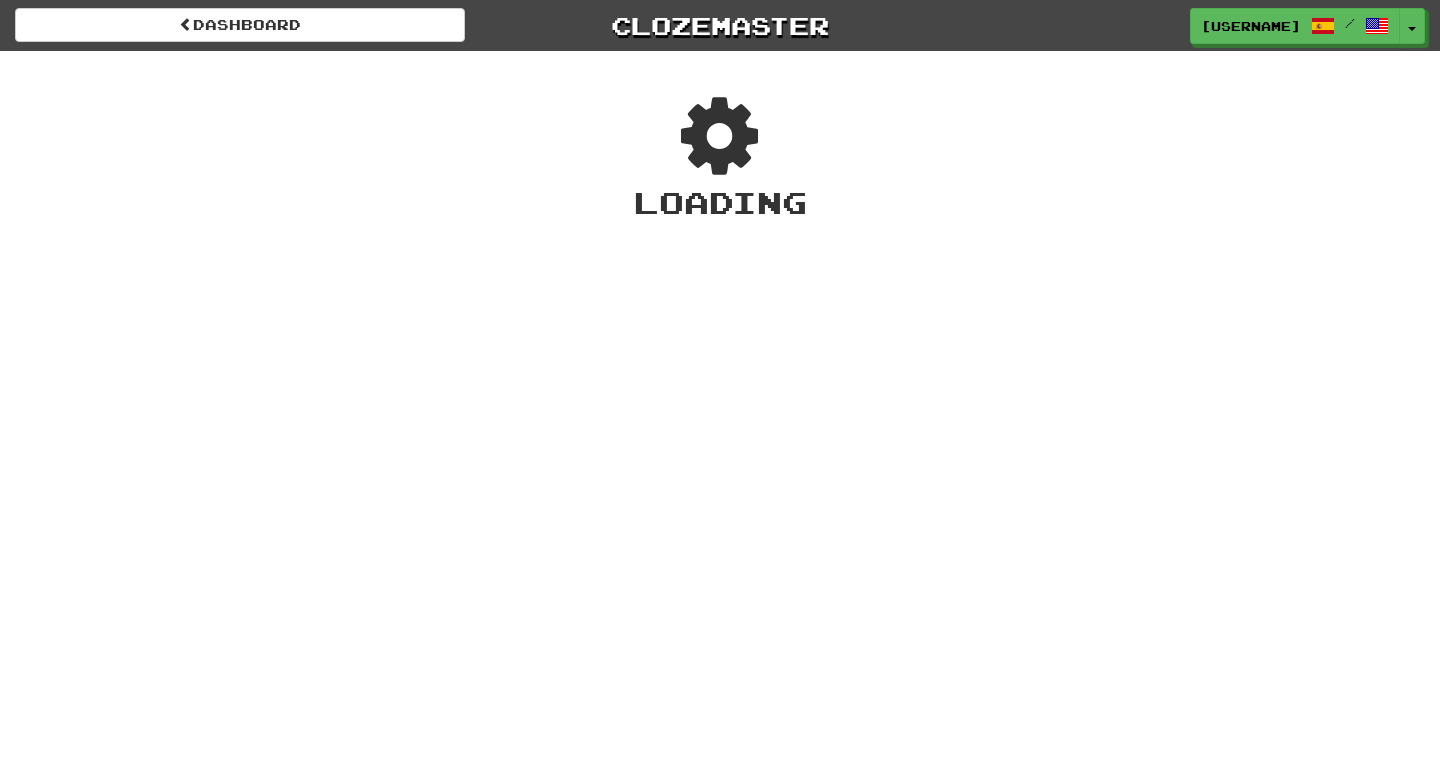 scroll, scrollTop: 0, scrollLeft: 0, axis: both 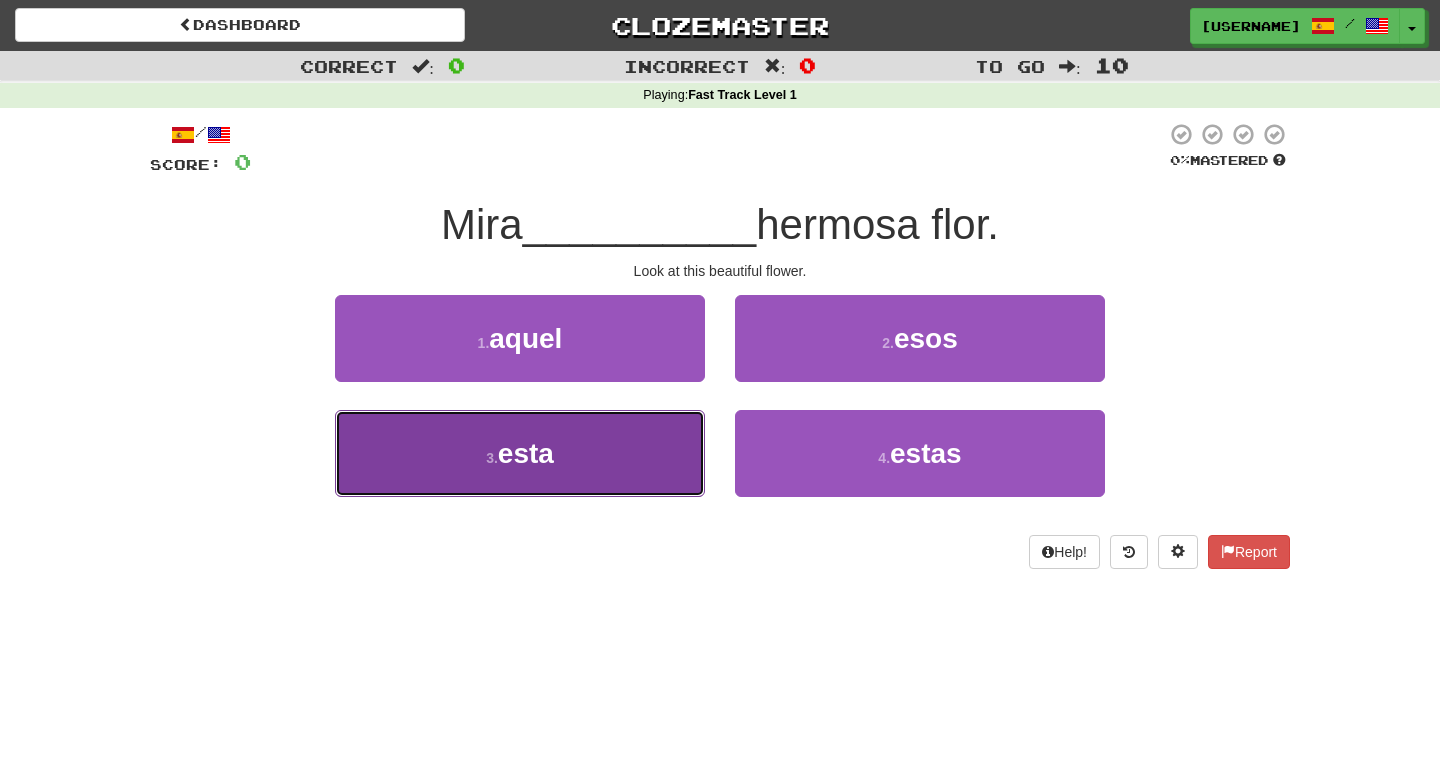 click on "3 .  esta" at bounding box center (520, 453) 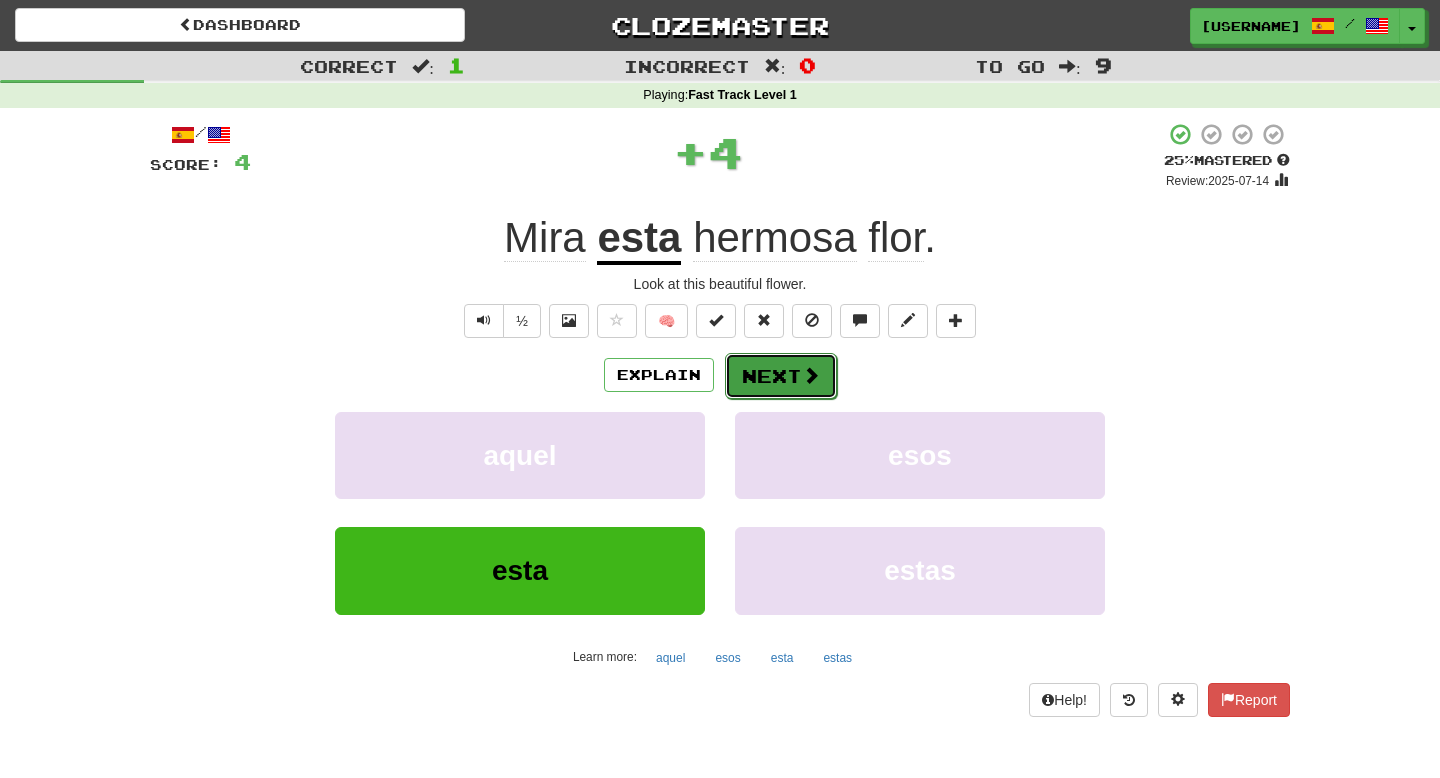 click on "Next" at bounding box center [781, 376] 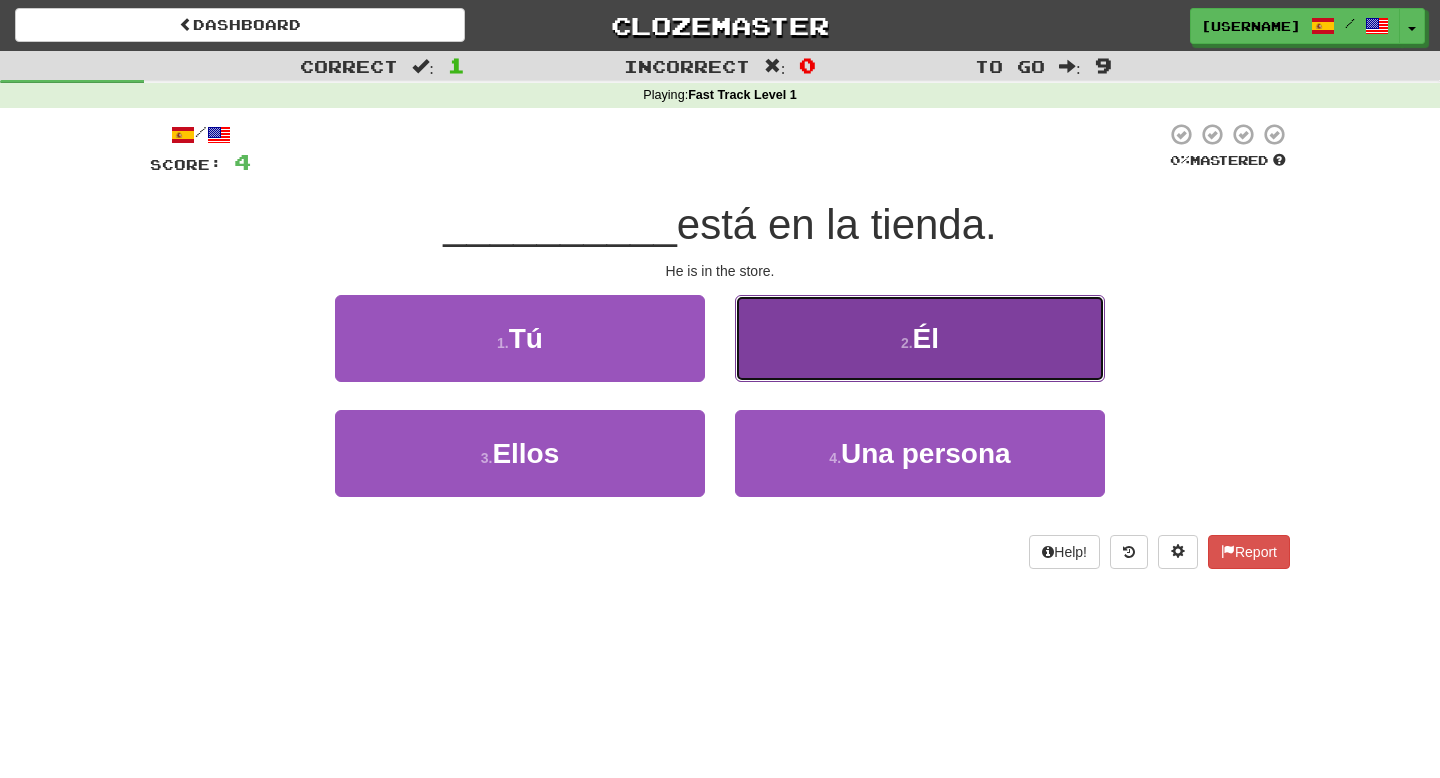 click on "2 ." at bounding box center [907, 343] 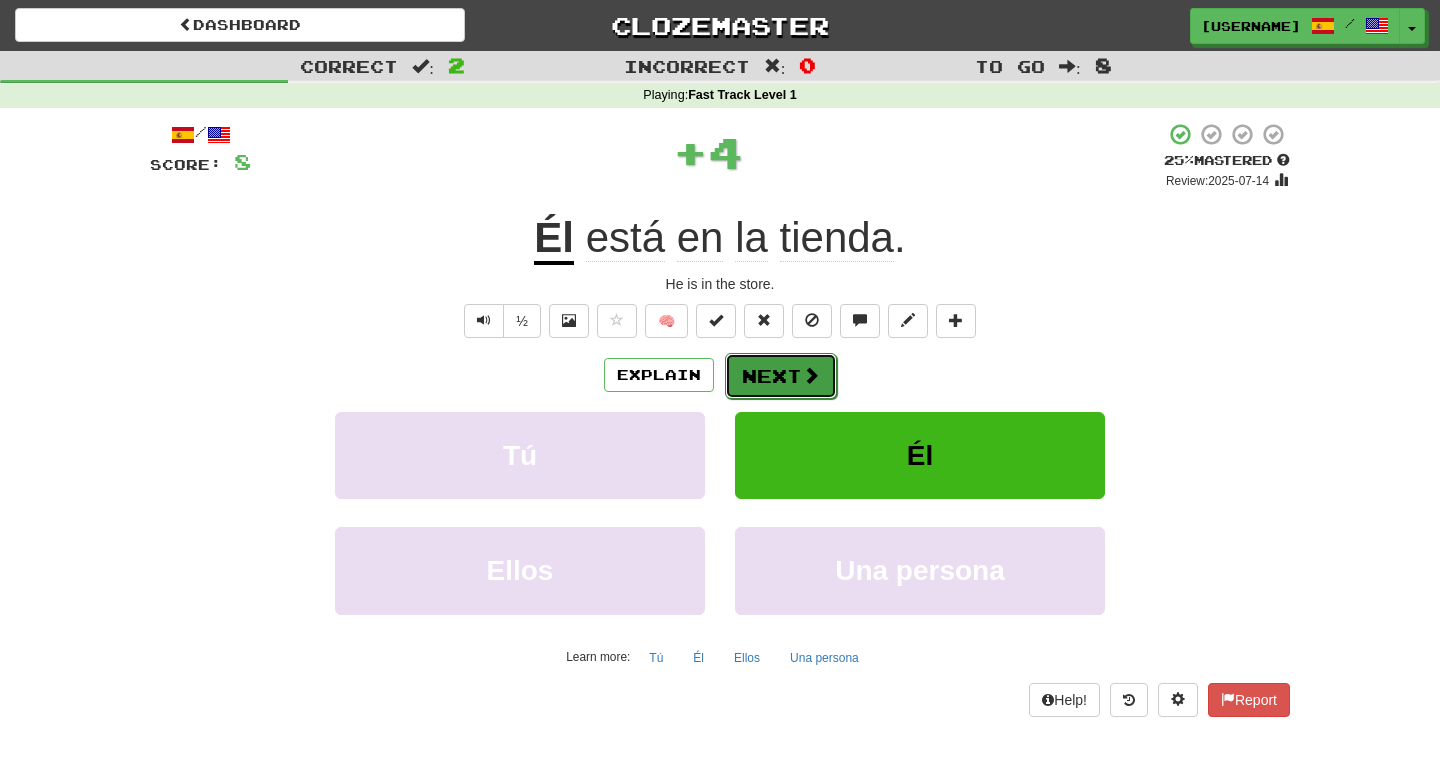 click on "Next" at bounding box center [781, 376] 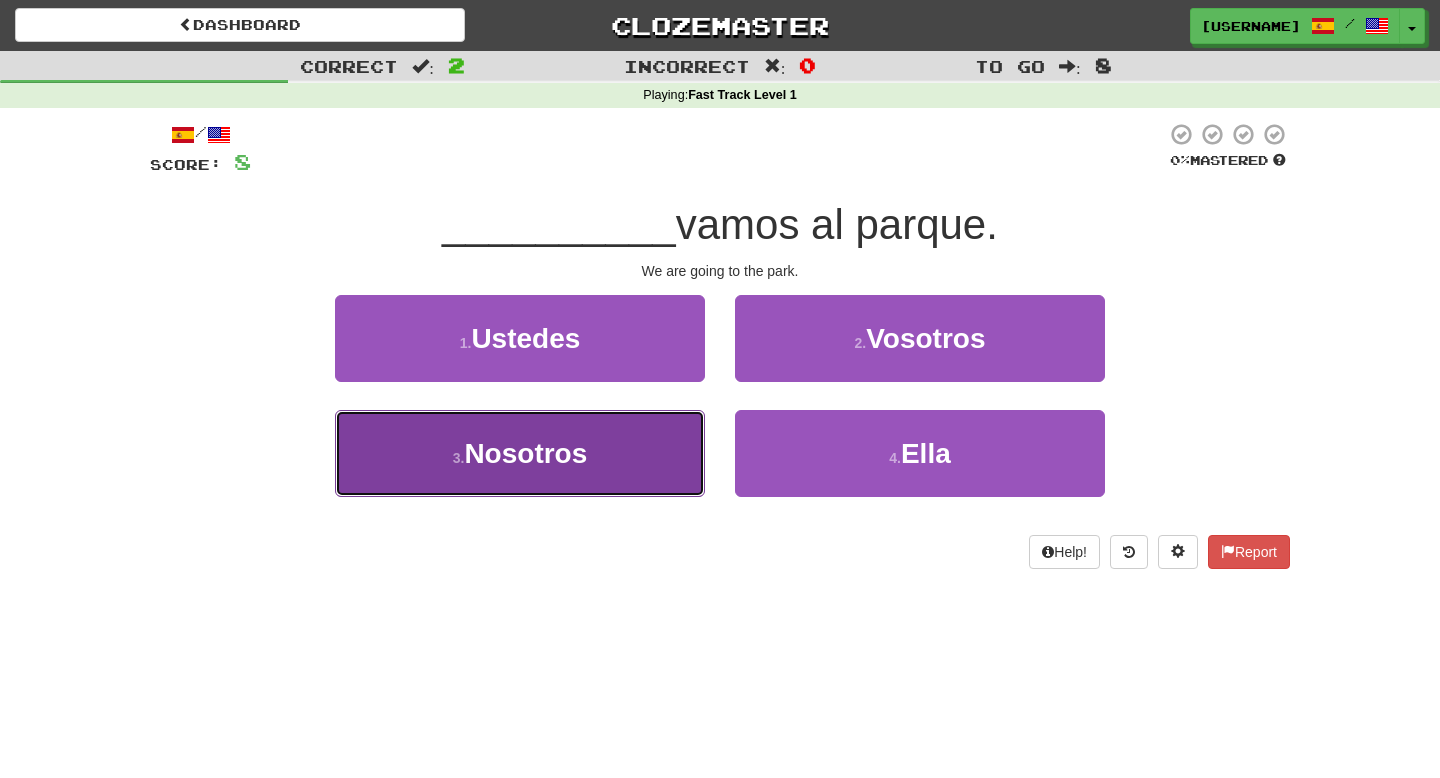 click on "Nosotros" at bounding box center (525, 453) 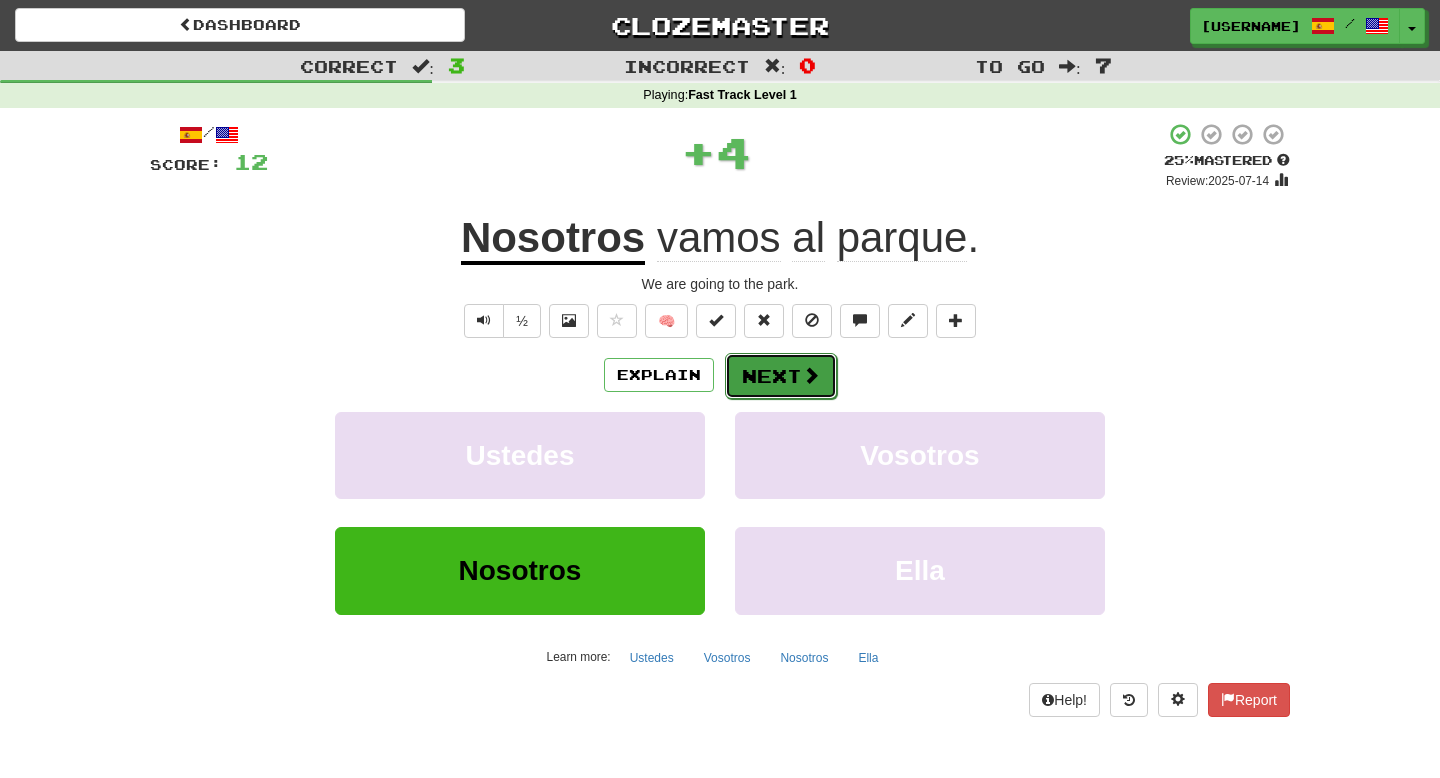 click on "Next" at bounding box center (781, 376) 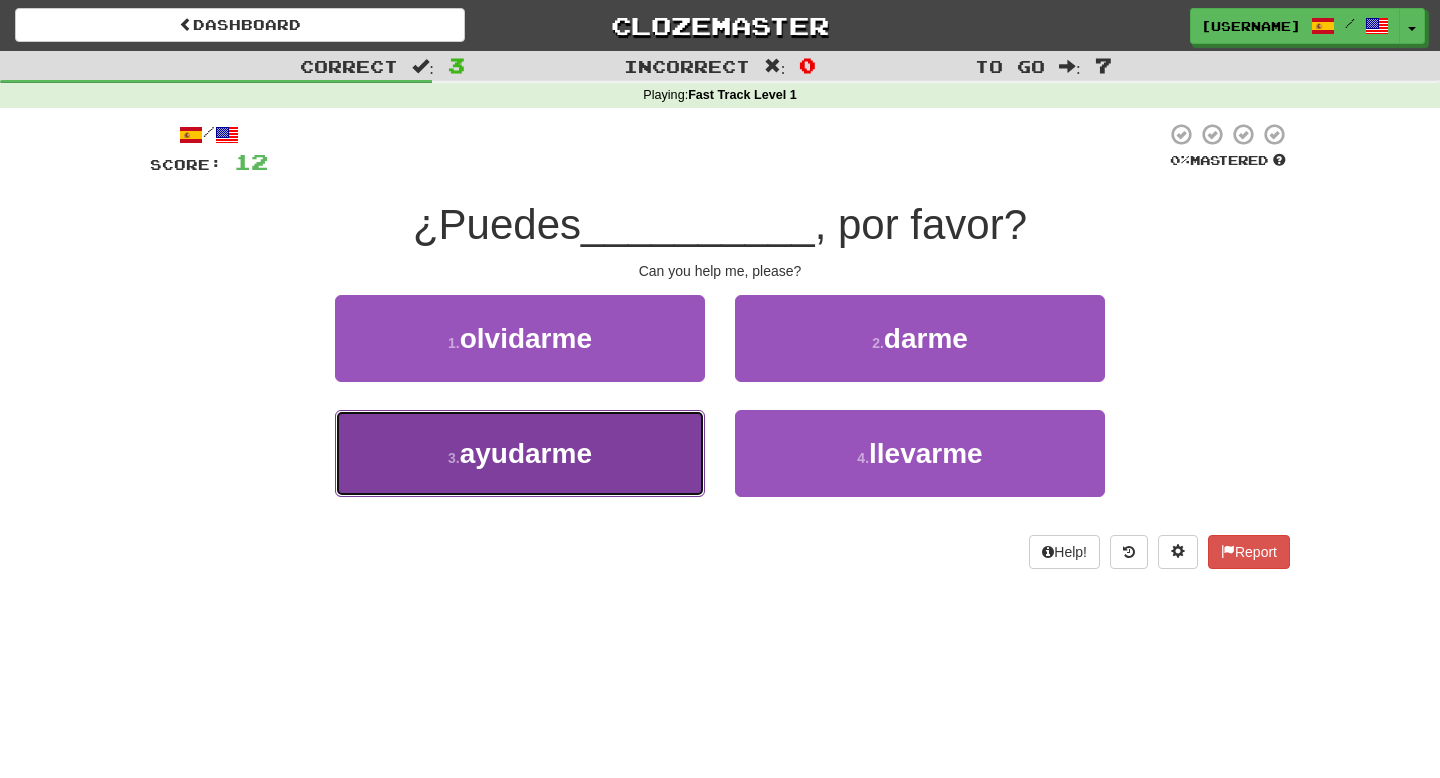 click on "ayudarme" at bounding box center [526, 453] 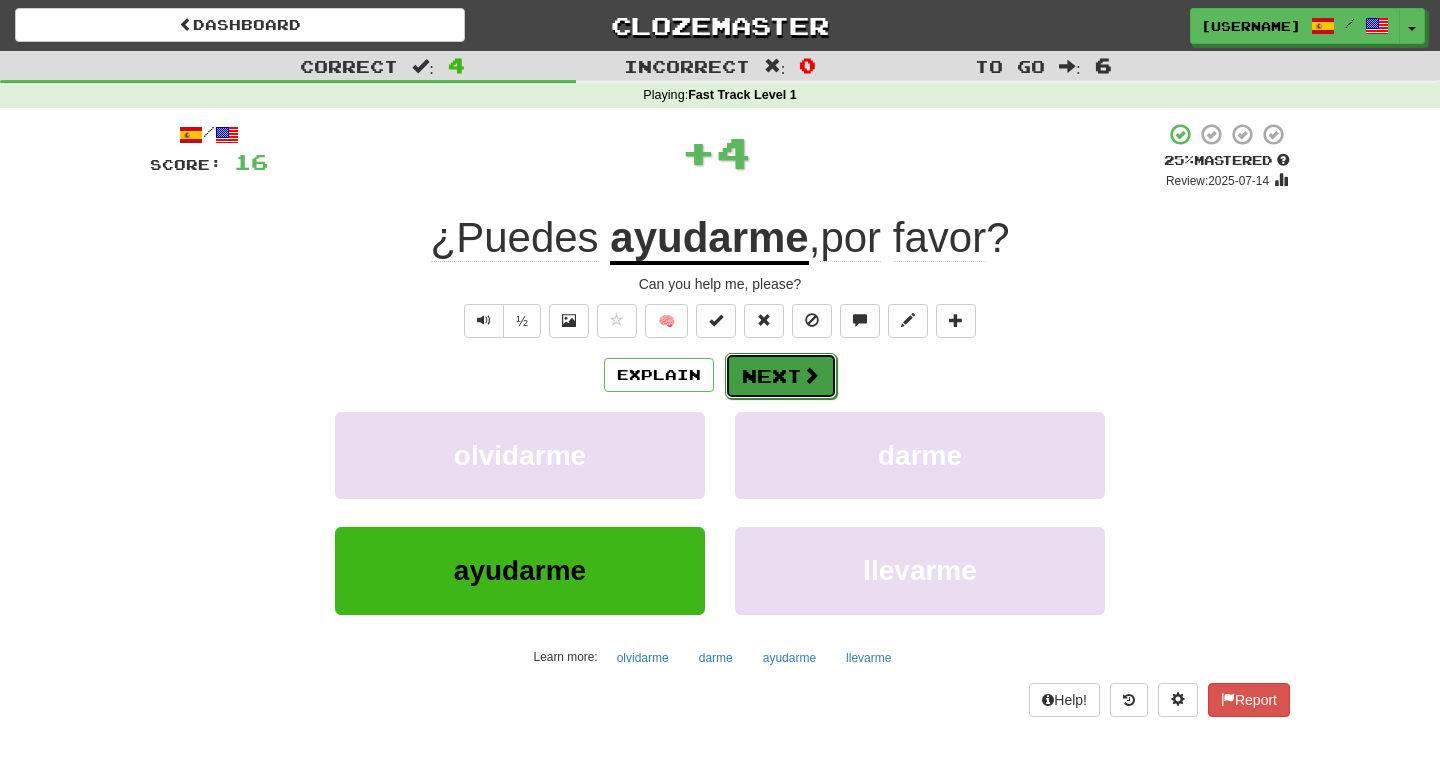 click on "Next" at bounding box center (781, 376) 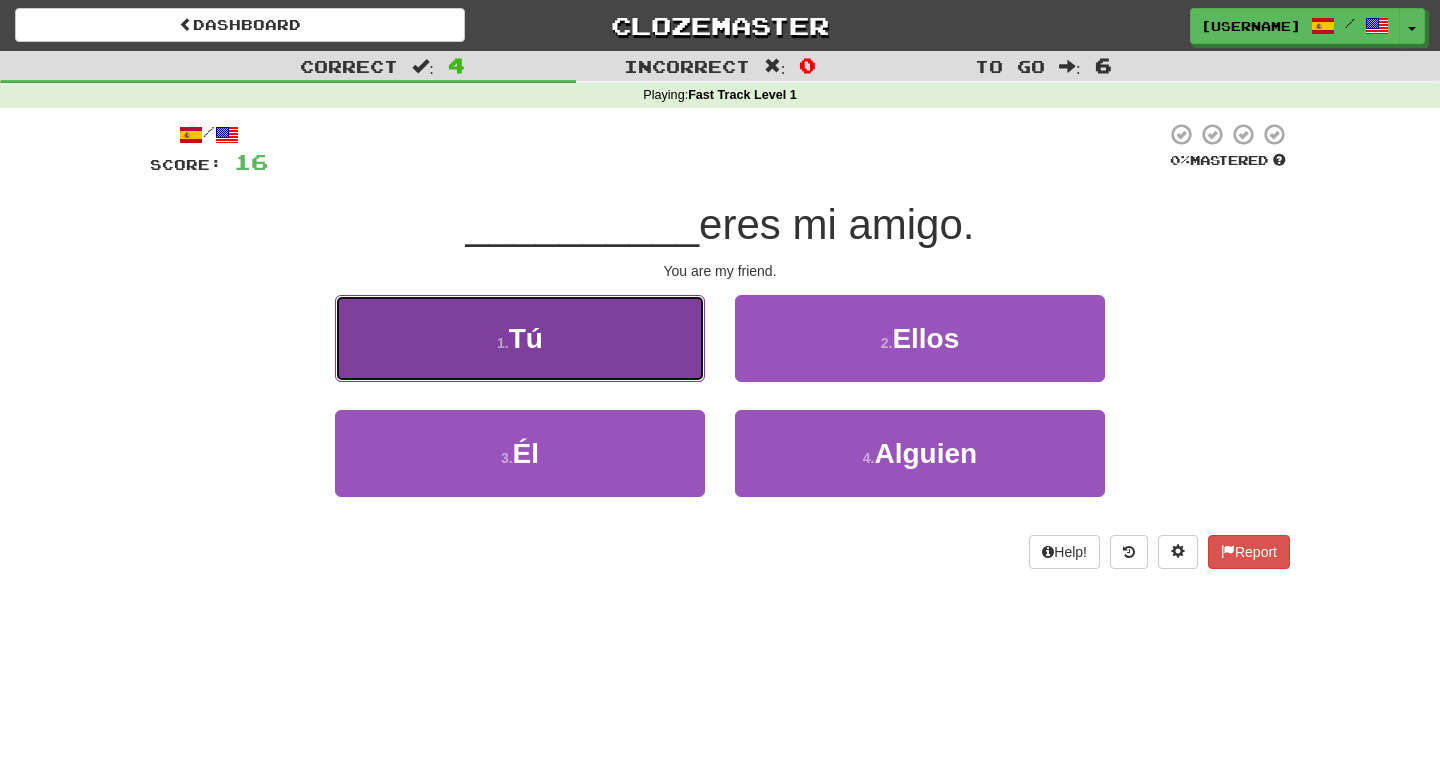 click on "1 .  Tú" at bounding box center (520, 338) 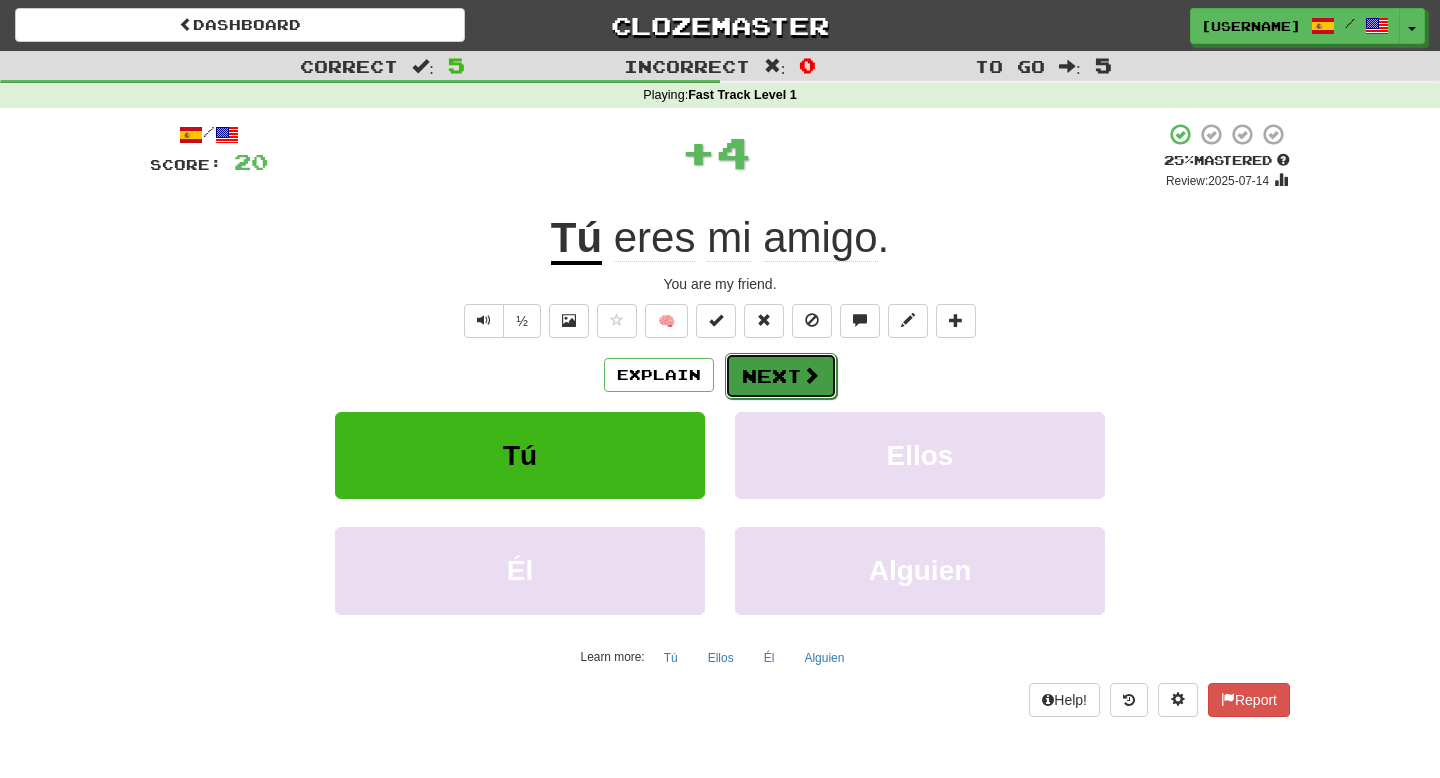 click on "Next" at bounding box center [781, 376] 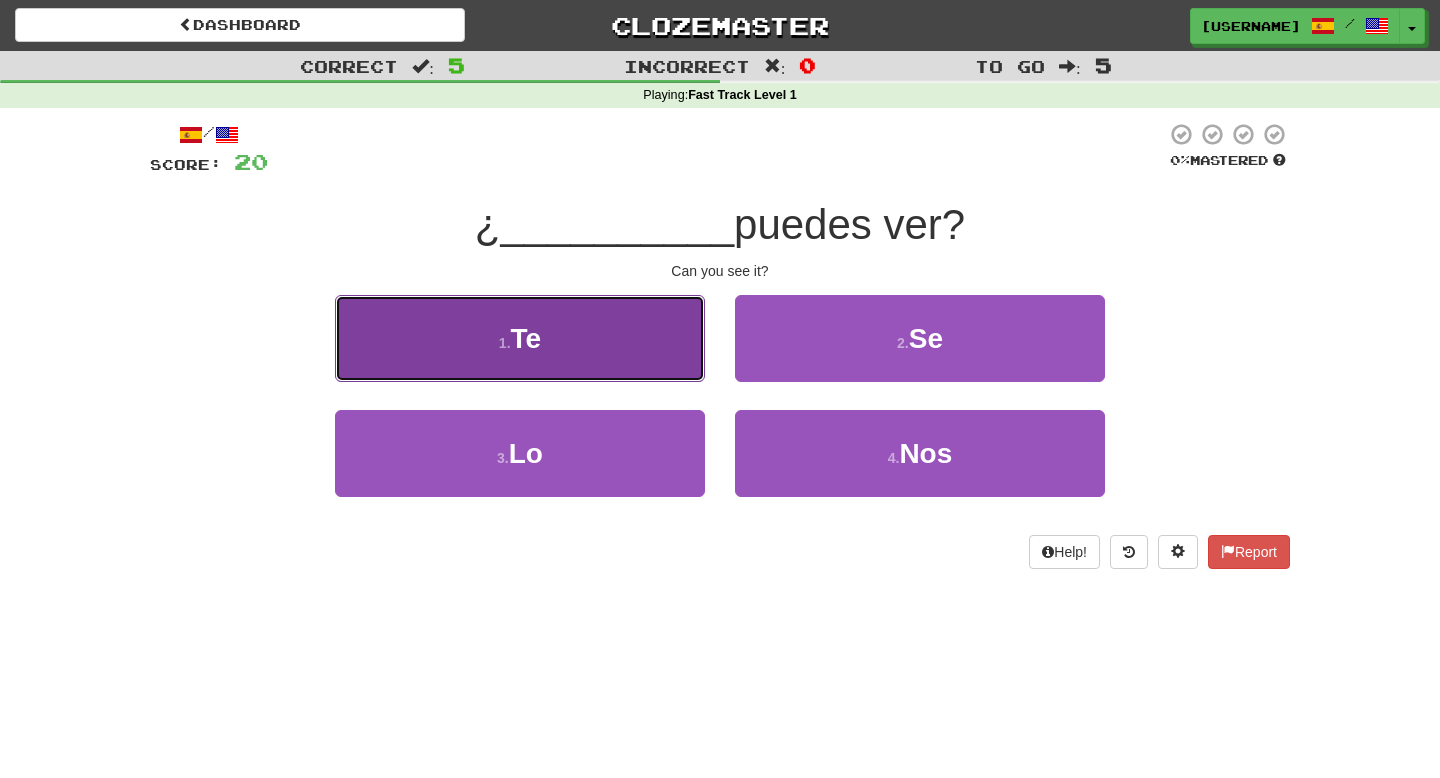 click on "1 .  Te" at bounding box center (520, 338) 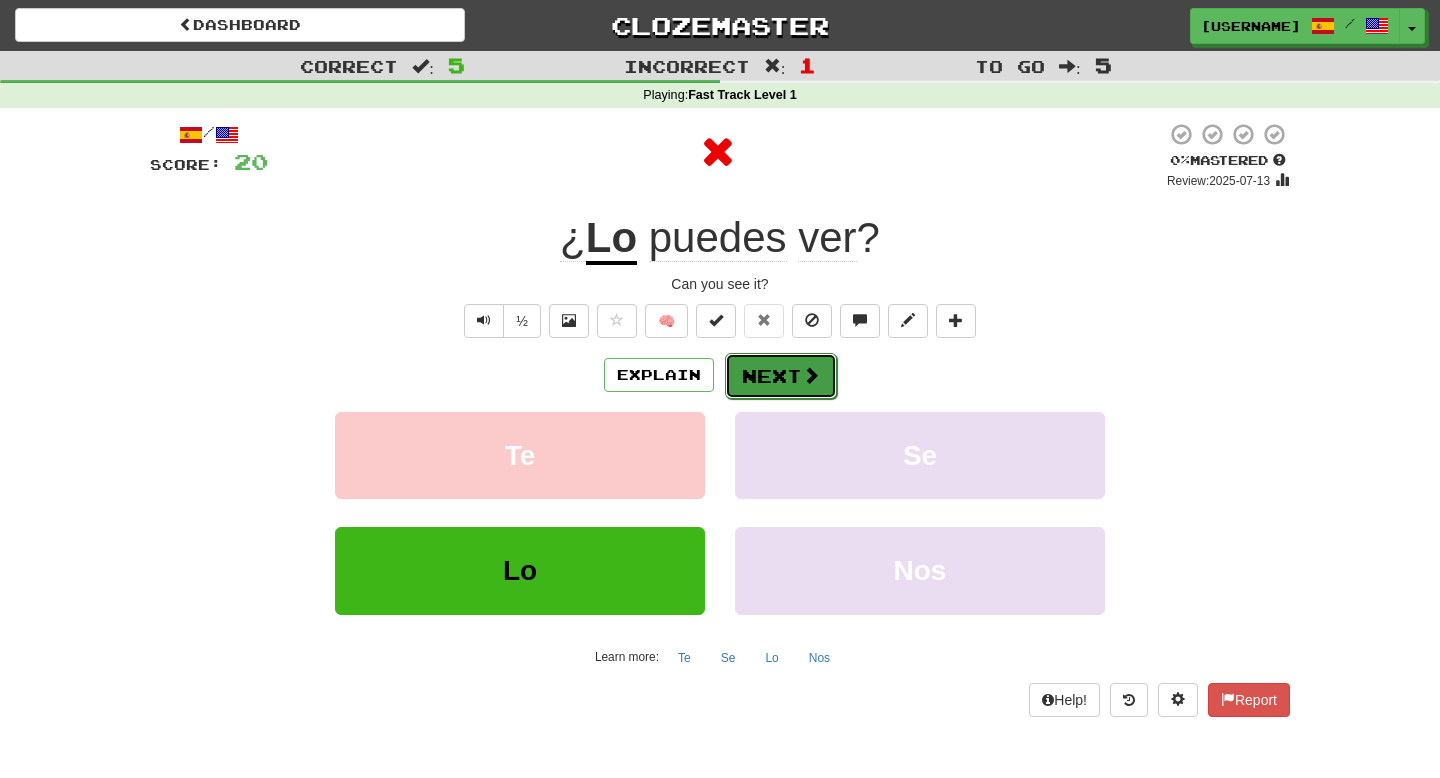 click on "Next" at bounding box center [781, 376] 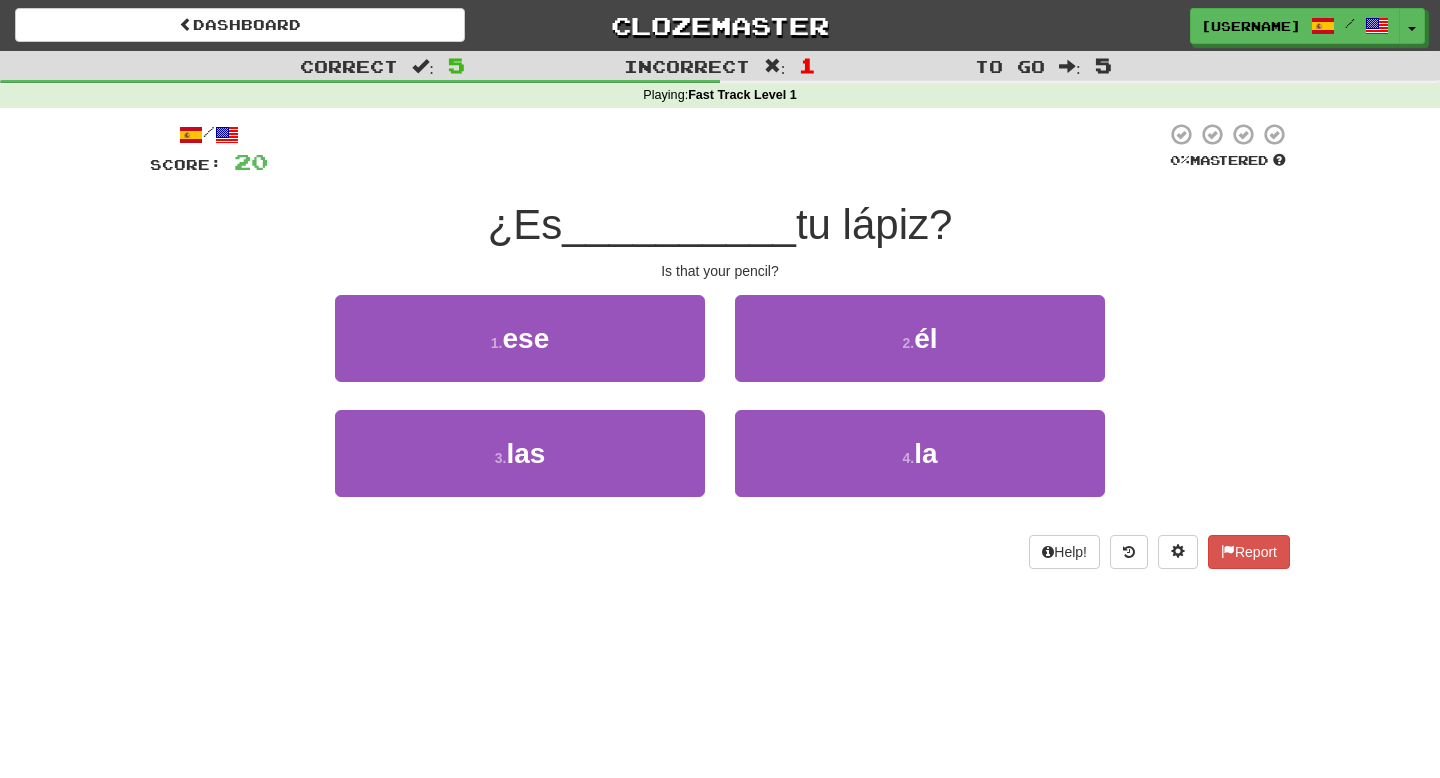 click on "¿Es  __________  tu lápiz?" at bounding box center [720, 225] 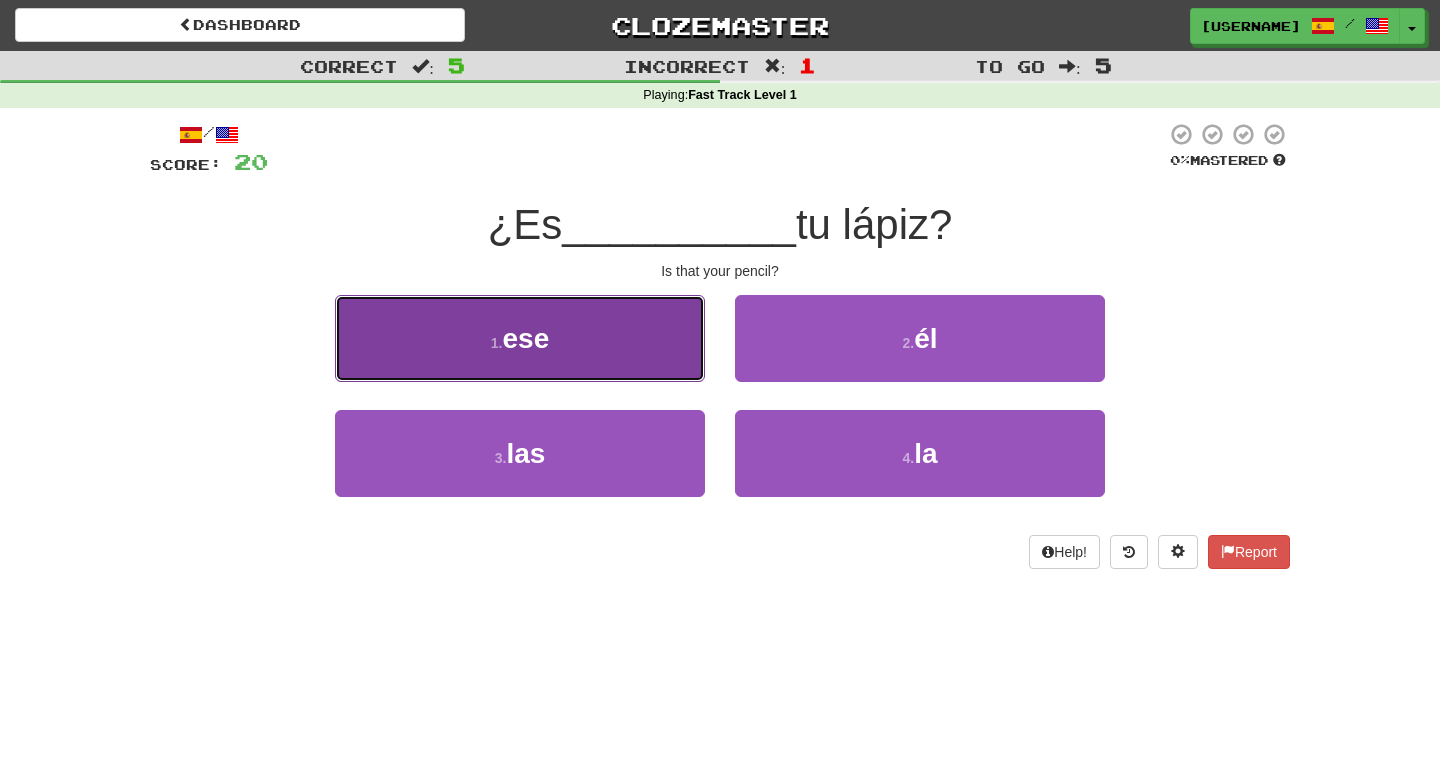 click on "ese" at bounding box center [525, 338] 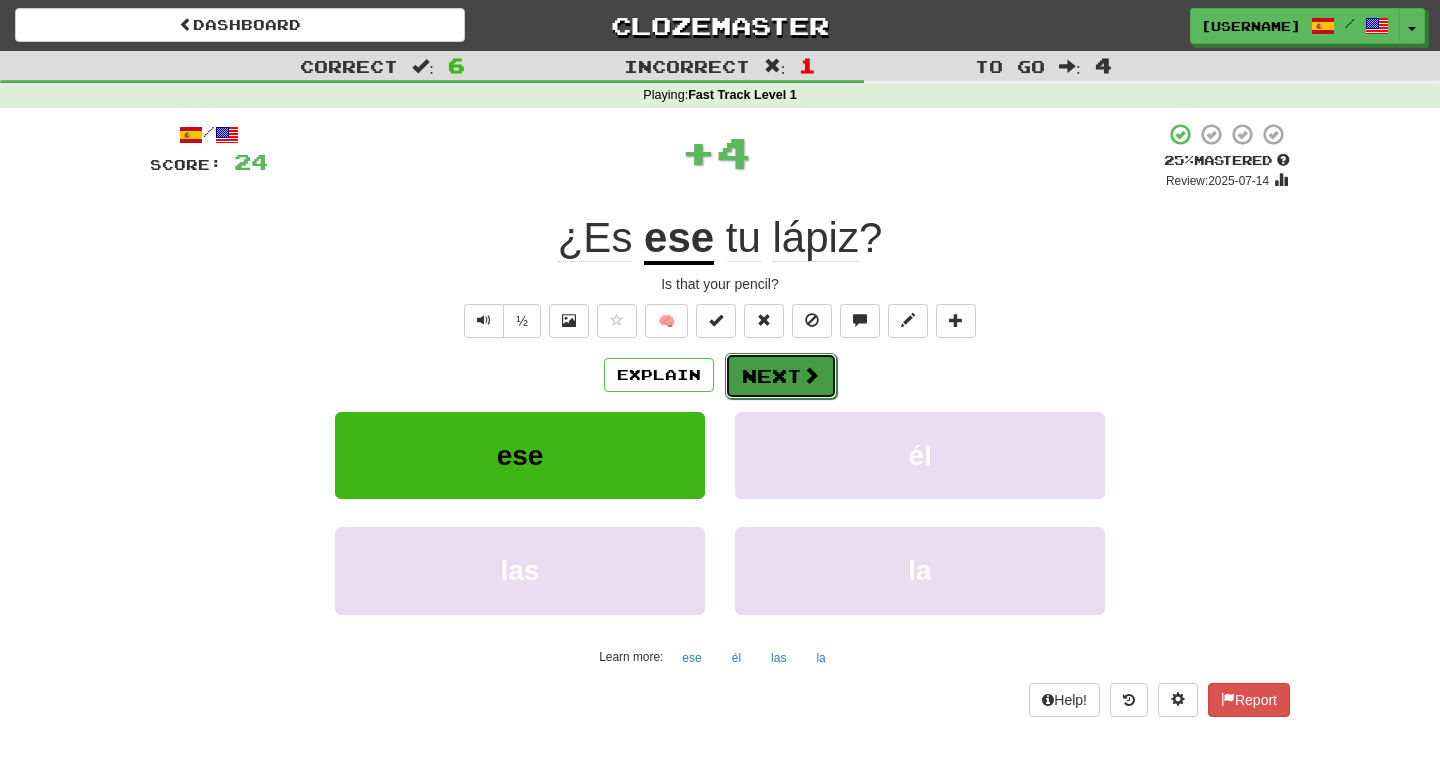 click on "Next" at bounding box center [781, 376] 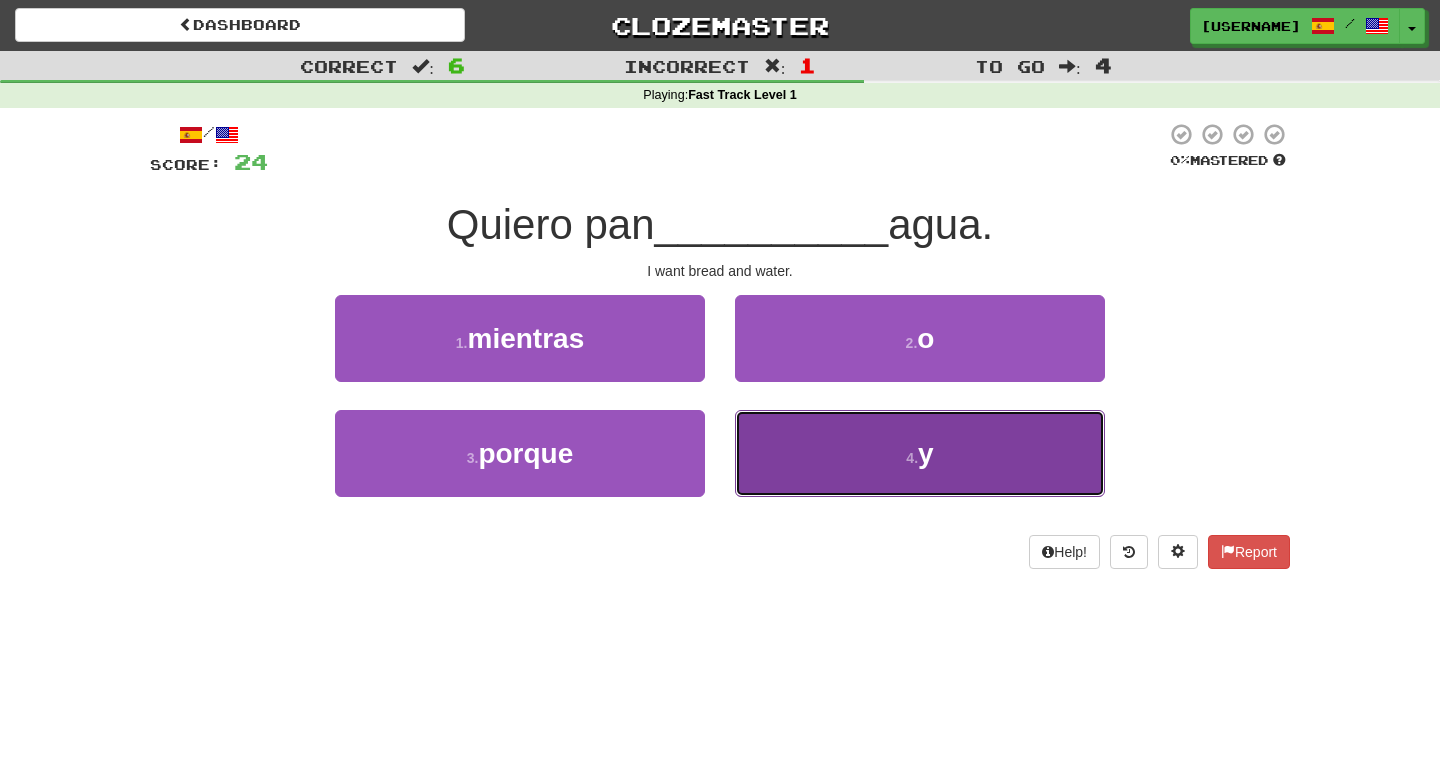 click on "y" at bounding box center (926, 453) 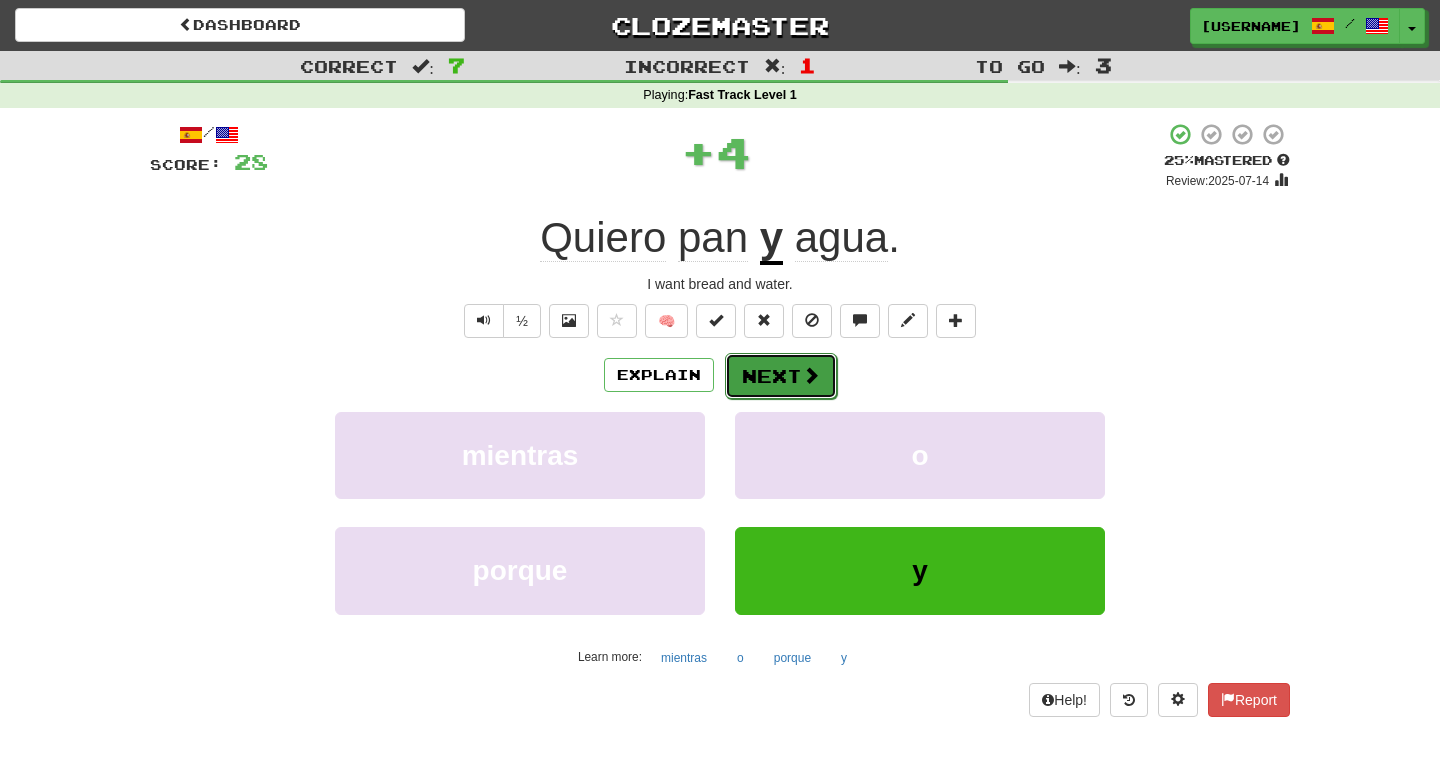 click on "Next" at bounding box center (781, 376) 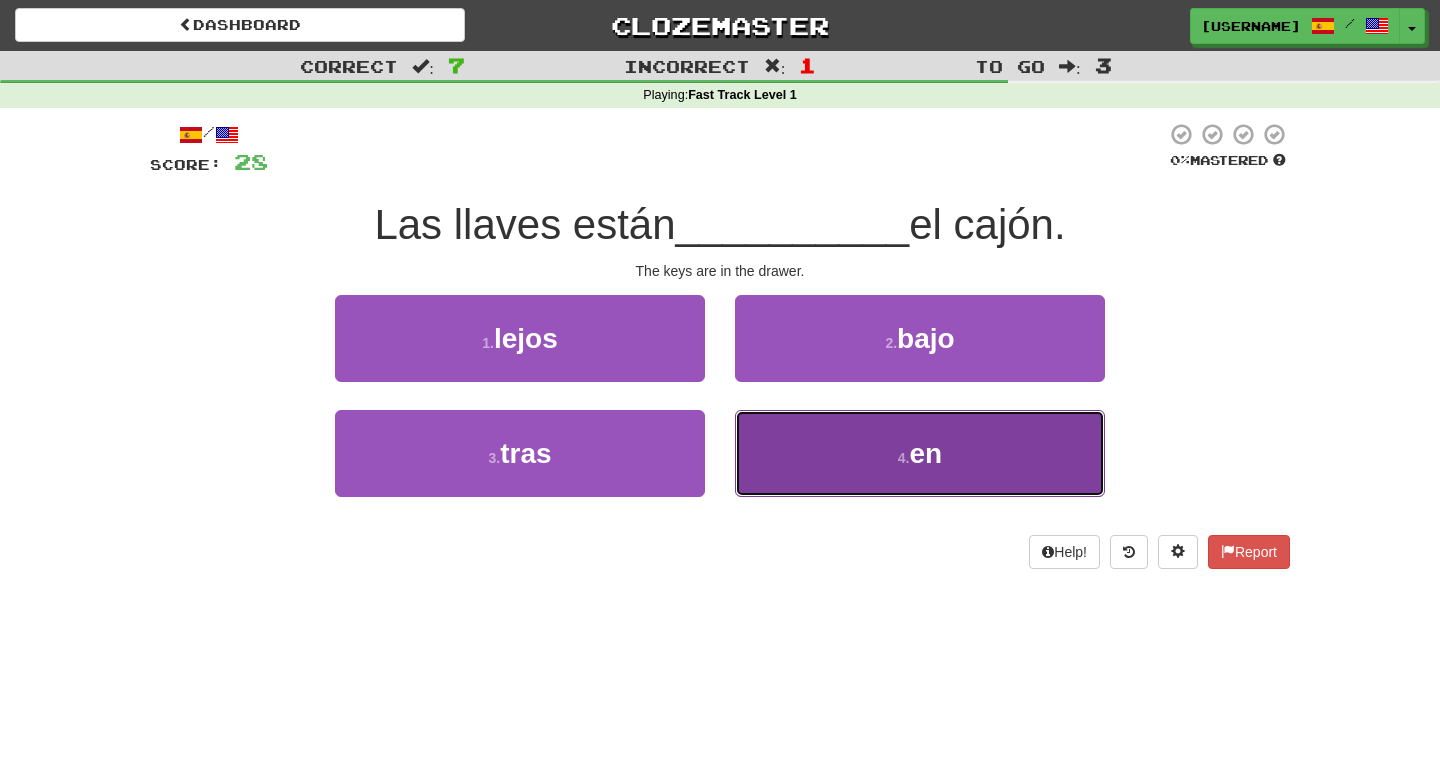 click on "4 .  en" at bounding box center (920, 453) 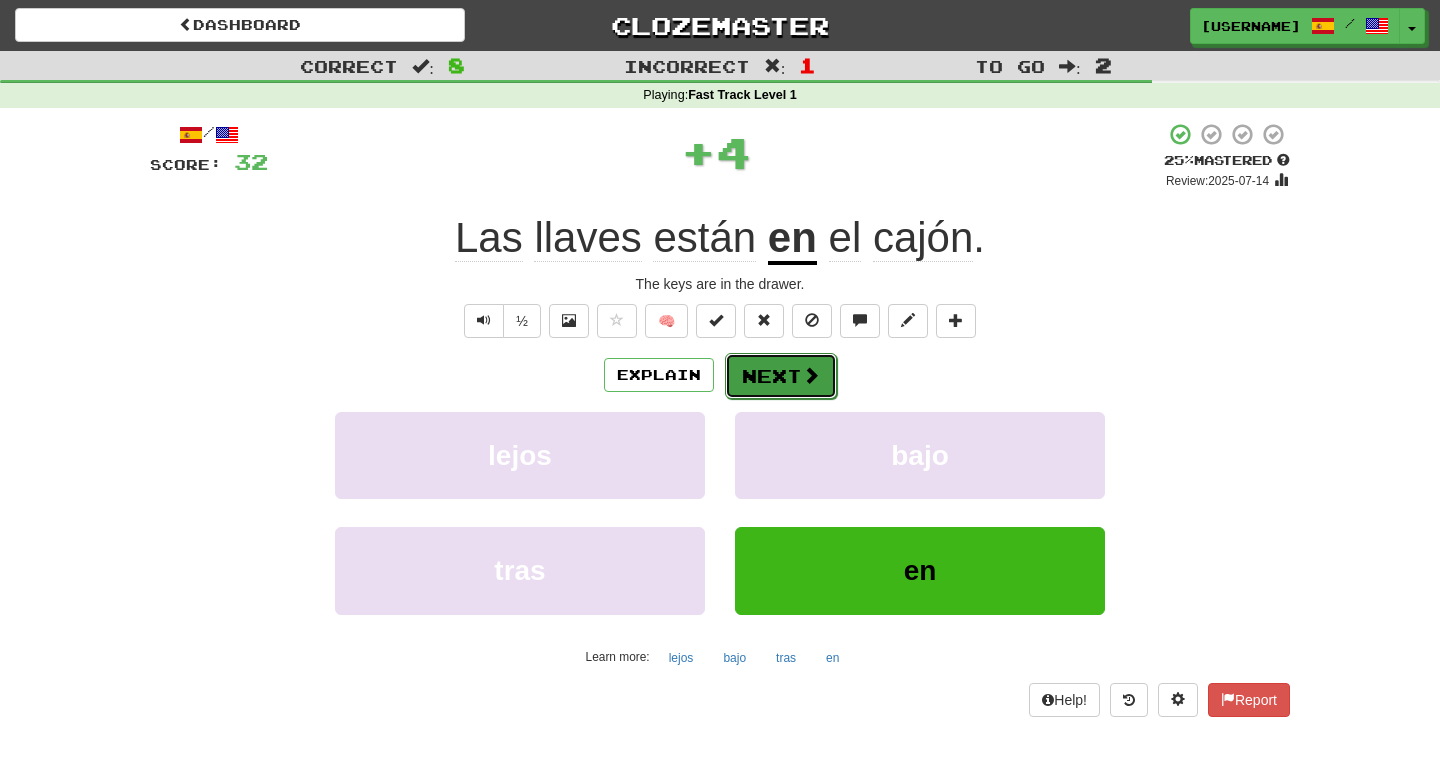 click on "Next" at bounding box center (781, 376) 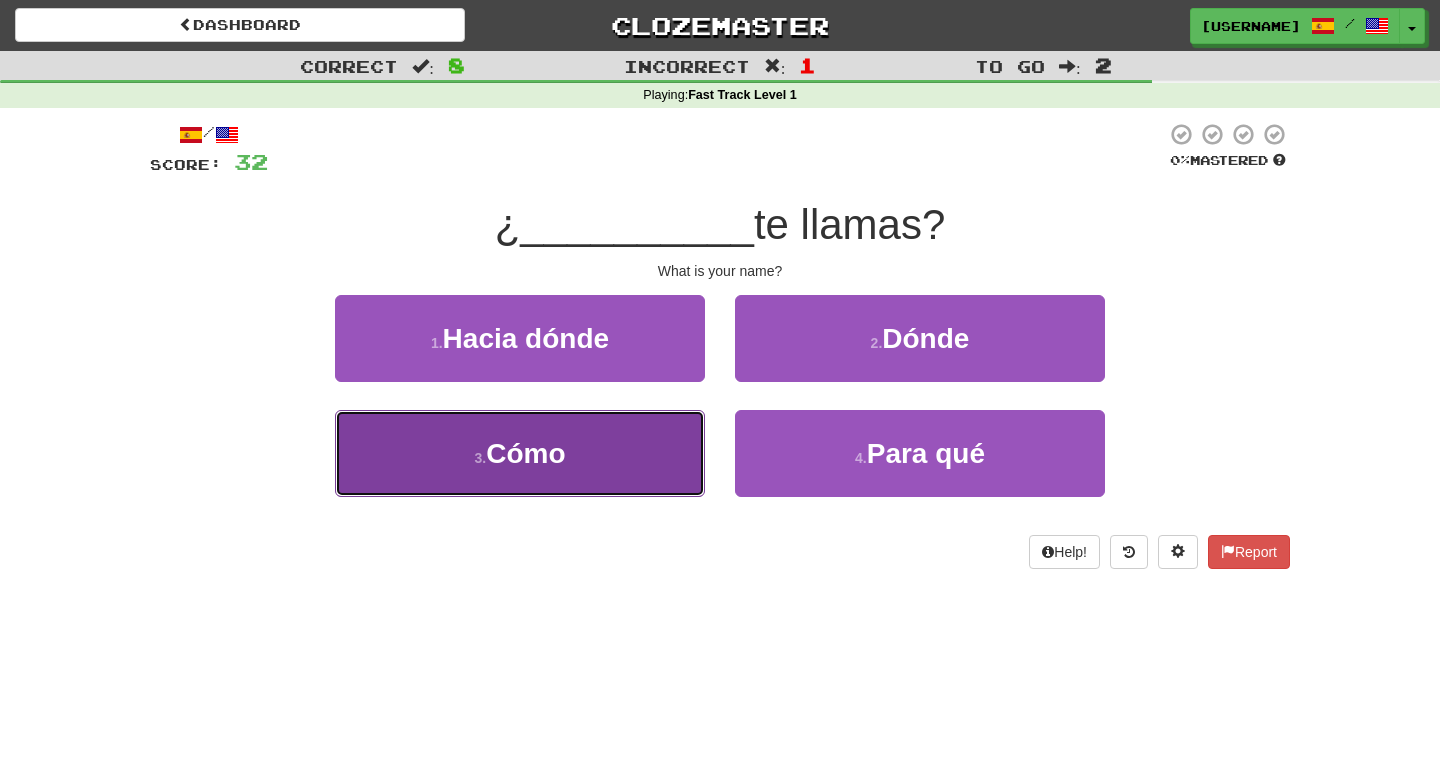 click on "Cómo" at bounding box center [525, 453] 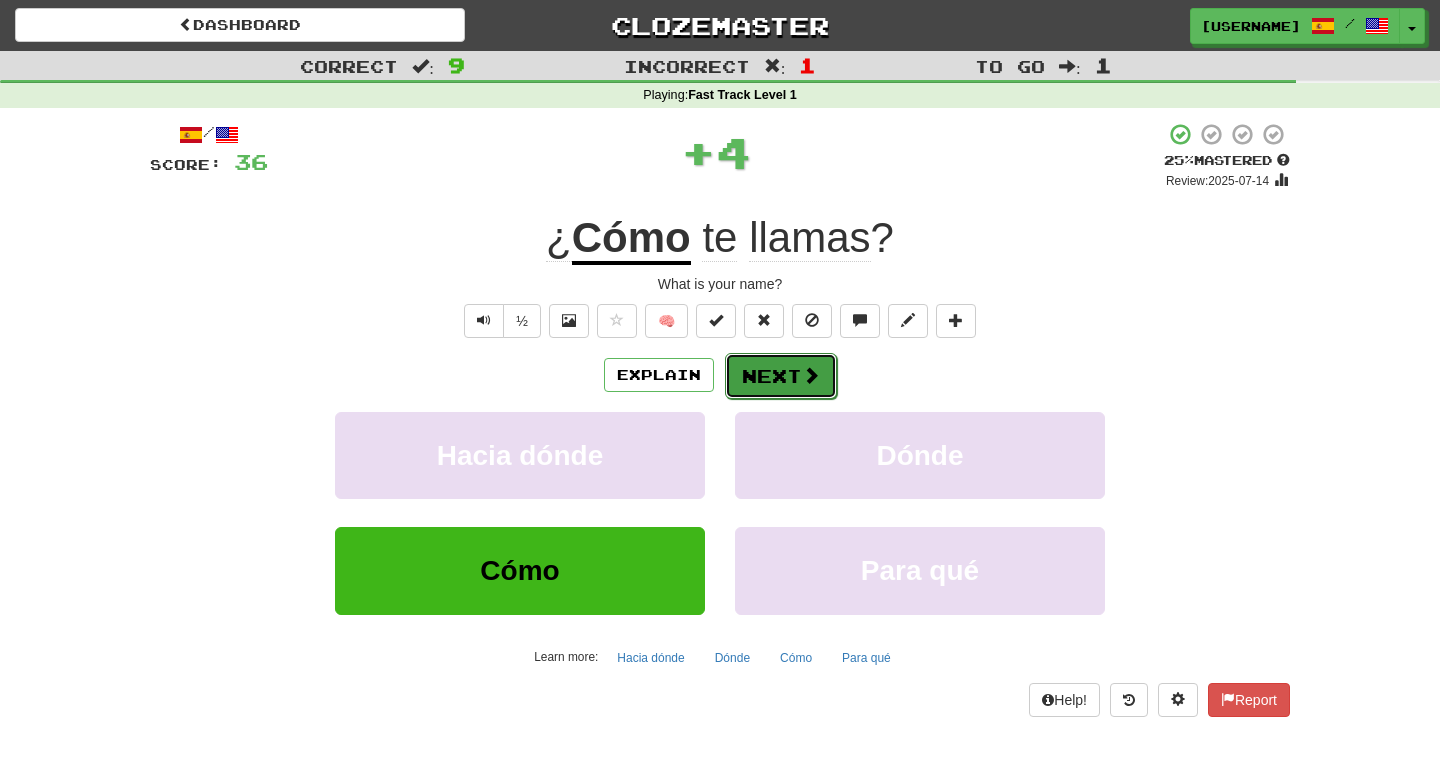 click on "Next" at bounding box center [781, 376] 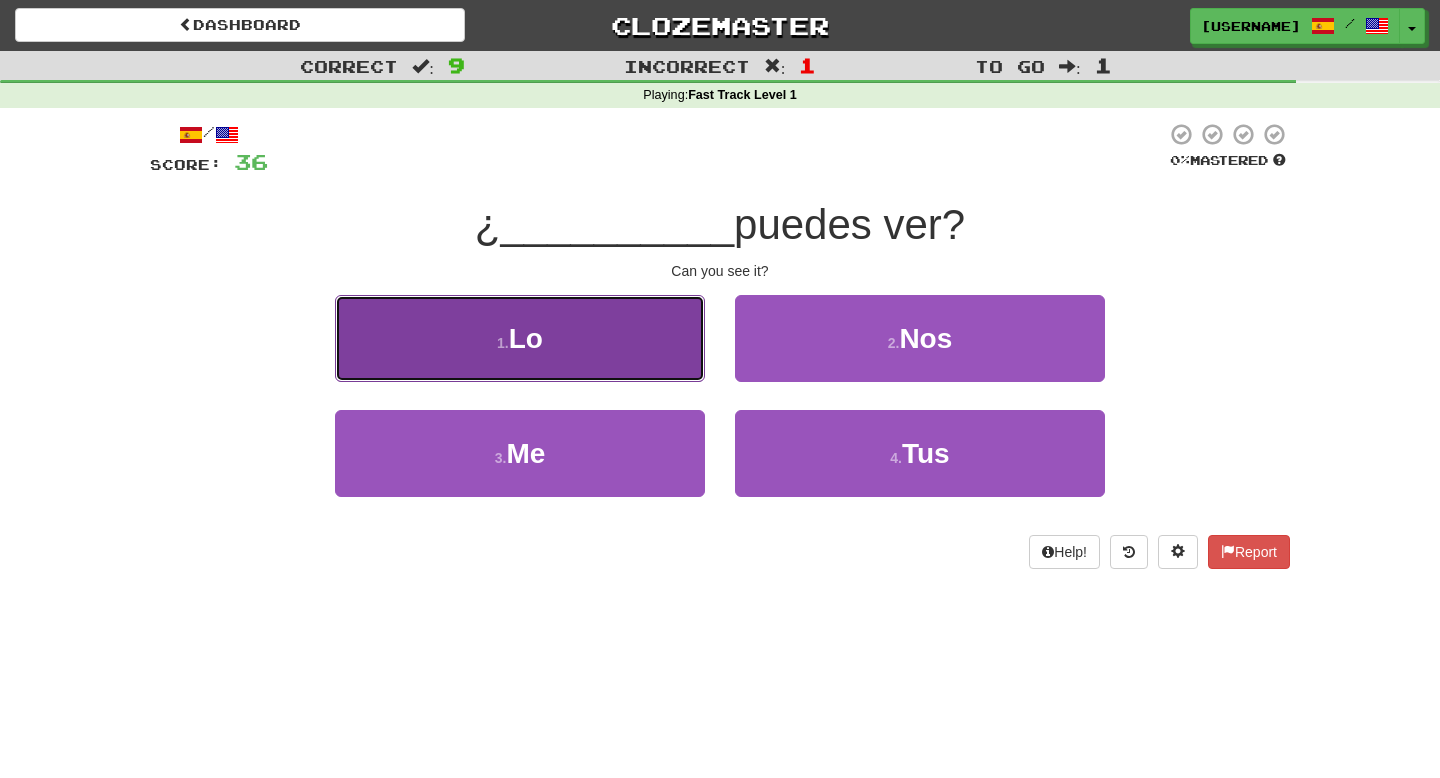 click on "1 .  Lo" at bounding box center [520, 338] 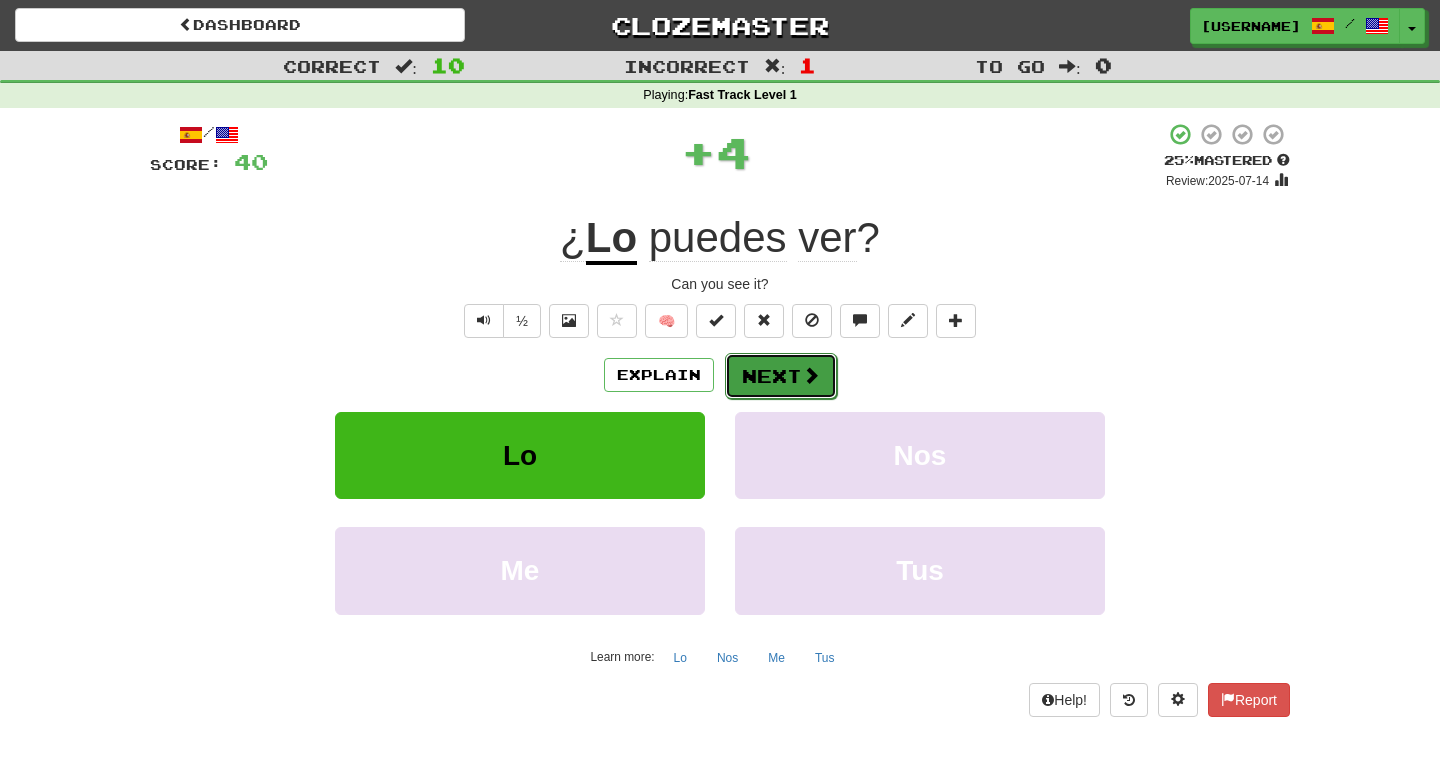 click on "Next" at bounding box center (781, 376) 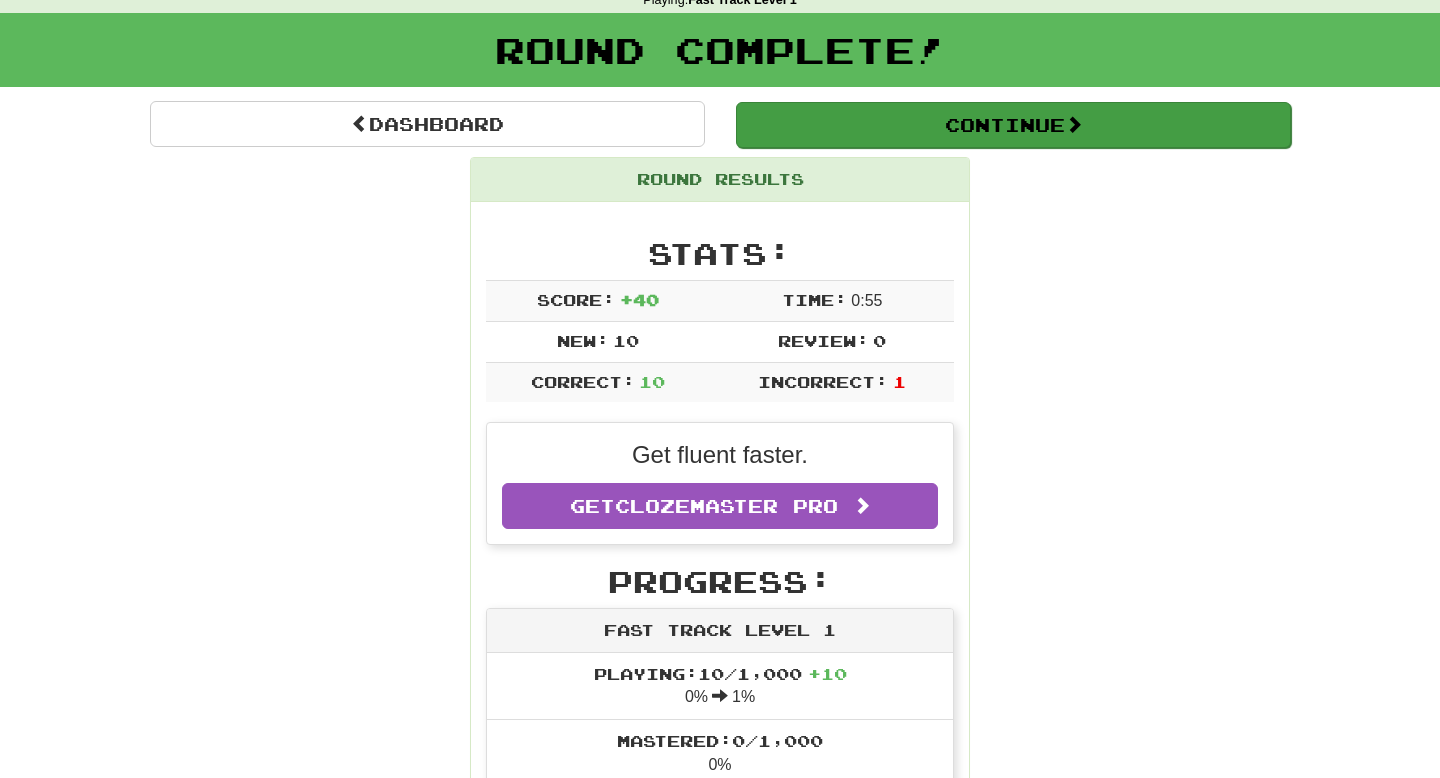 scroll, scrollTop: 116, scrollLeft: 0, axis: vertical 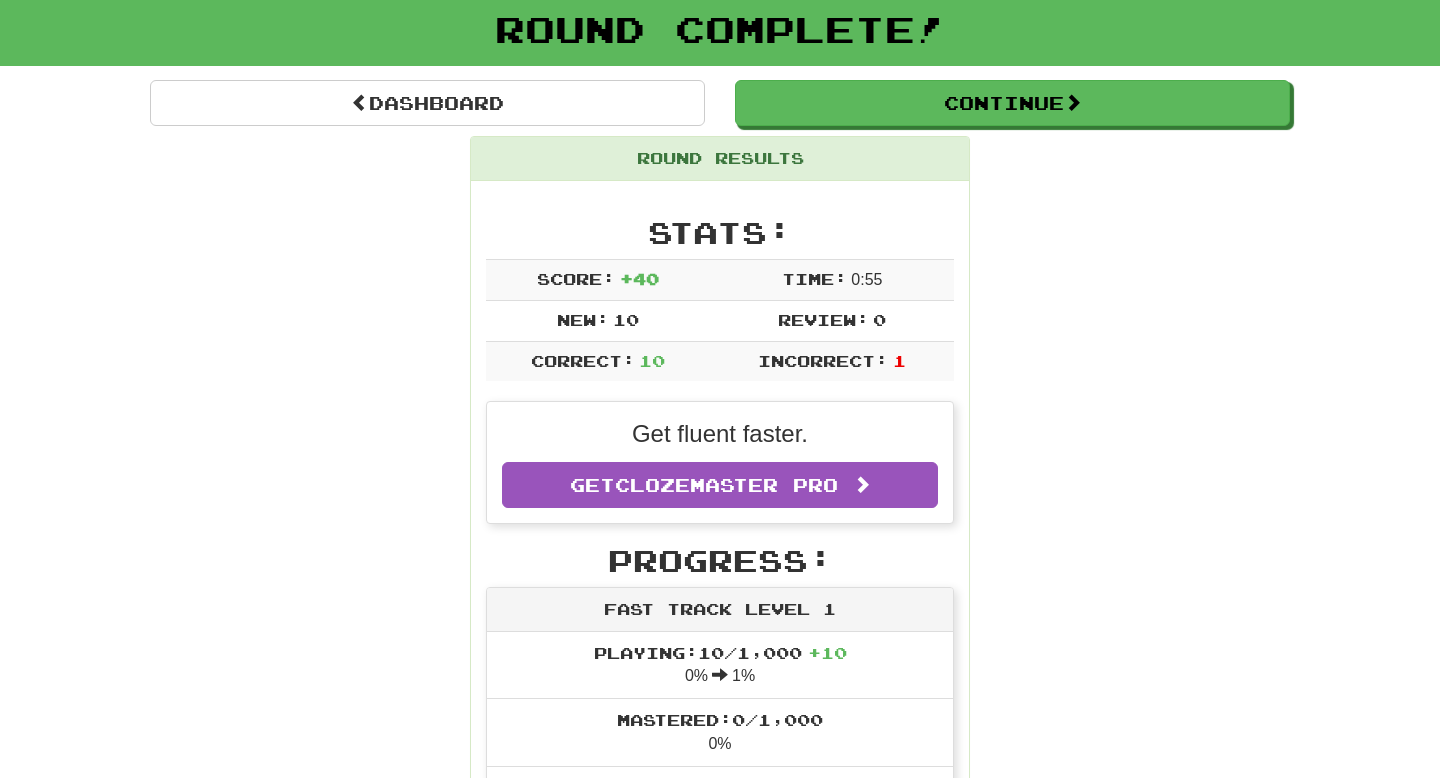 click on "Round Results" at bounding box center (720, 159) 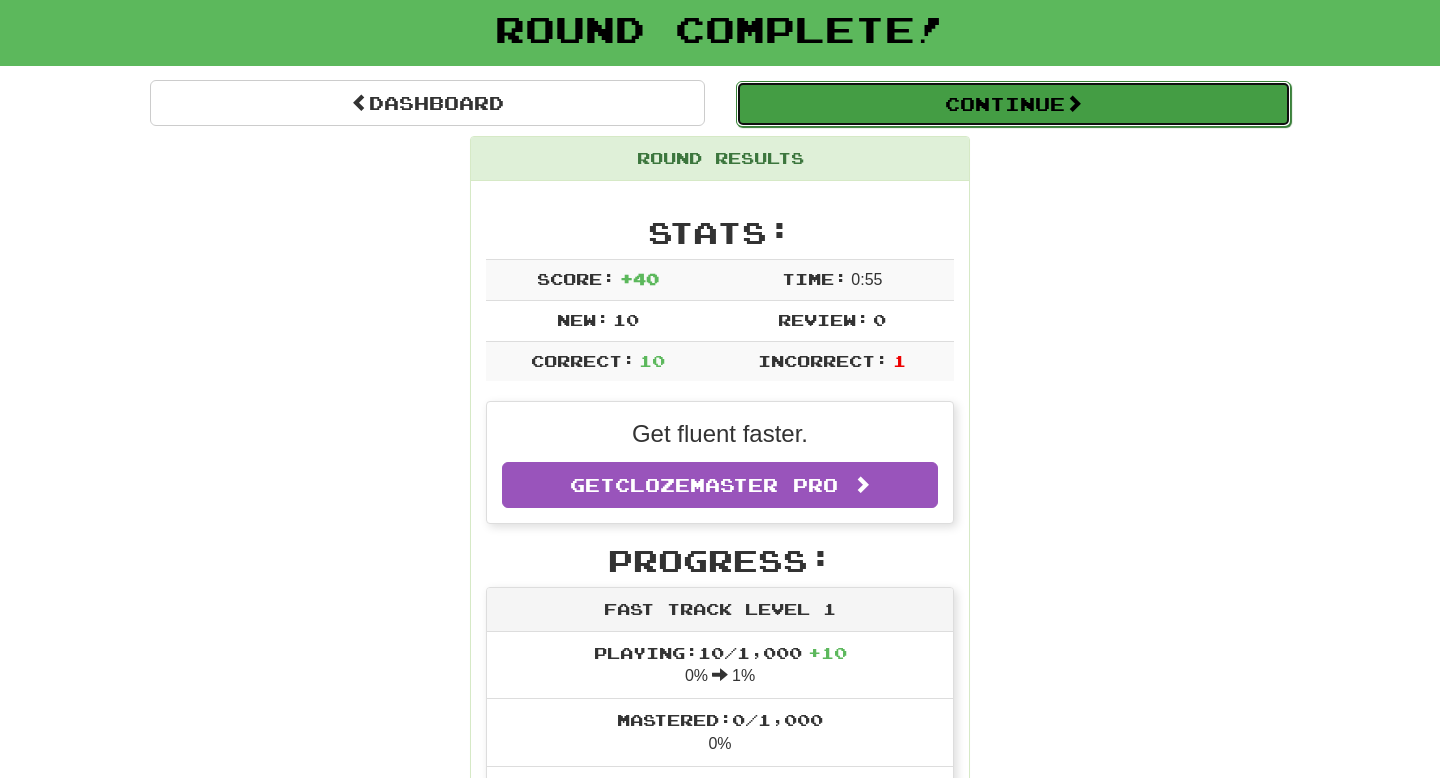 click on "Continue" at bounding box center [1013, 104] 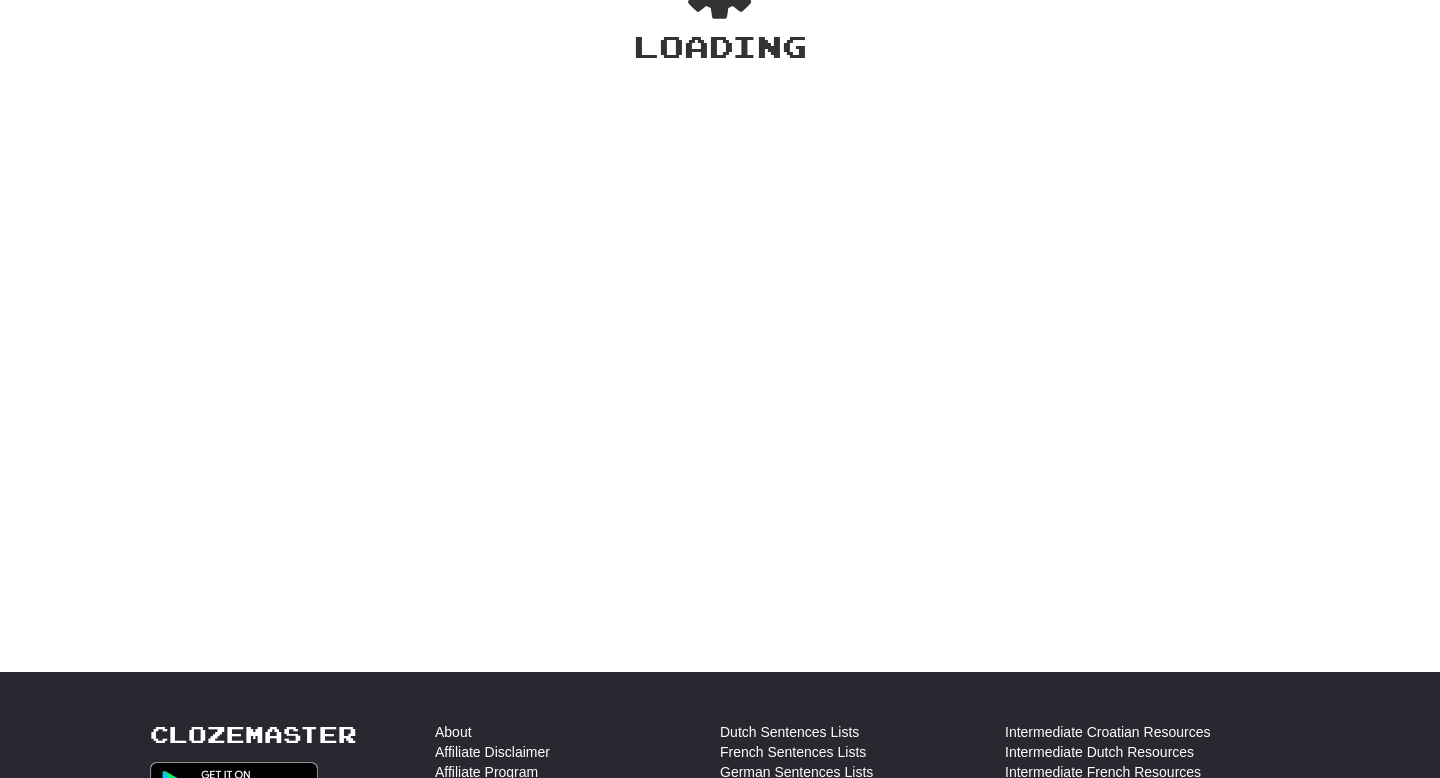scroll, scrollTop: 116, scrollLeft: 0, axis: vertical 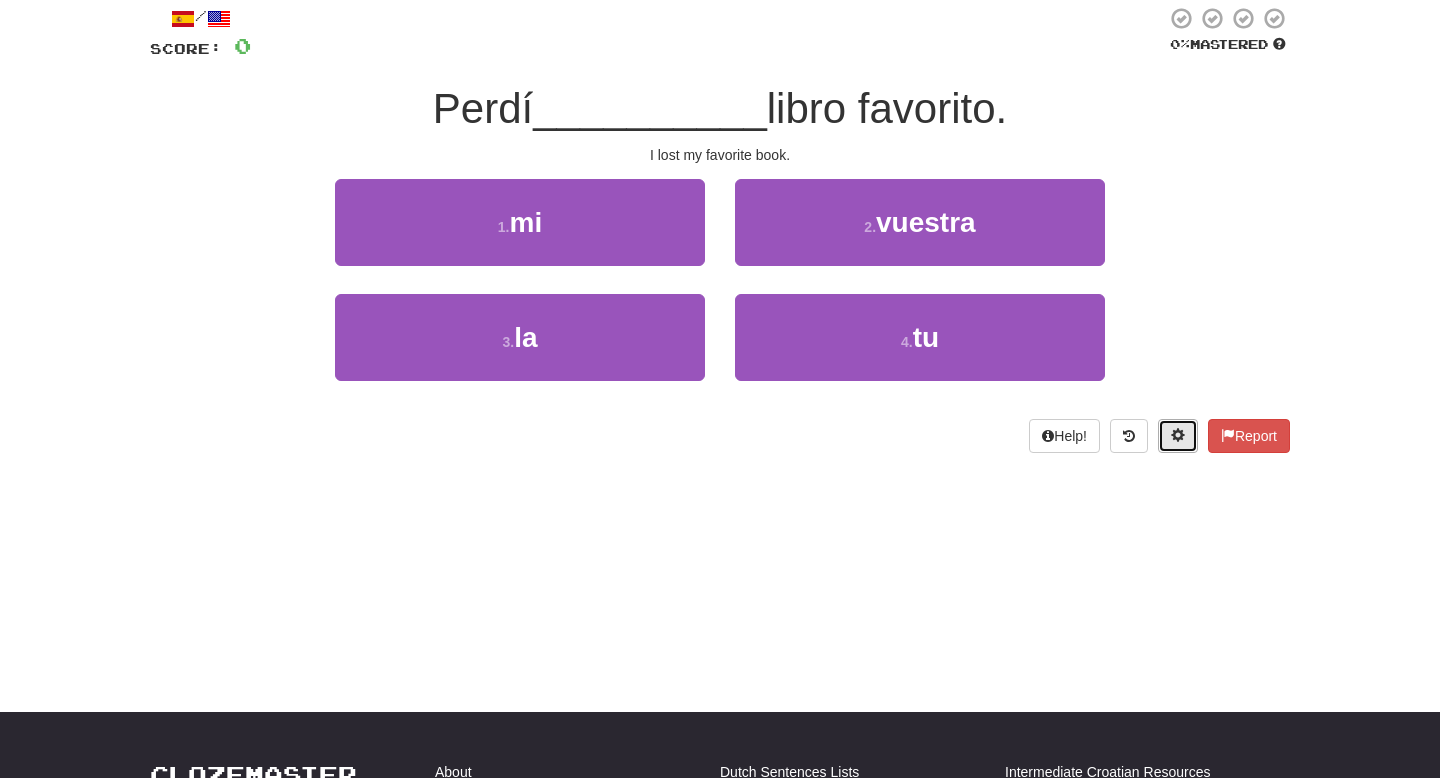 click at bounding box center (1178, 436) 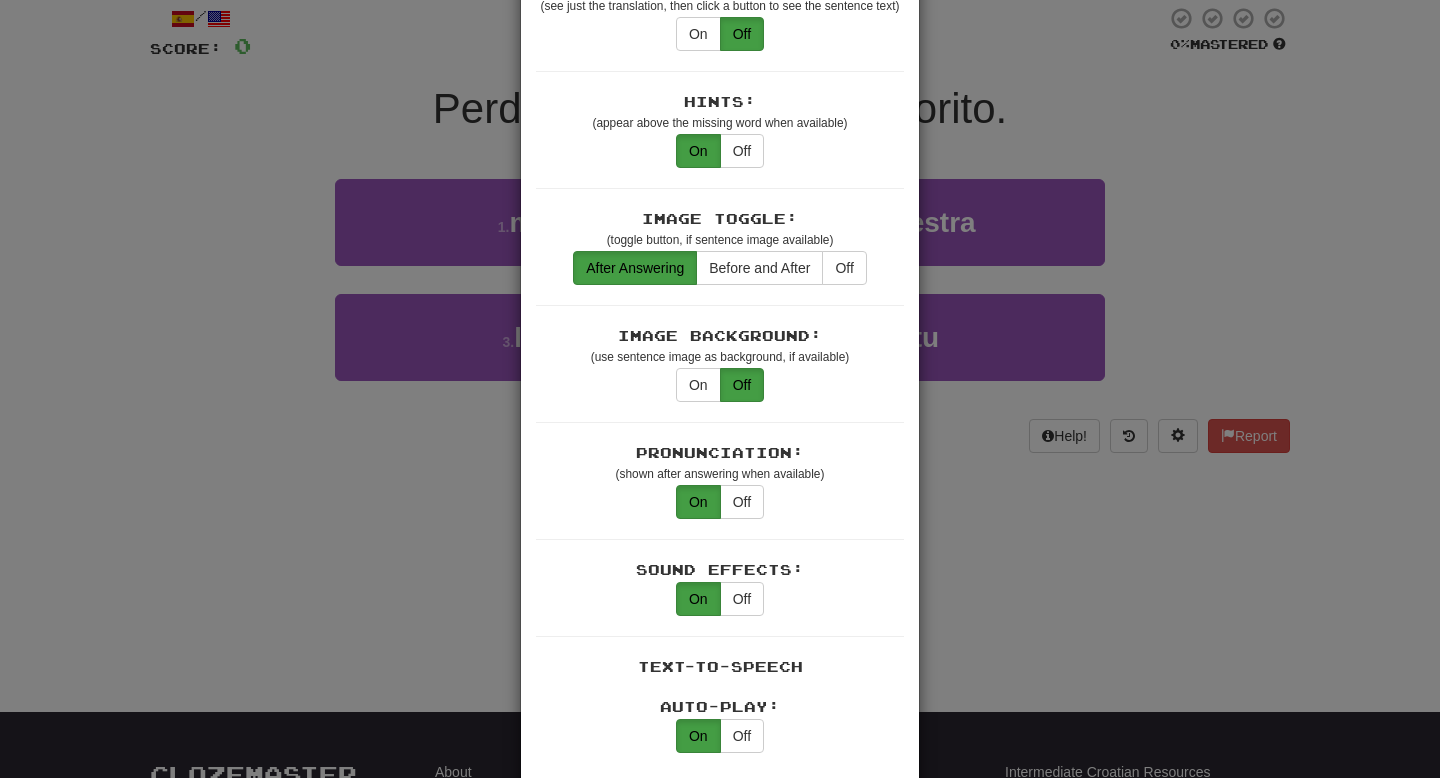 scroll, scrollTop: 0, scrollLeft: 0, axis: both 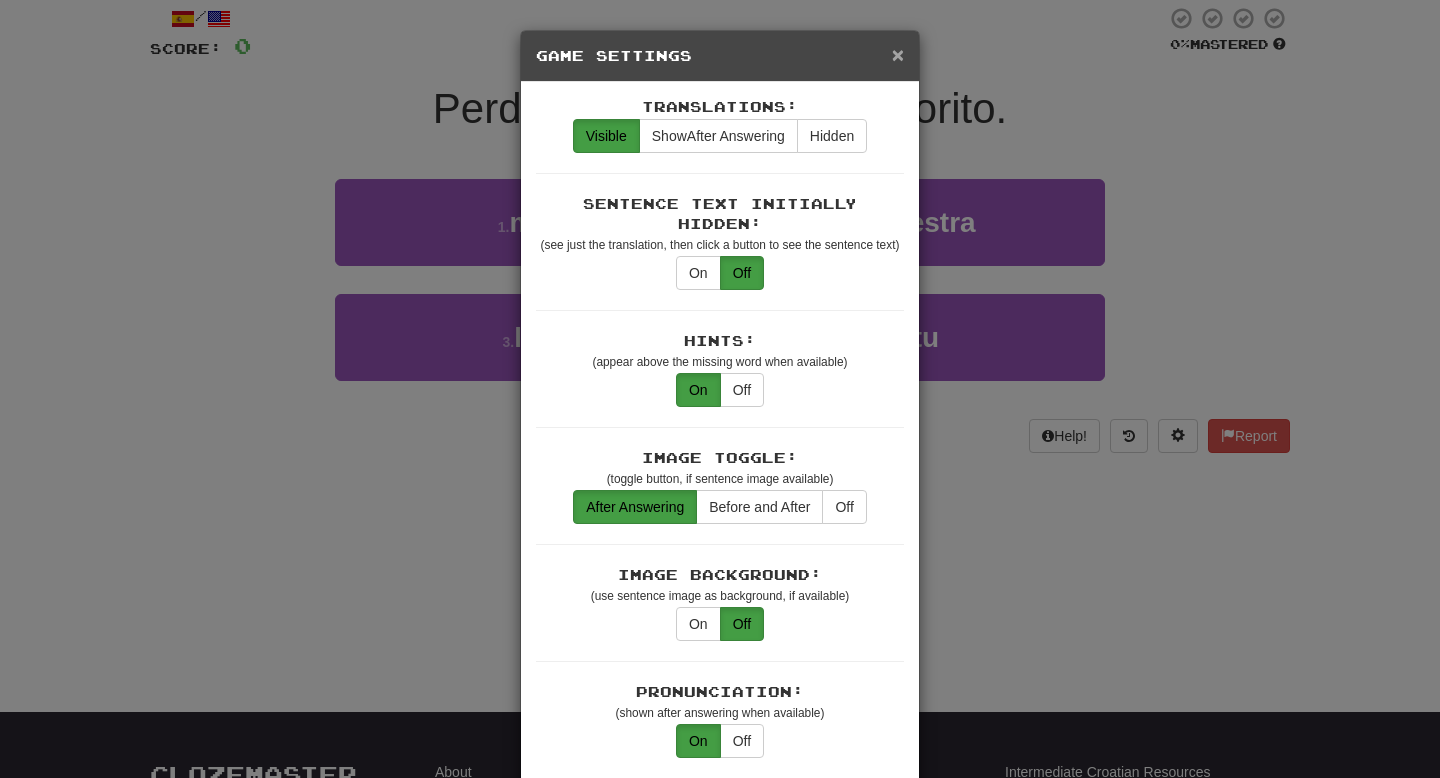 click on "×" at bounding box center [898, 54] 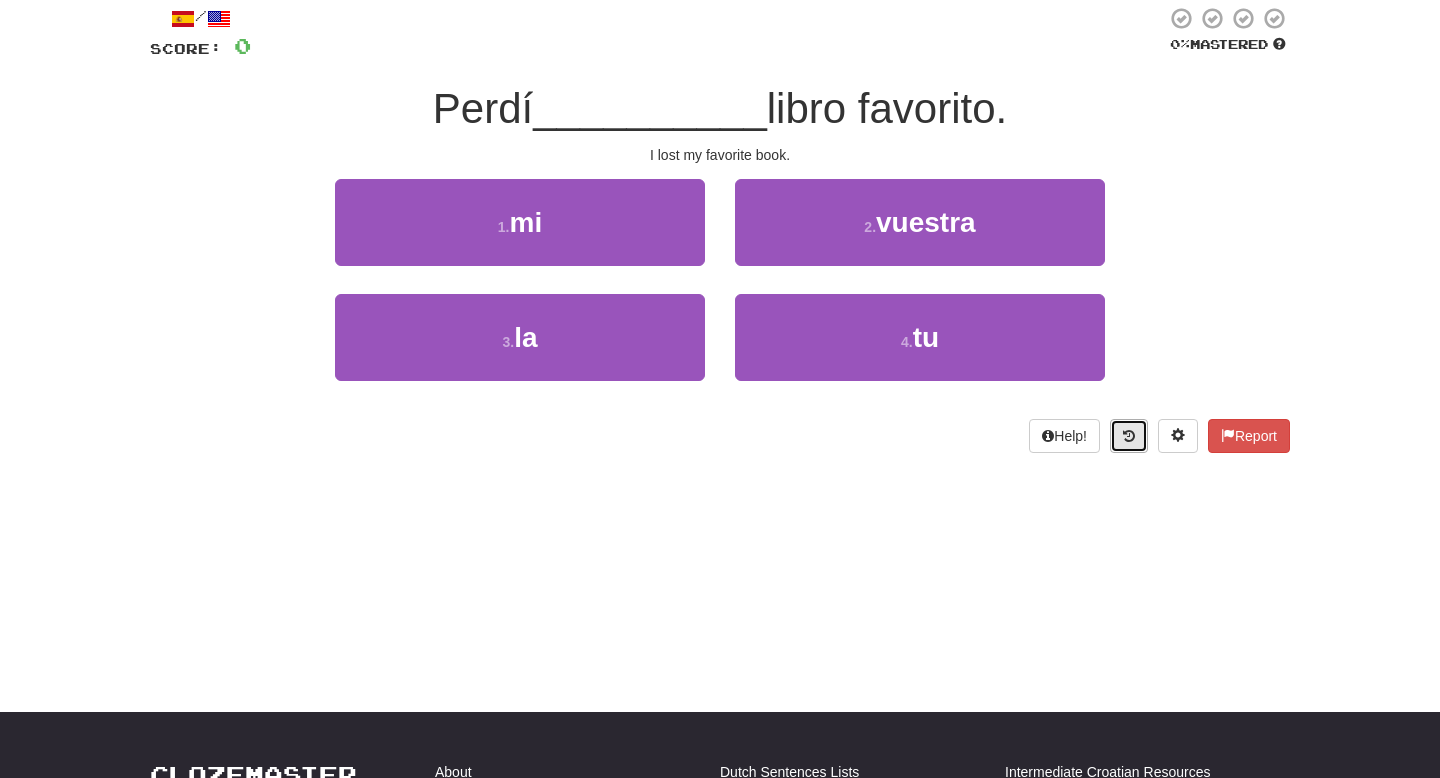 click at bounding box center (1129, 436) 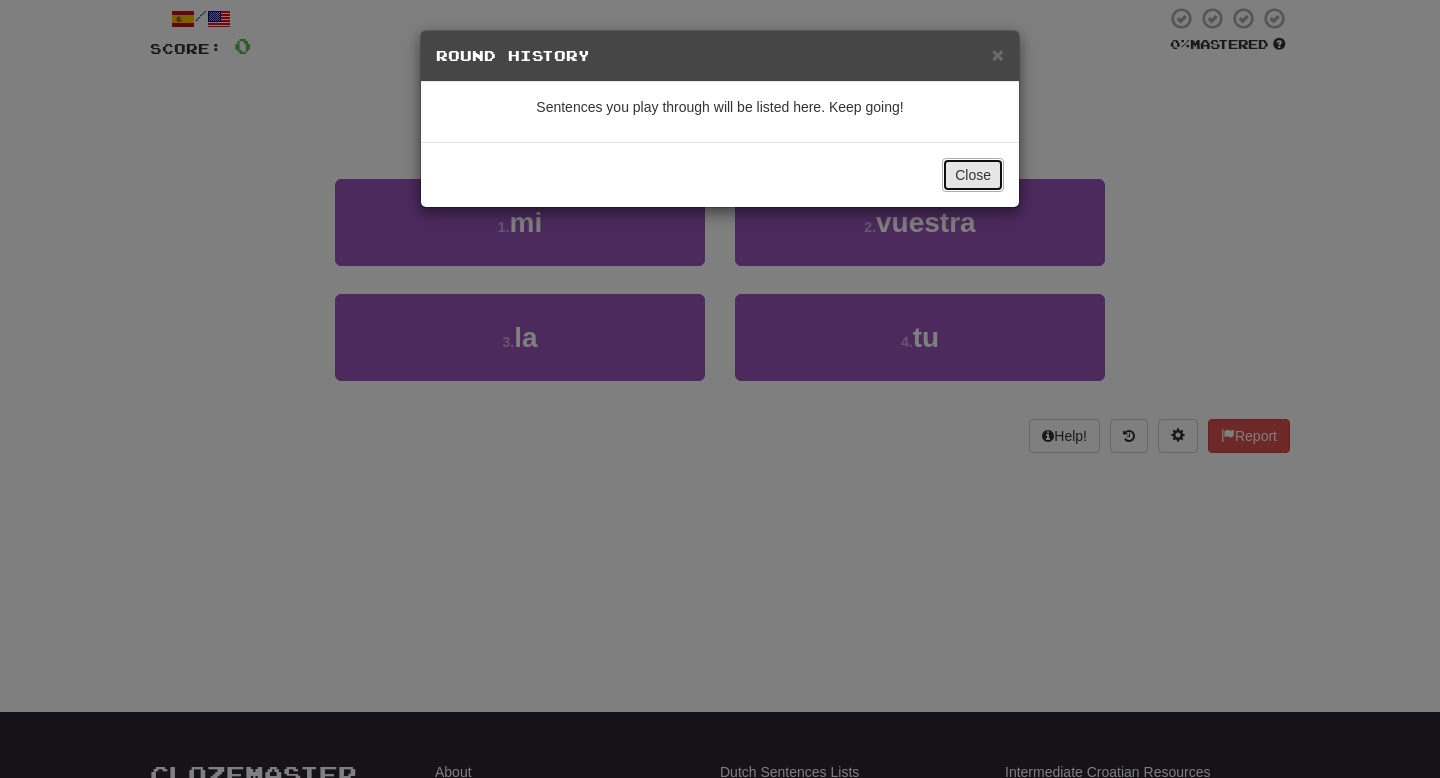 click on "Close" at bounding box center (973, 175) 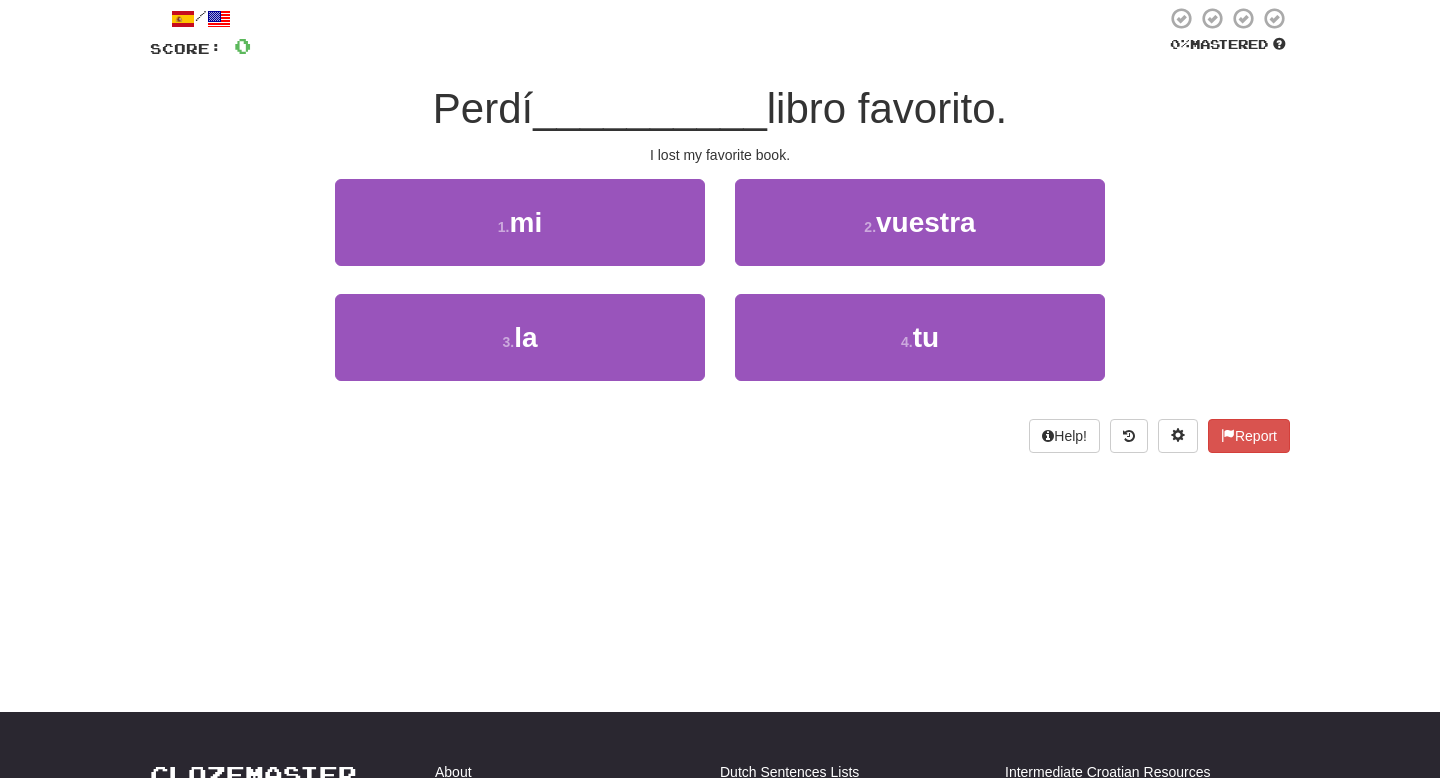 click on "Score:   0" at bounding box center (200, 46) 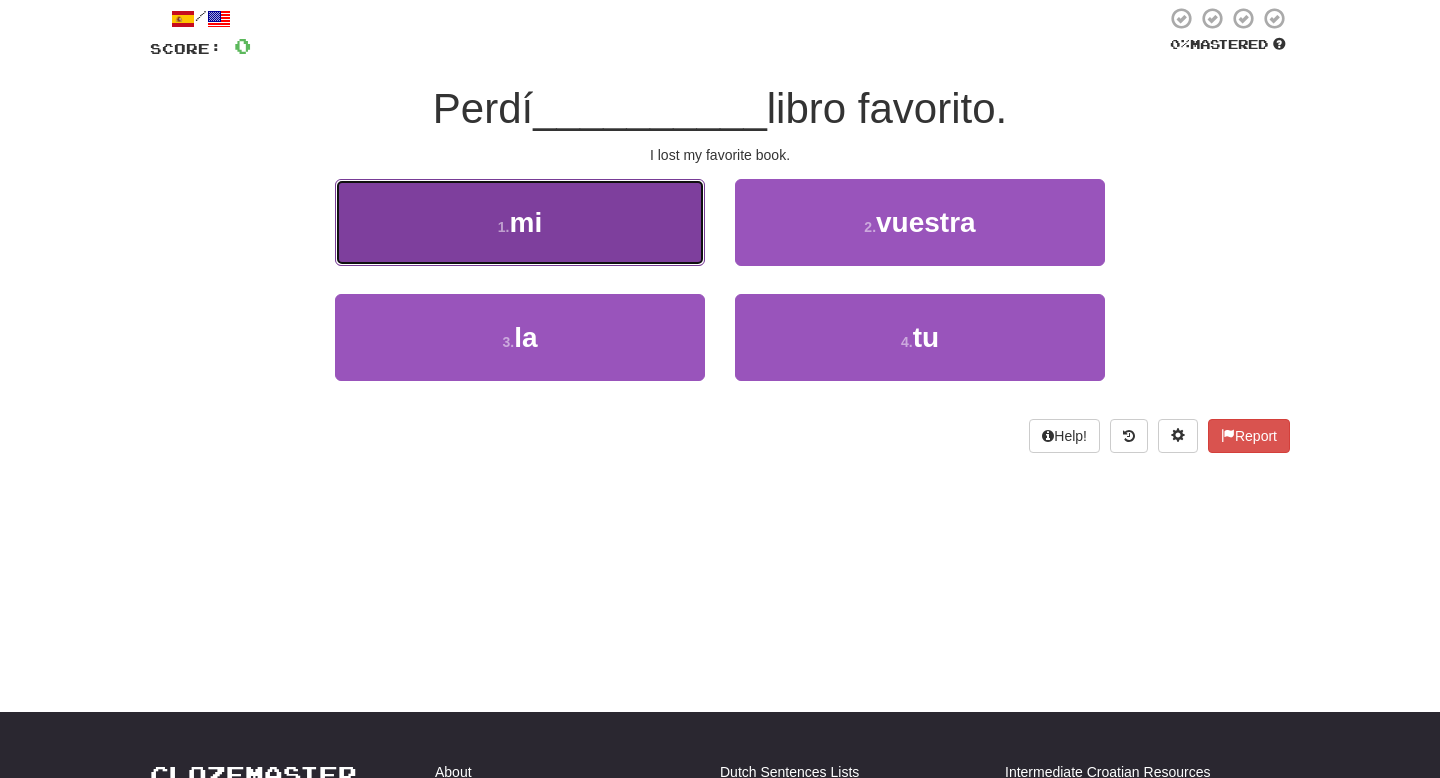 click on "1 .  mi" at bounding box center [520, 222] 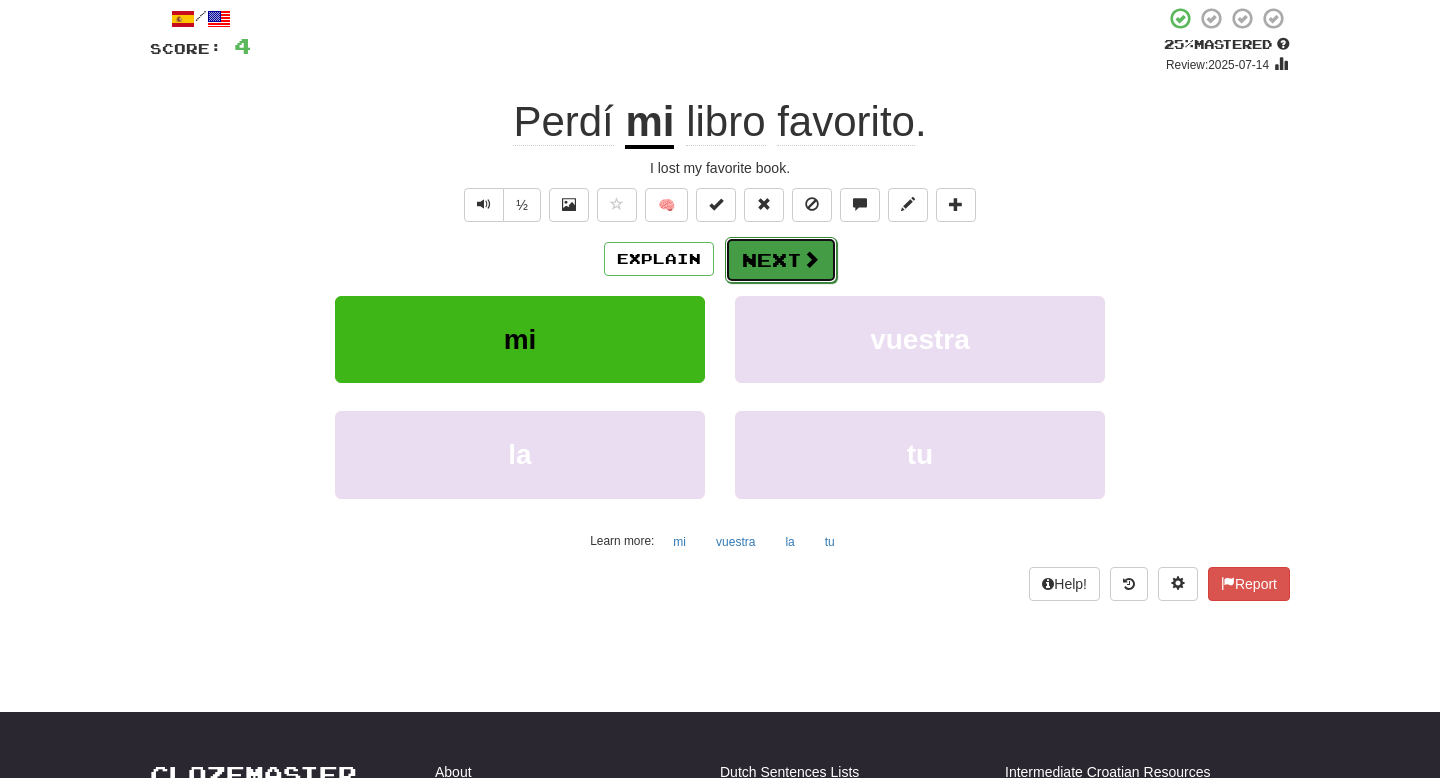 click on "Next" at bounding box center (781, 260) 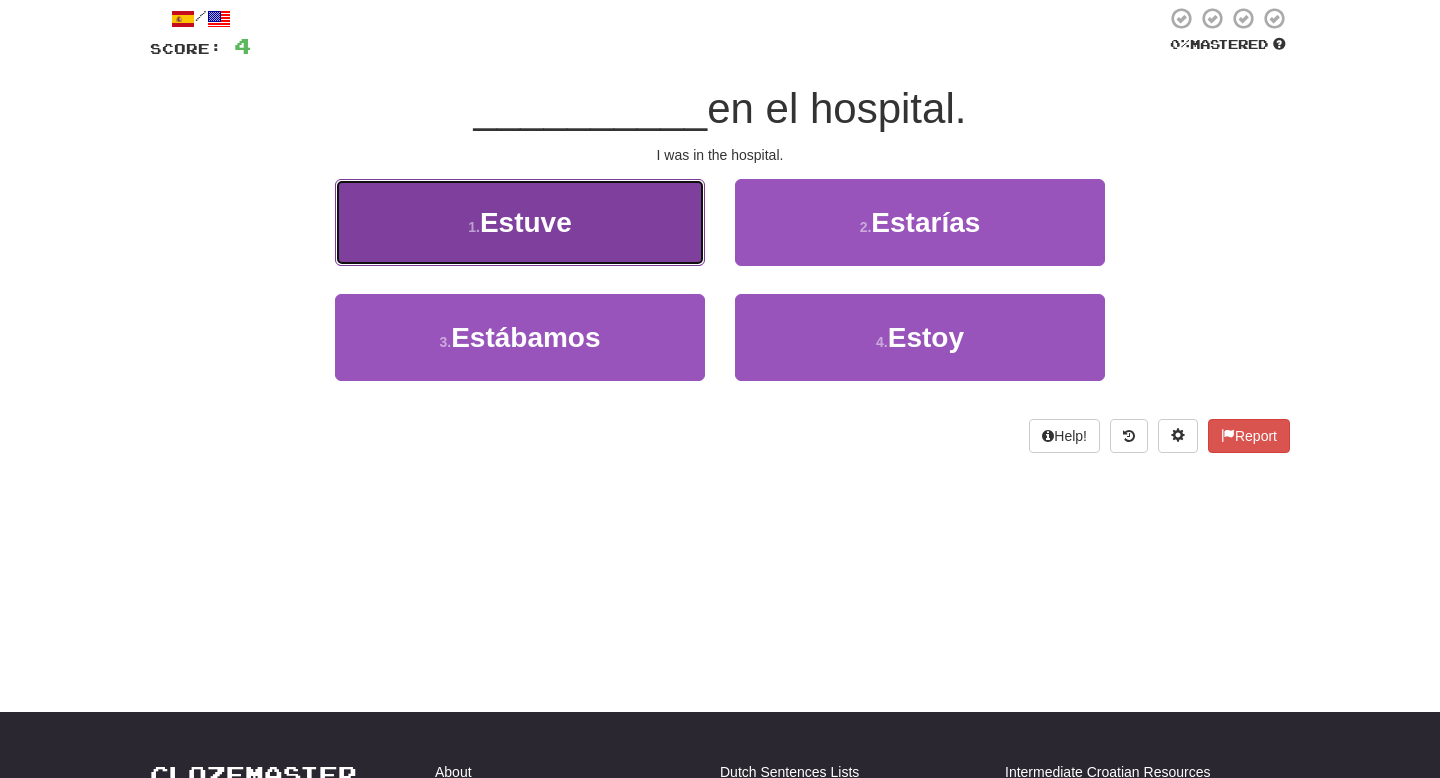click on "1 .  Estuve" at bounding box center [520, 222] 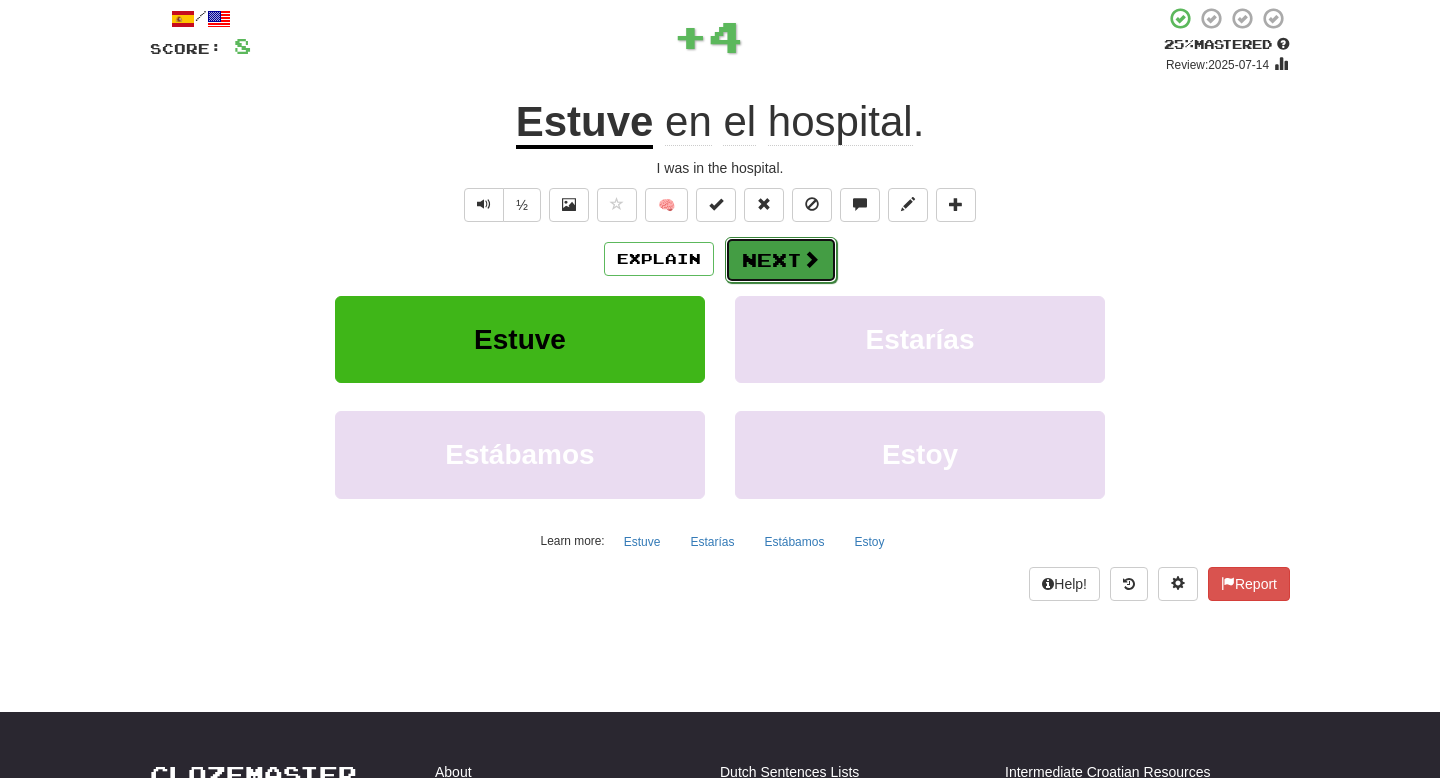 click on "Next" at bounding box center (781, 260) 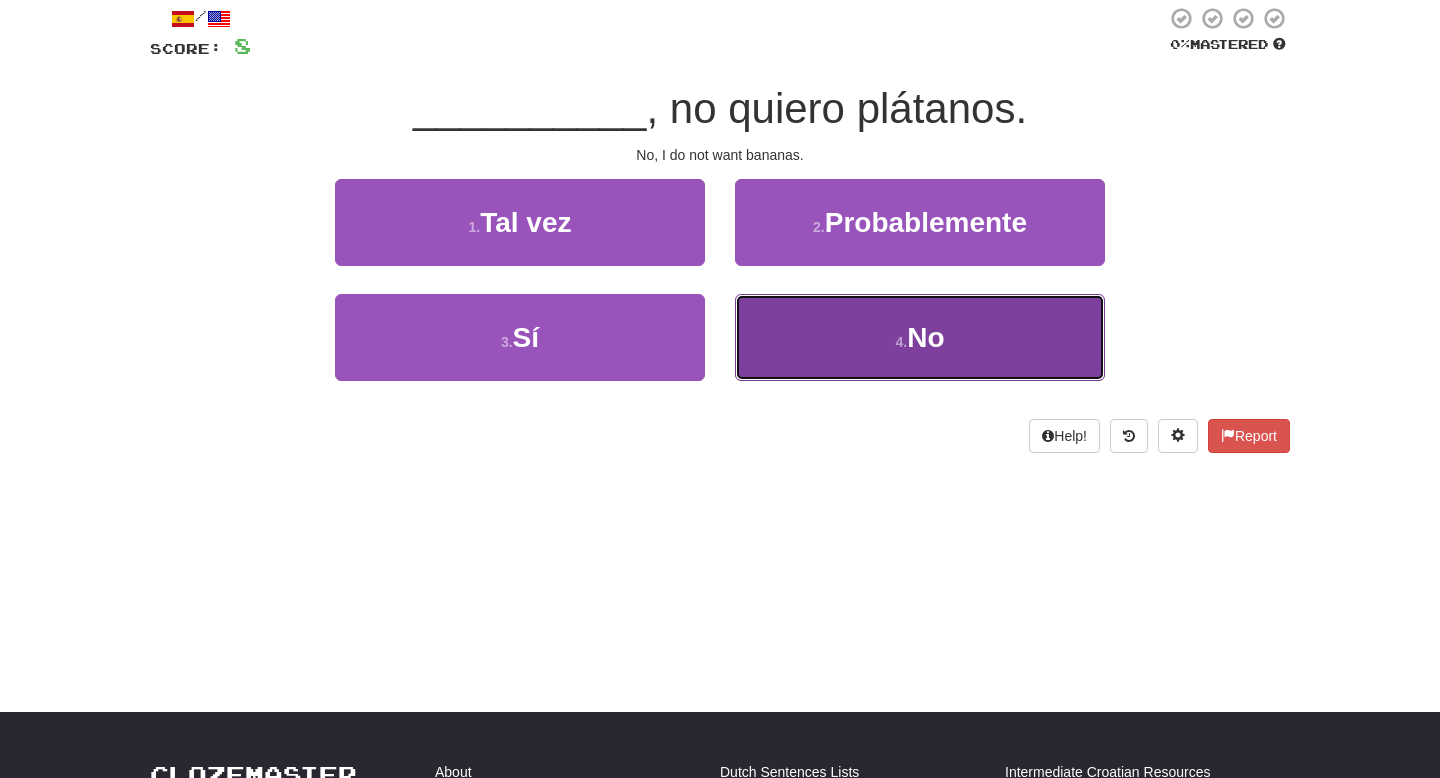 click on "4 .  No" at bounding box center [920, 337] 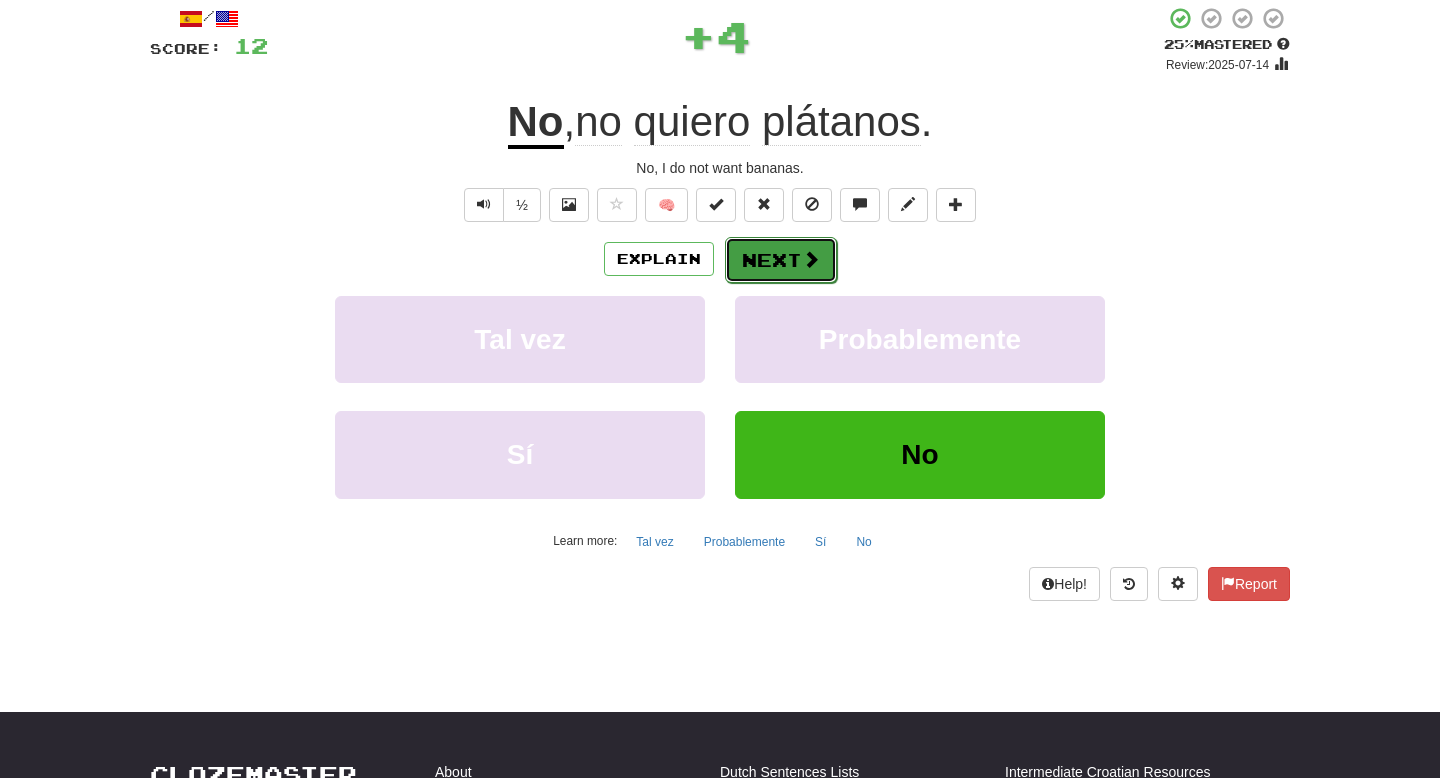 click on "Next" at bounding box center (781, 260) 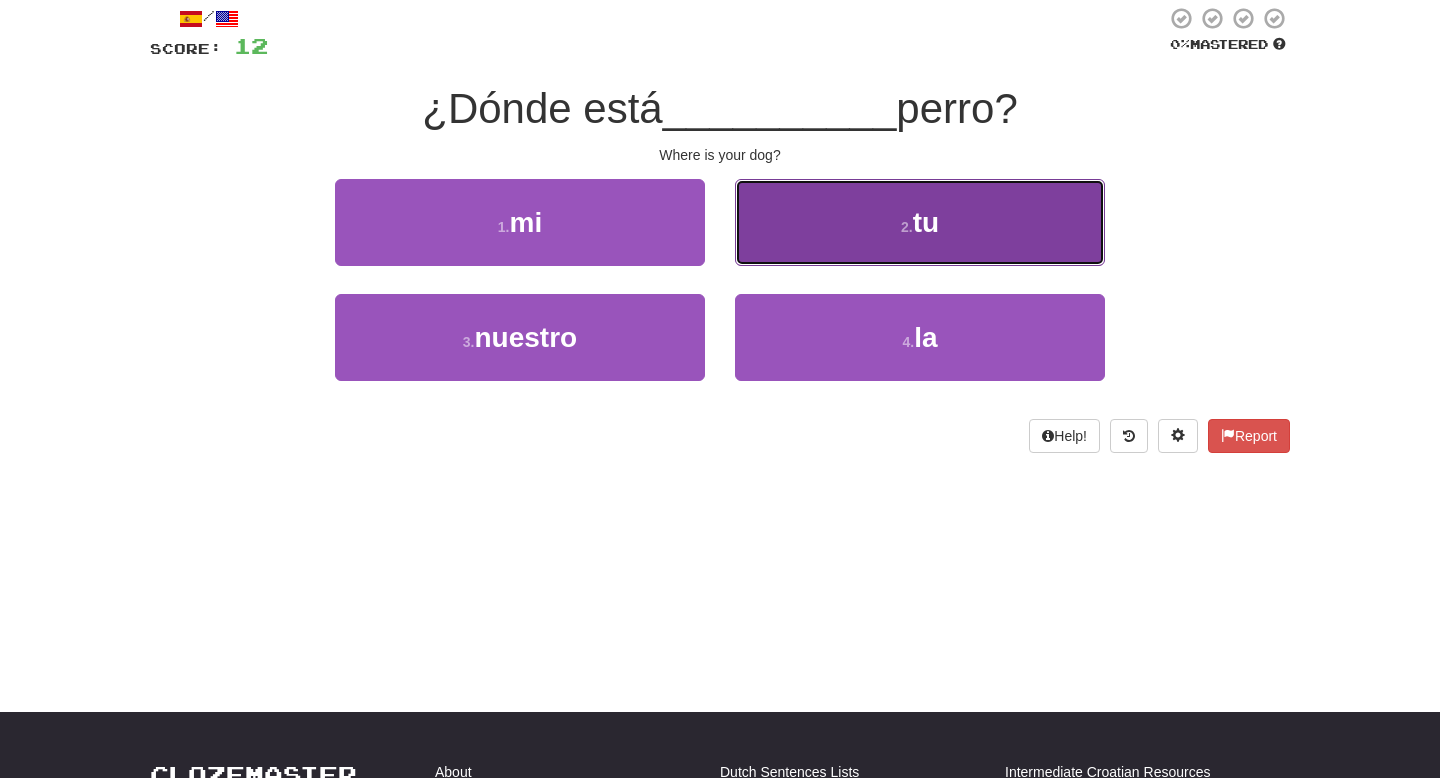 click on "2 .  tu" at bounding box center (920, 222) 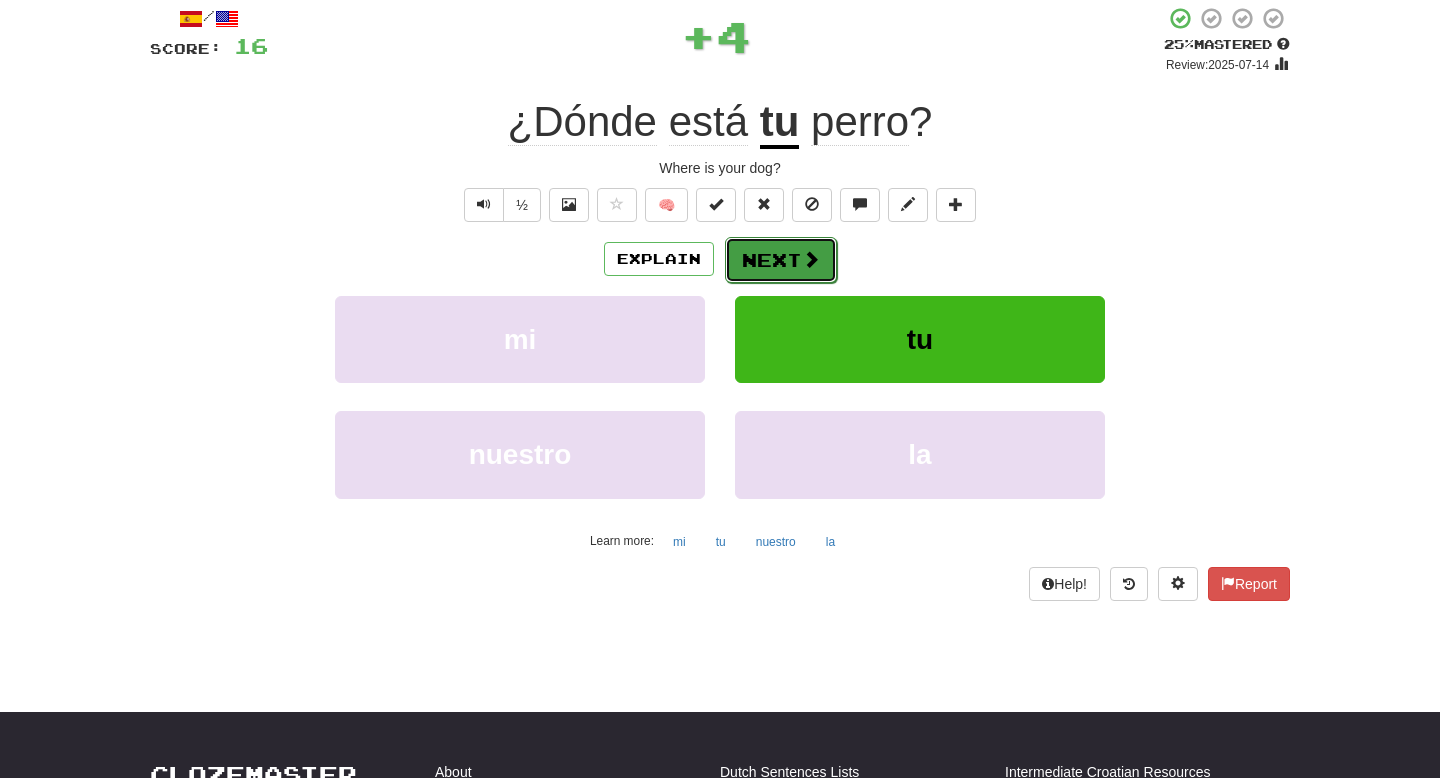 click at bounding box center [811, 259] 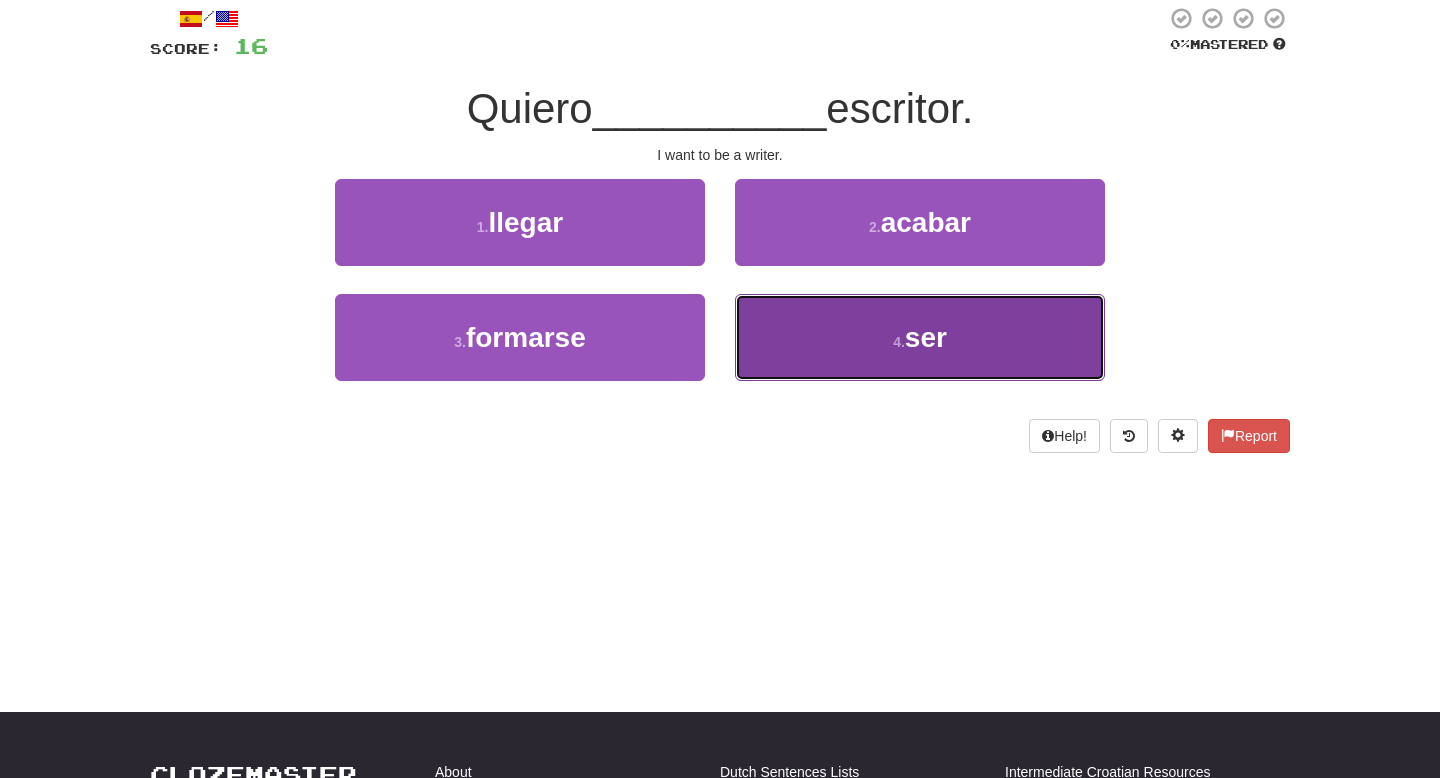 click on "4 .  ser" at bounding box center (920, 337) 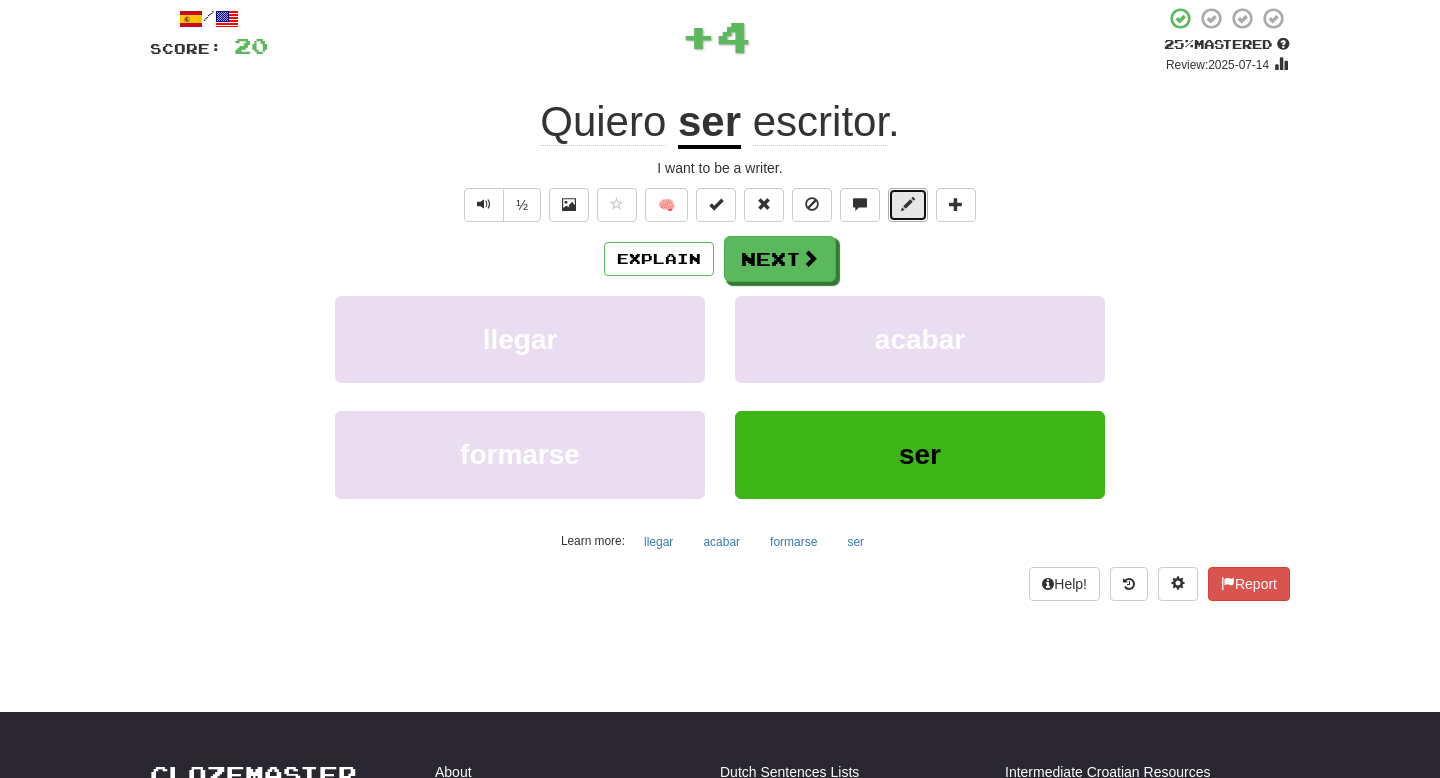 click at bounding box center [908, 204] 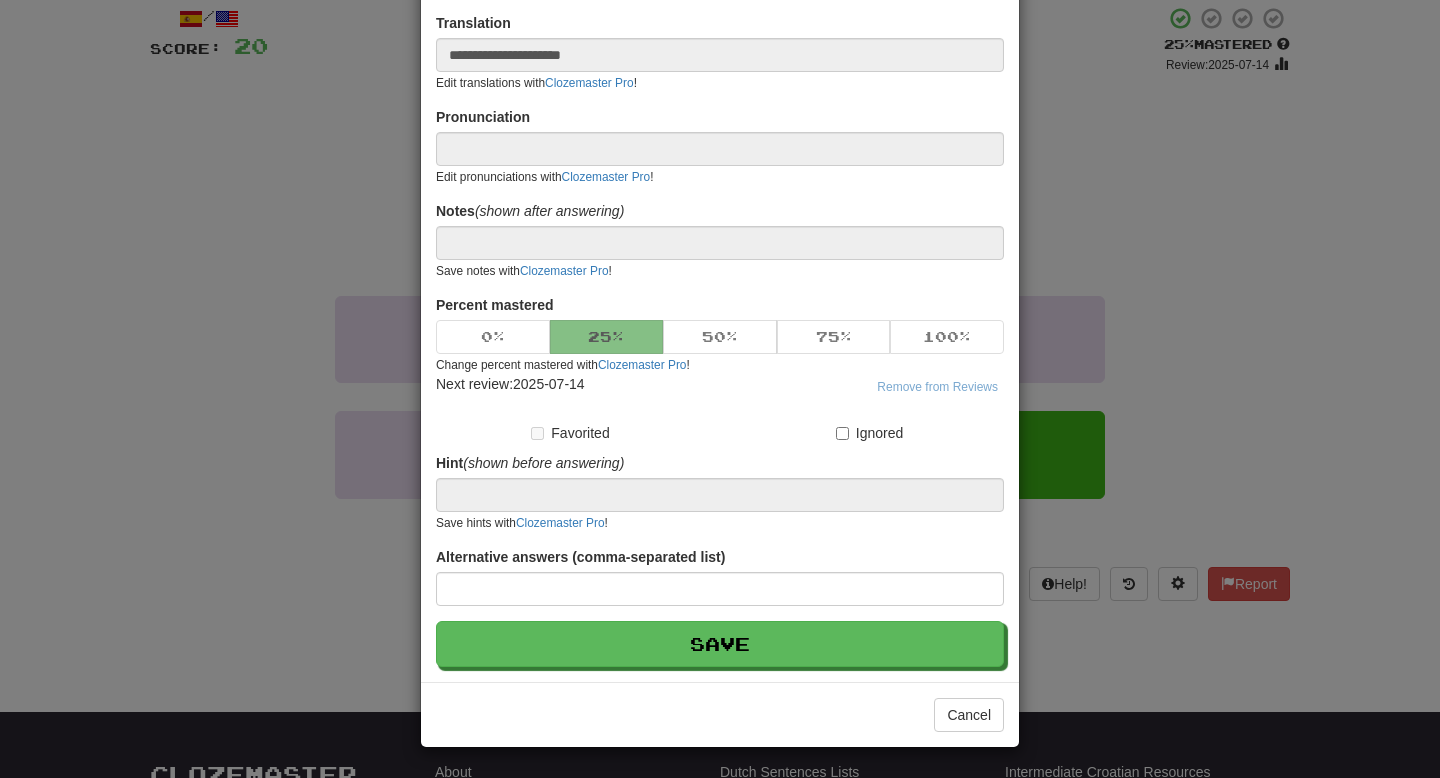 scroll, scrollTop: 0, scrollLeft: 0, axis: both 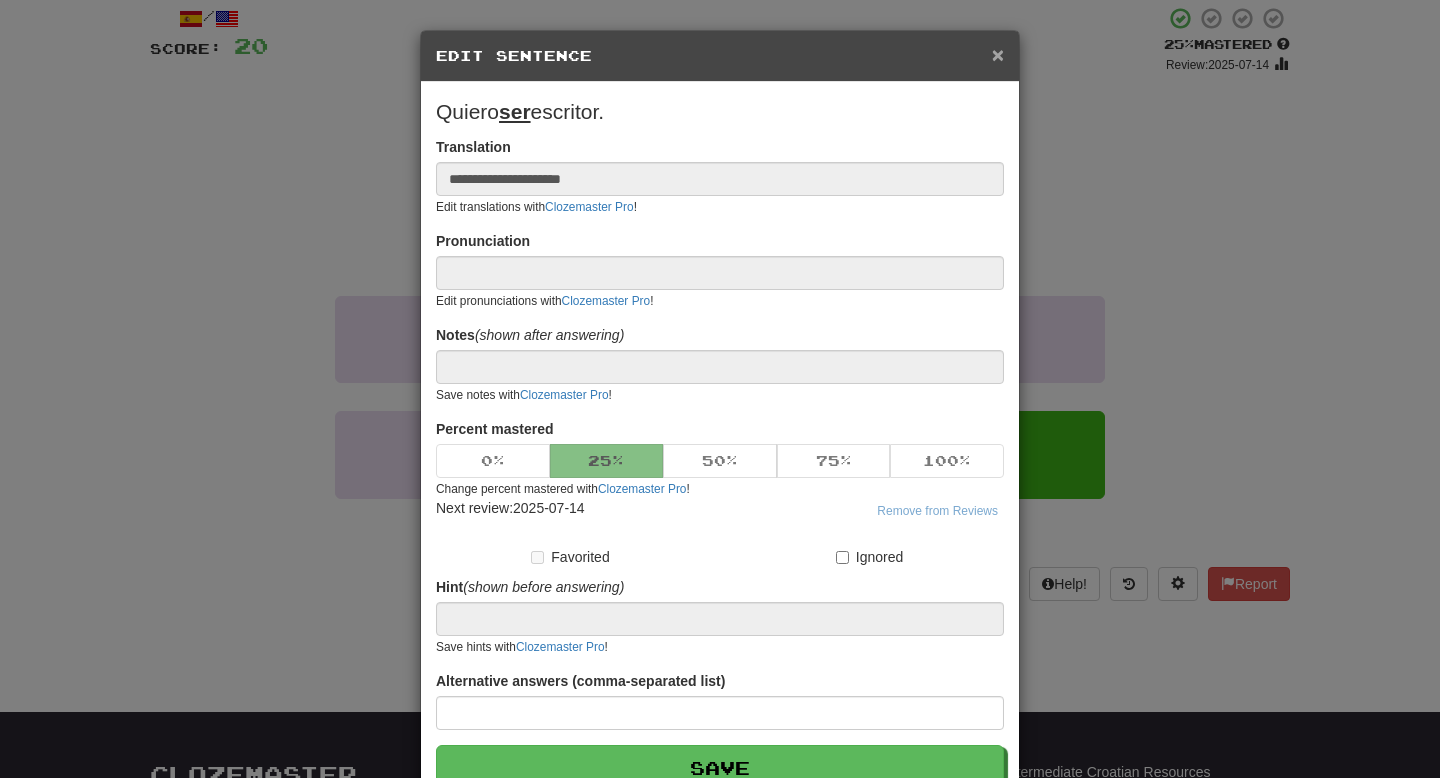 click on "×" at bounding box center [998, 54] 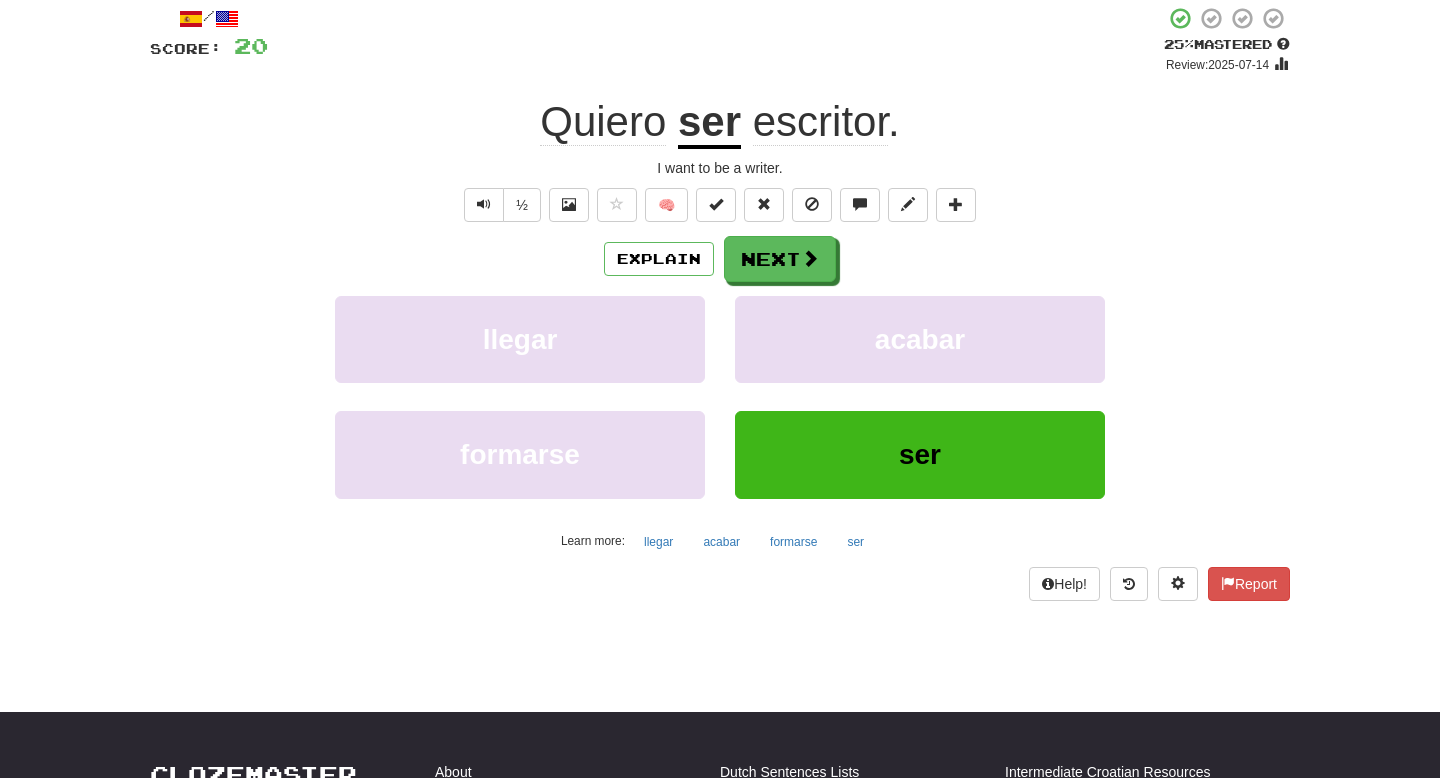 click on "Explain Next llegar acabar formarse ser Learn more: llegar acabar formarse ser" at bounding box center (720, 396) 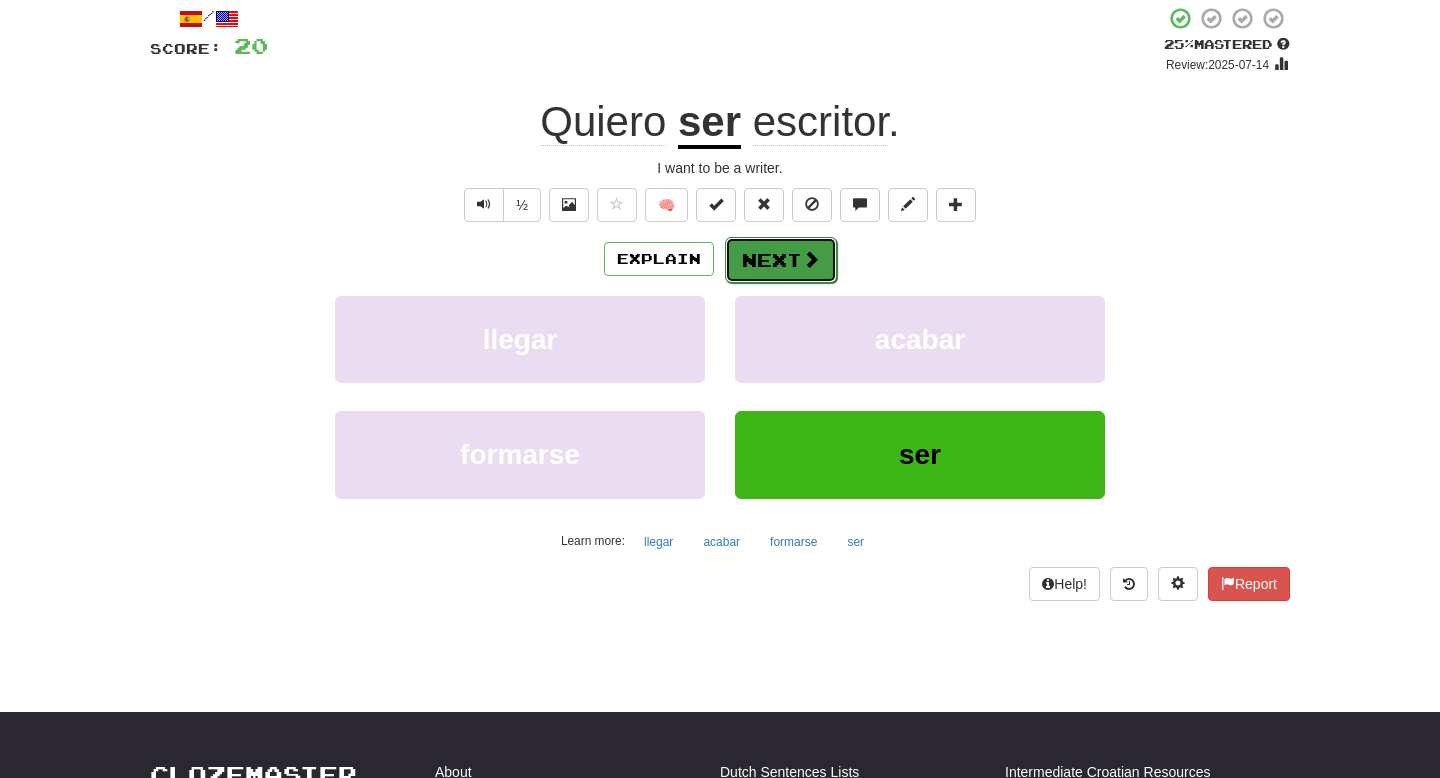 click on "Next" at bounding box center (781, 260) 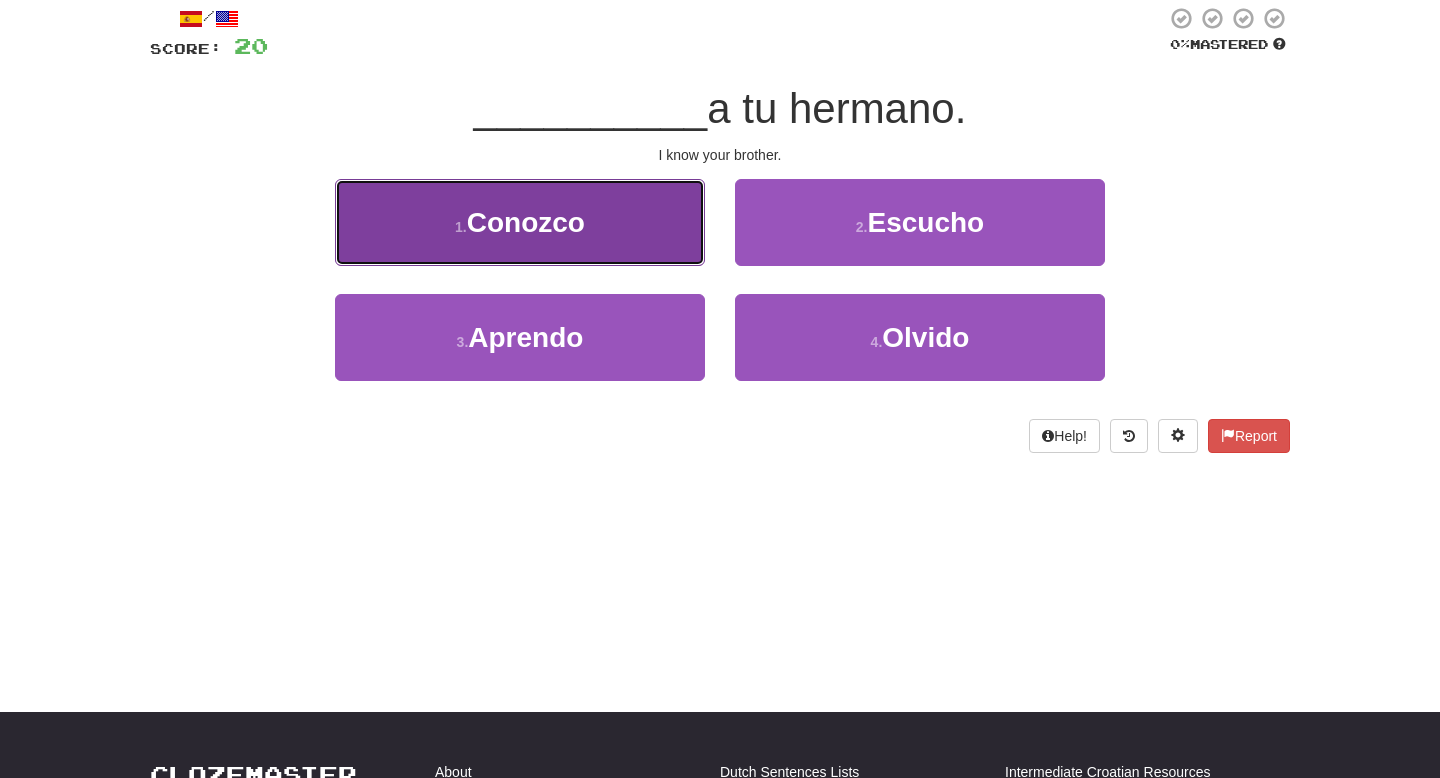 click on "1 .  Conozco" at bounding box center (520, 222) 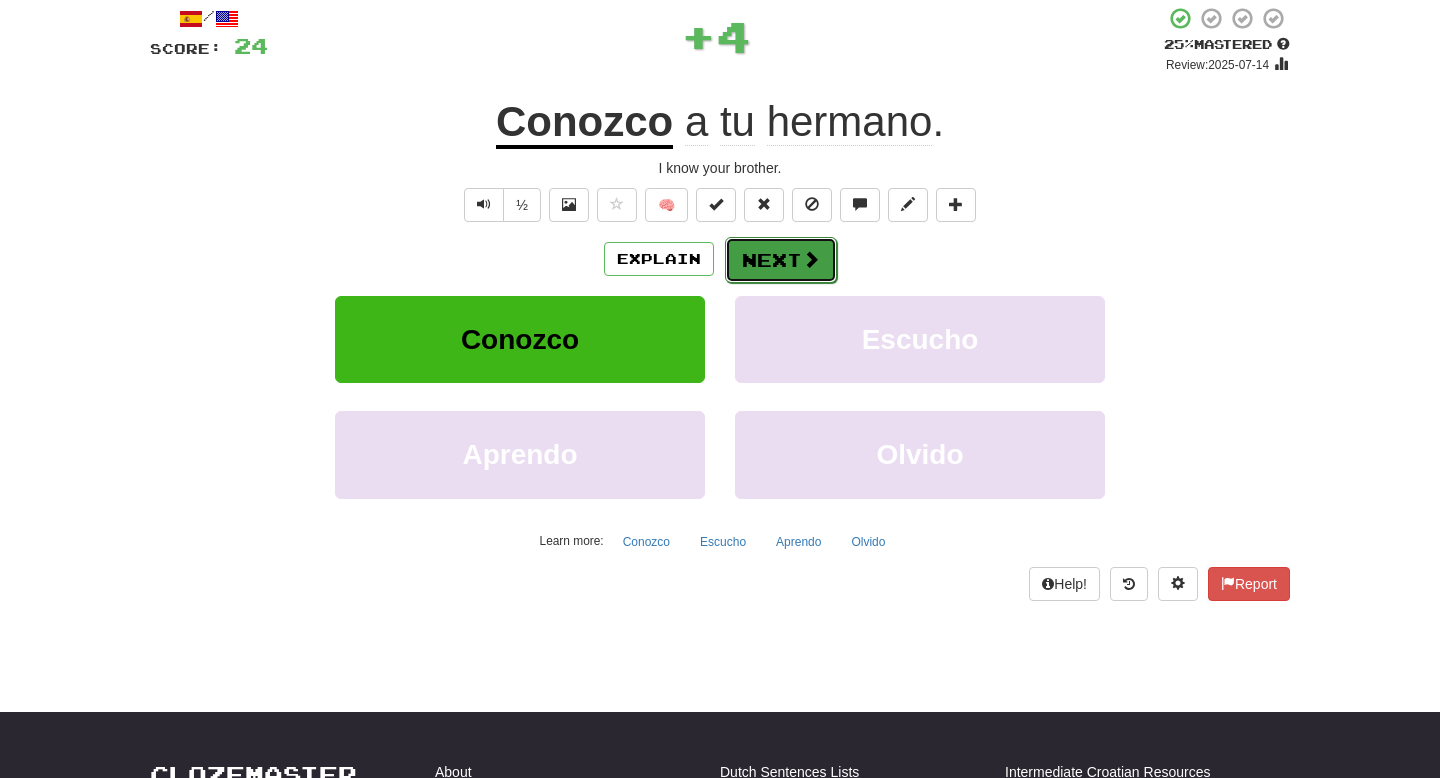 click on "Next" at bounding box center [781, 260] 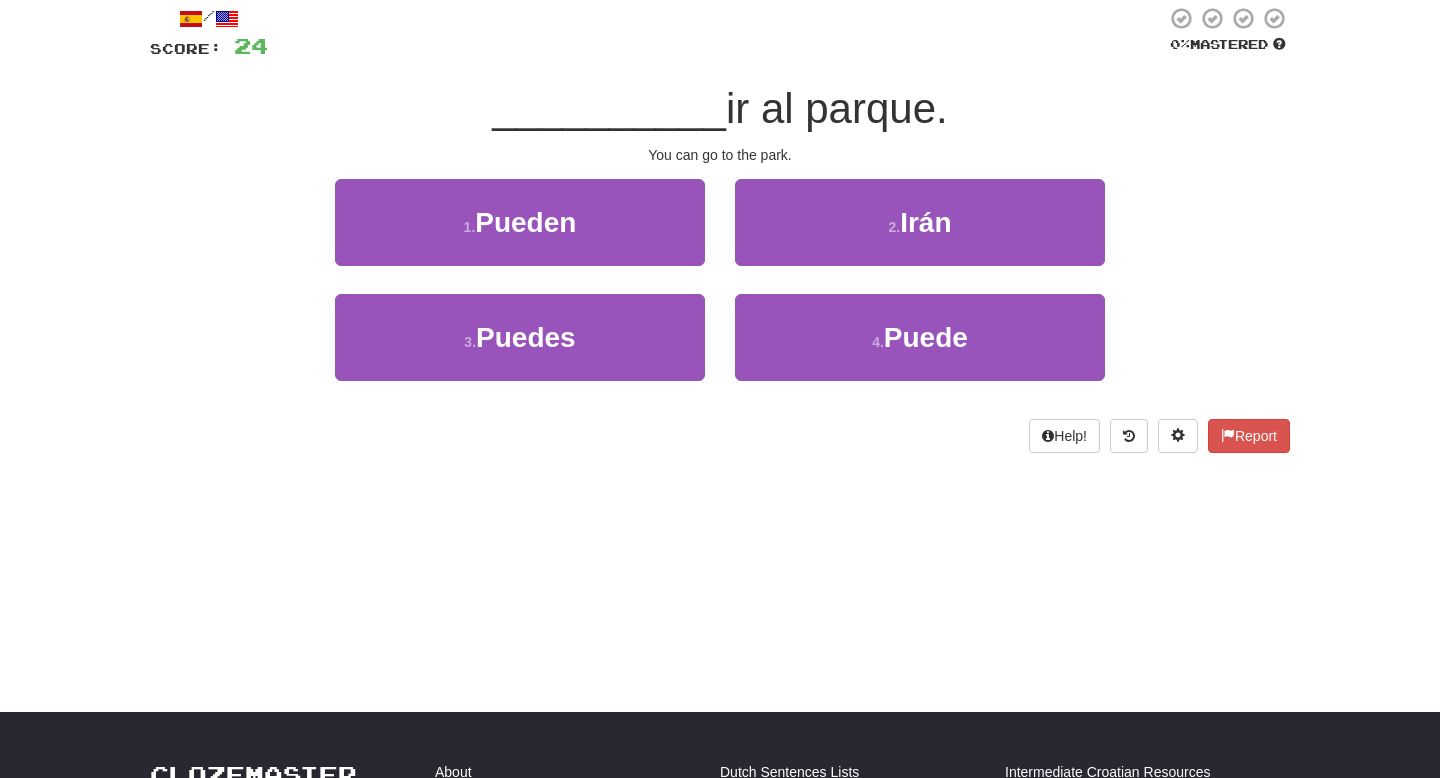 click on "3 .  Puedes" at bounding box center (520, 351) 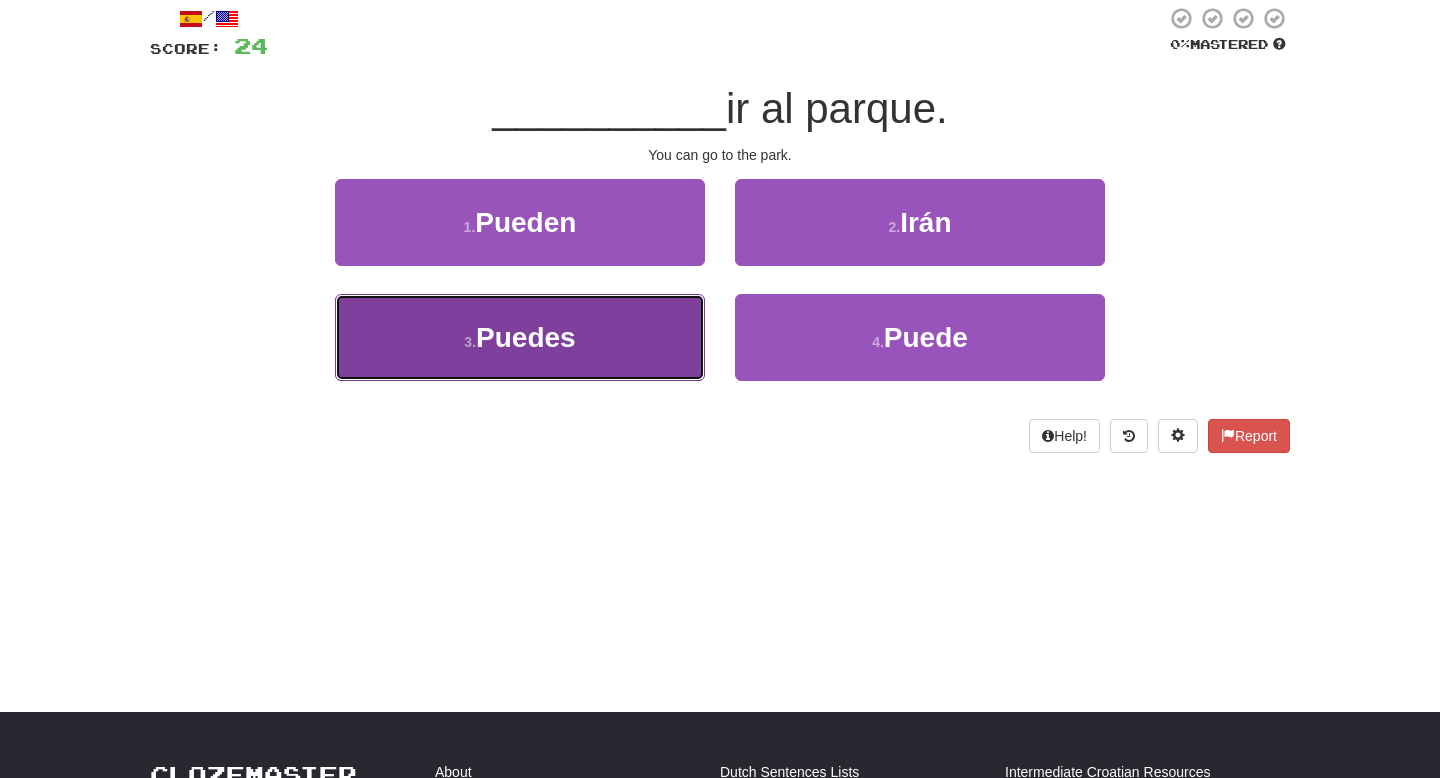 click on "3 .  Puedes" at bounding box center (520, 337) 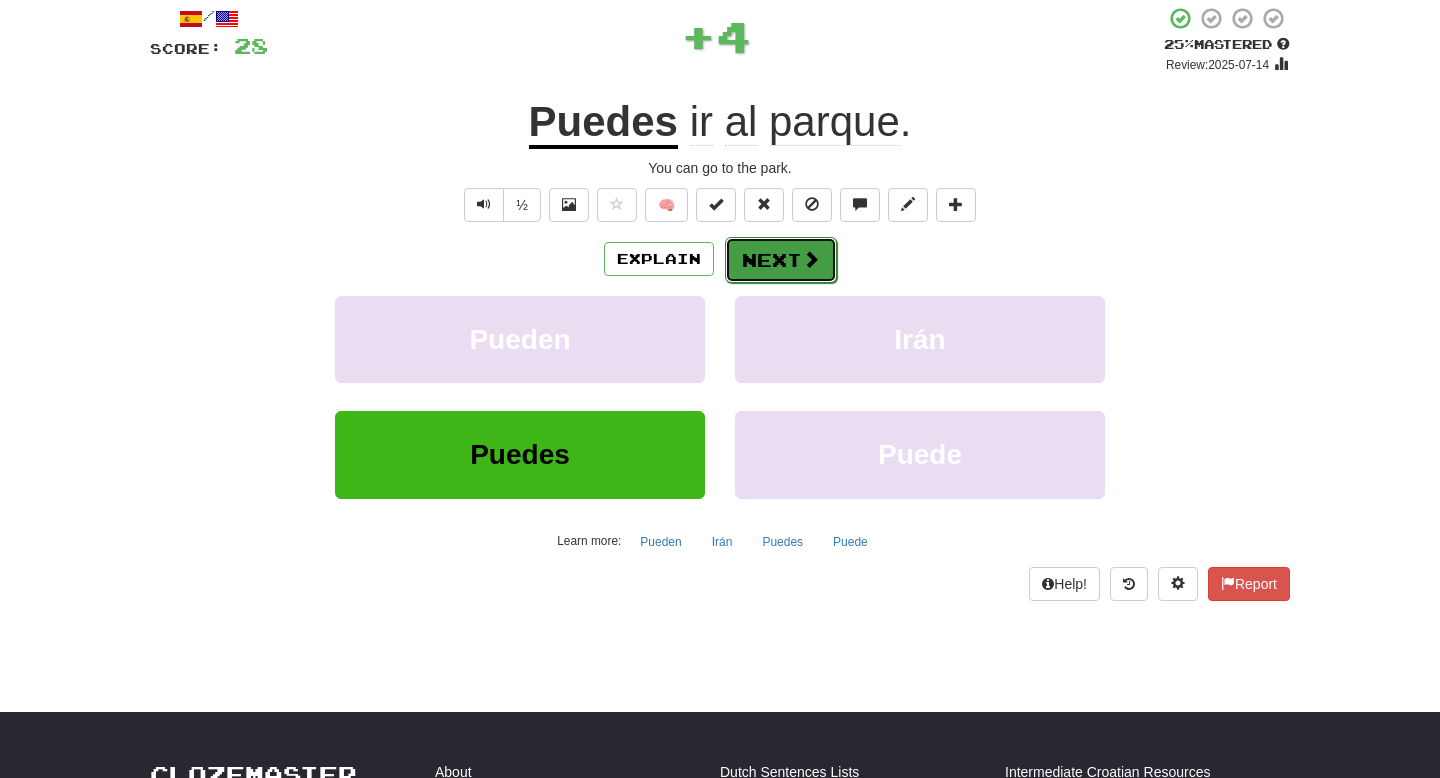 click on "Next" at bounding box center [781, 260] 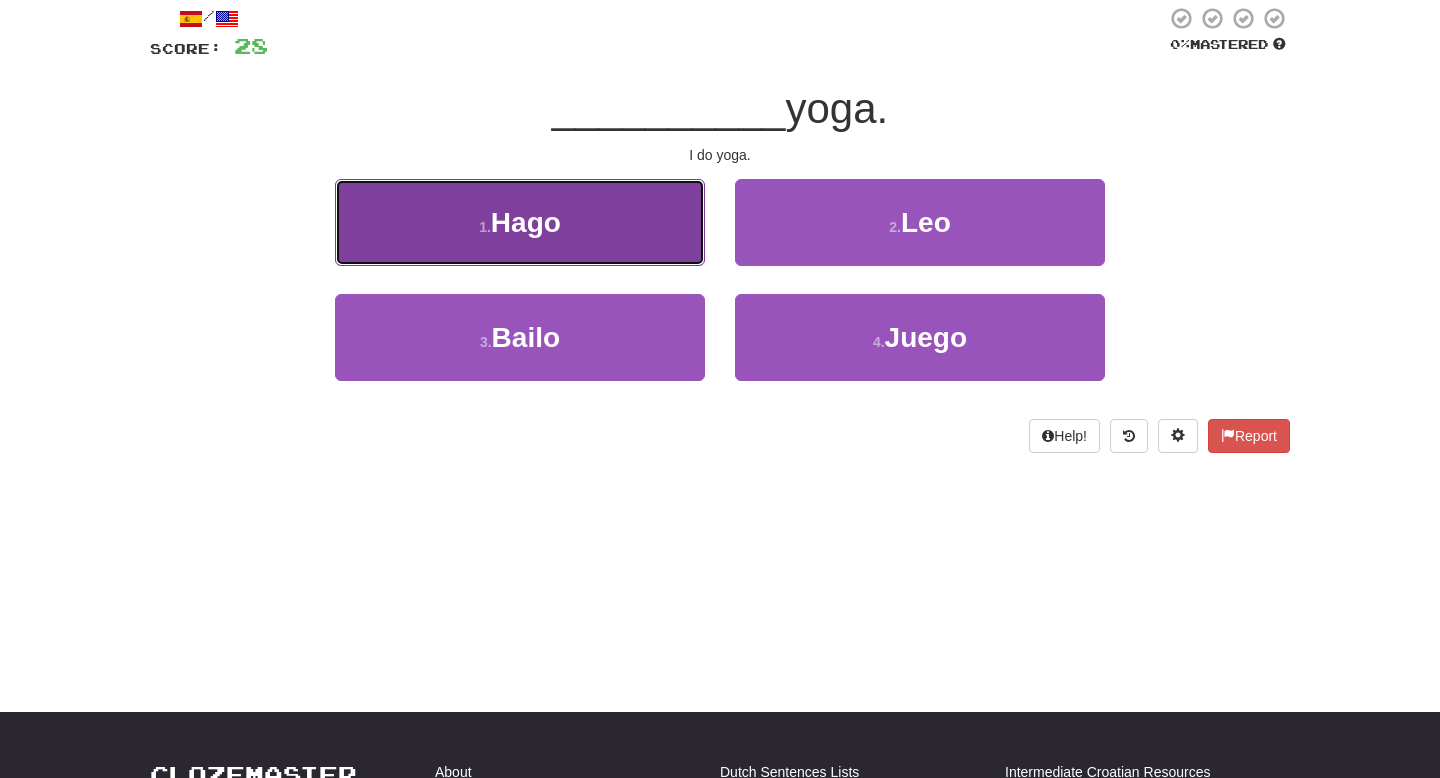 click on "Hago" at bounding box center [526, 222] 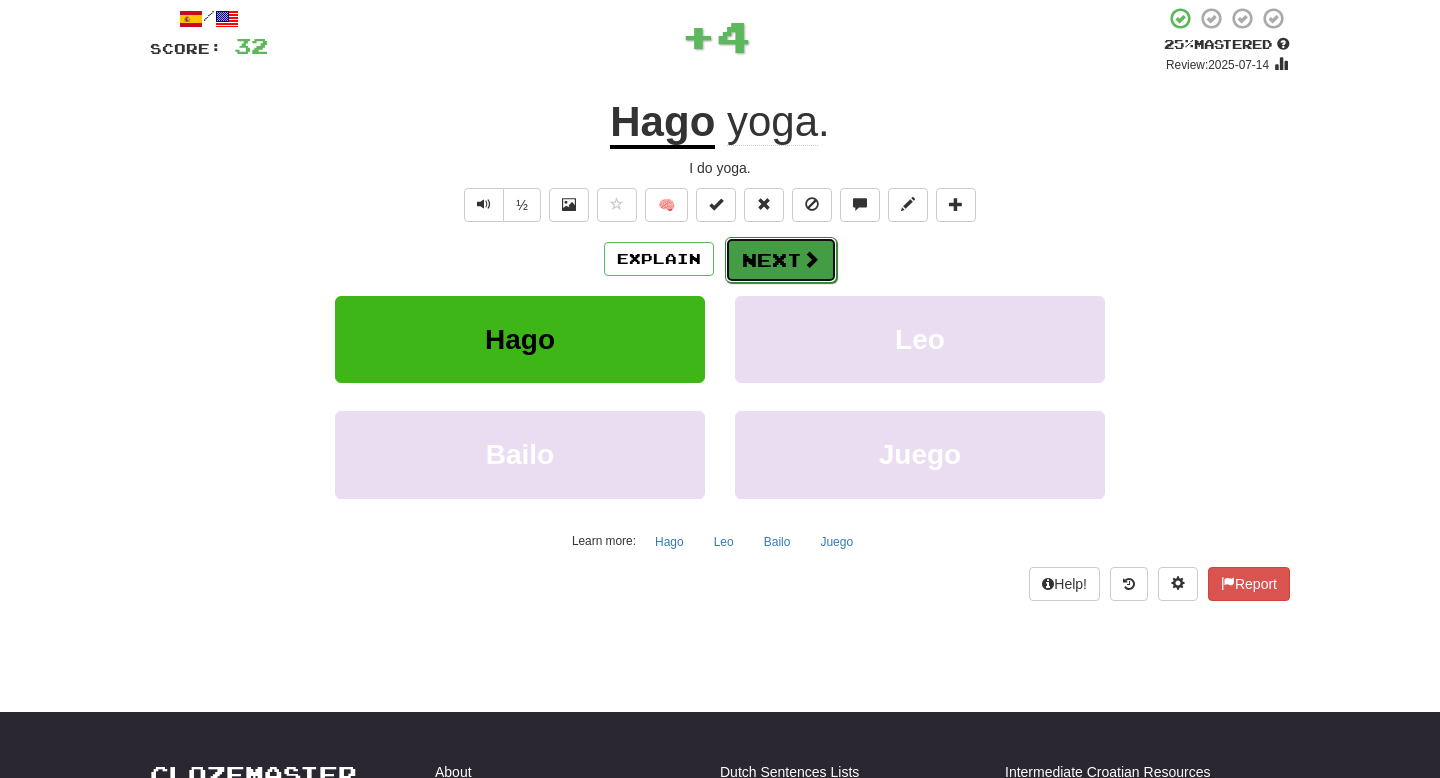 click on "Next" at bounding box center (781, 260) 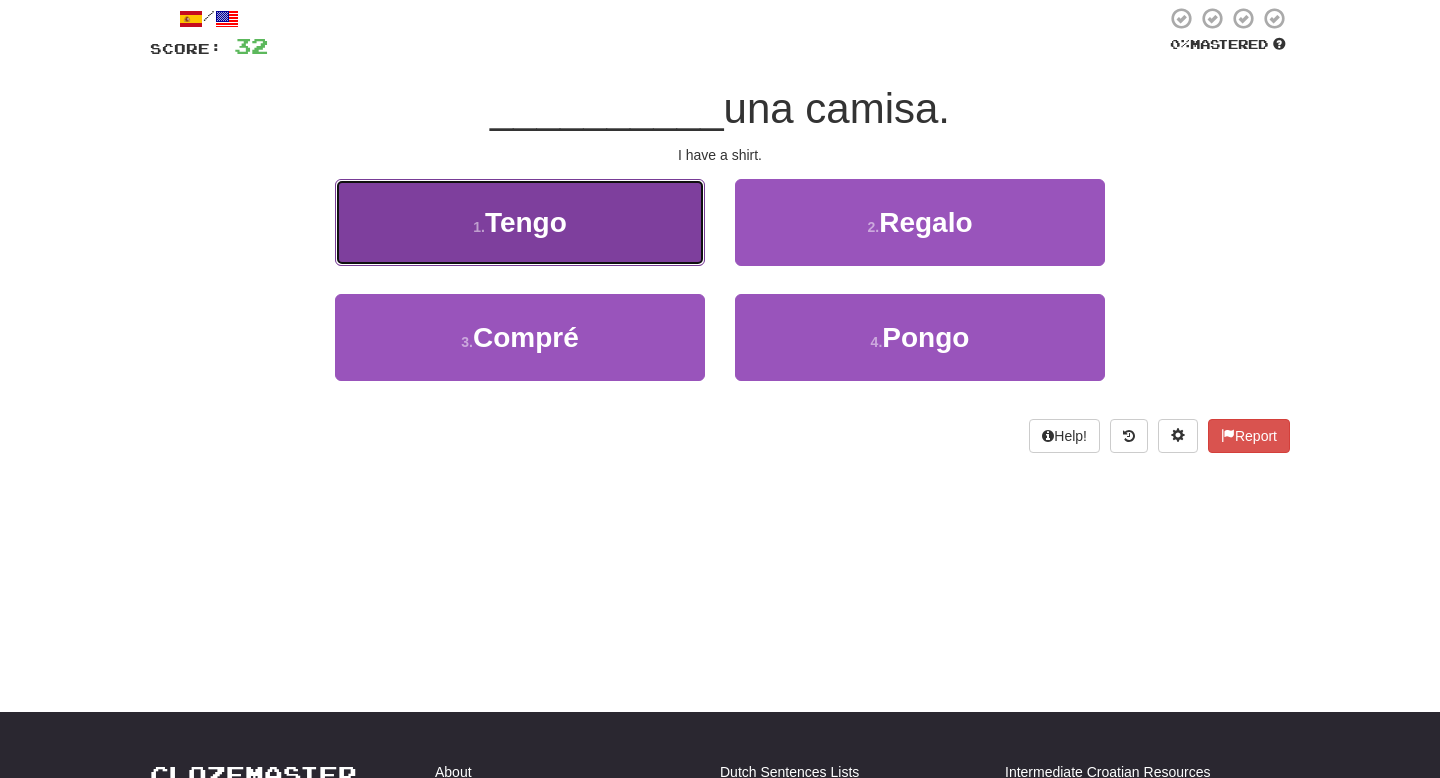 click on "1 .  Tengo" at bounding box center [520, 222] 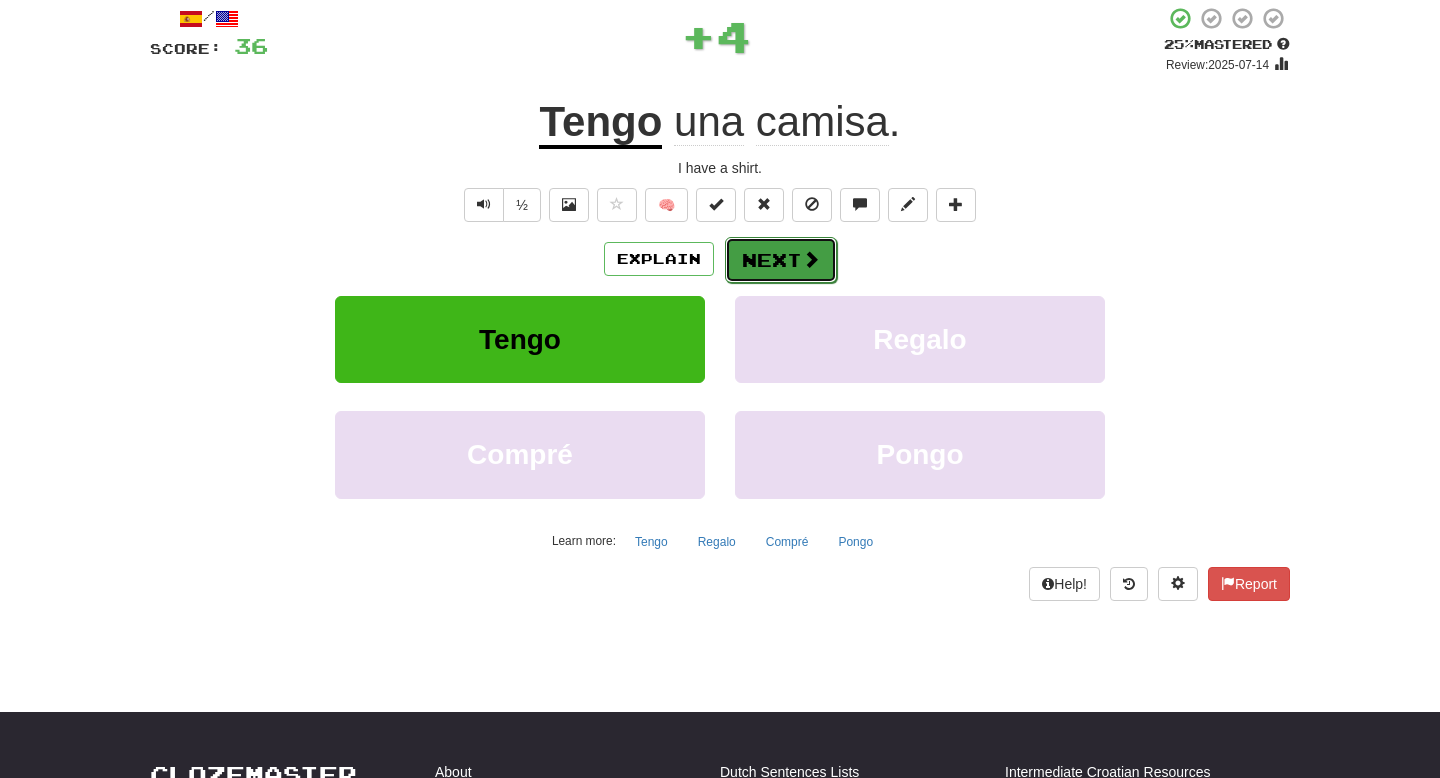 click at bounding box center [811, 259] 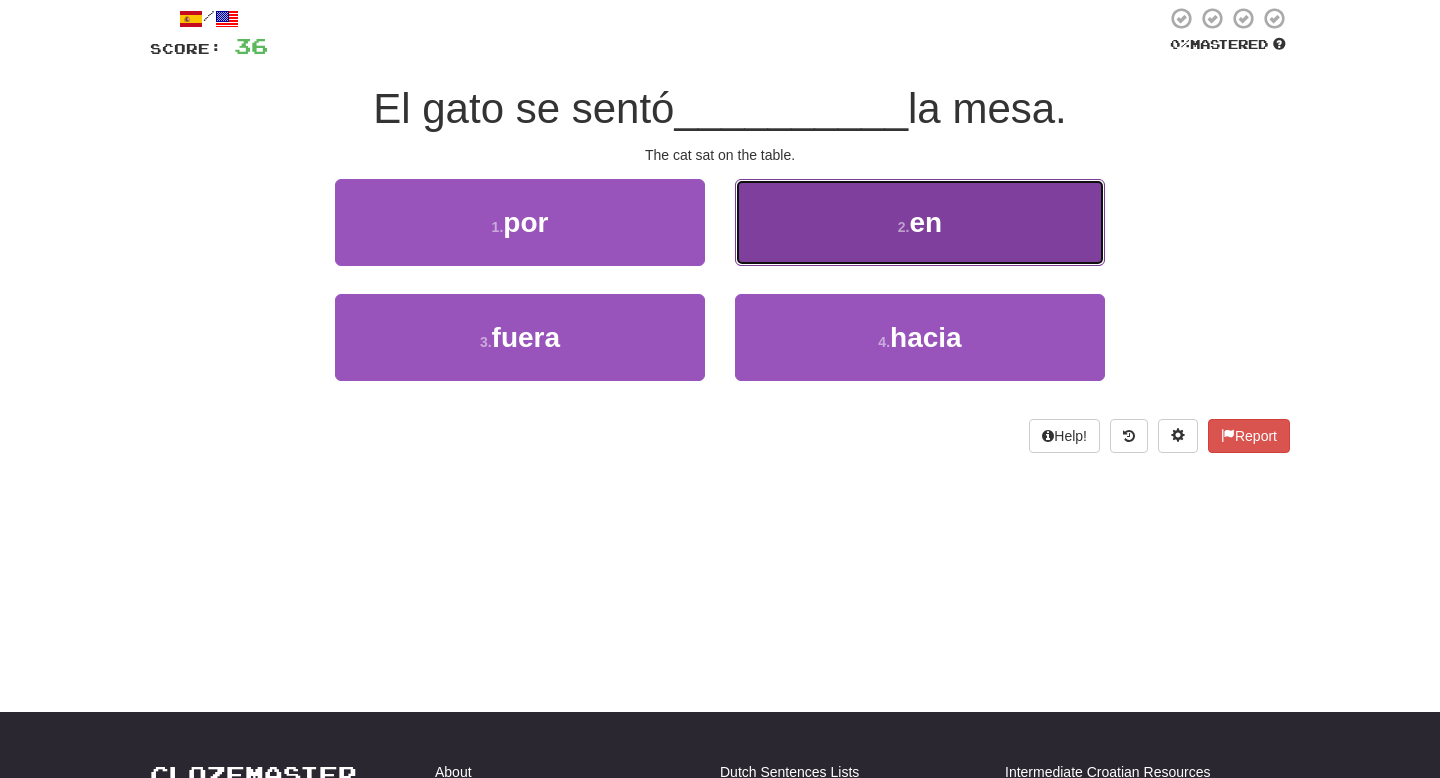 click on "2 .  en" at bounding box center [920, 222] 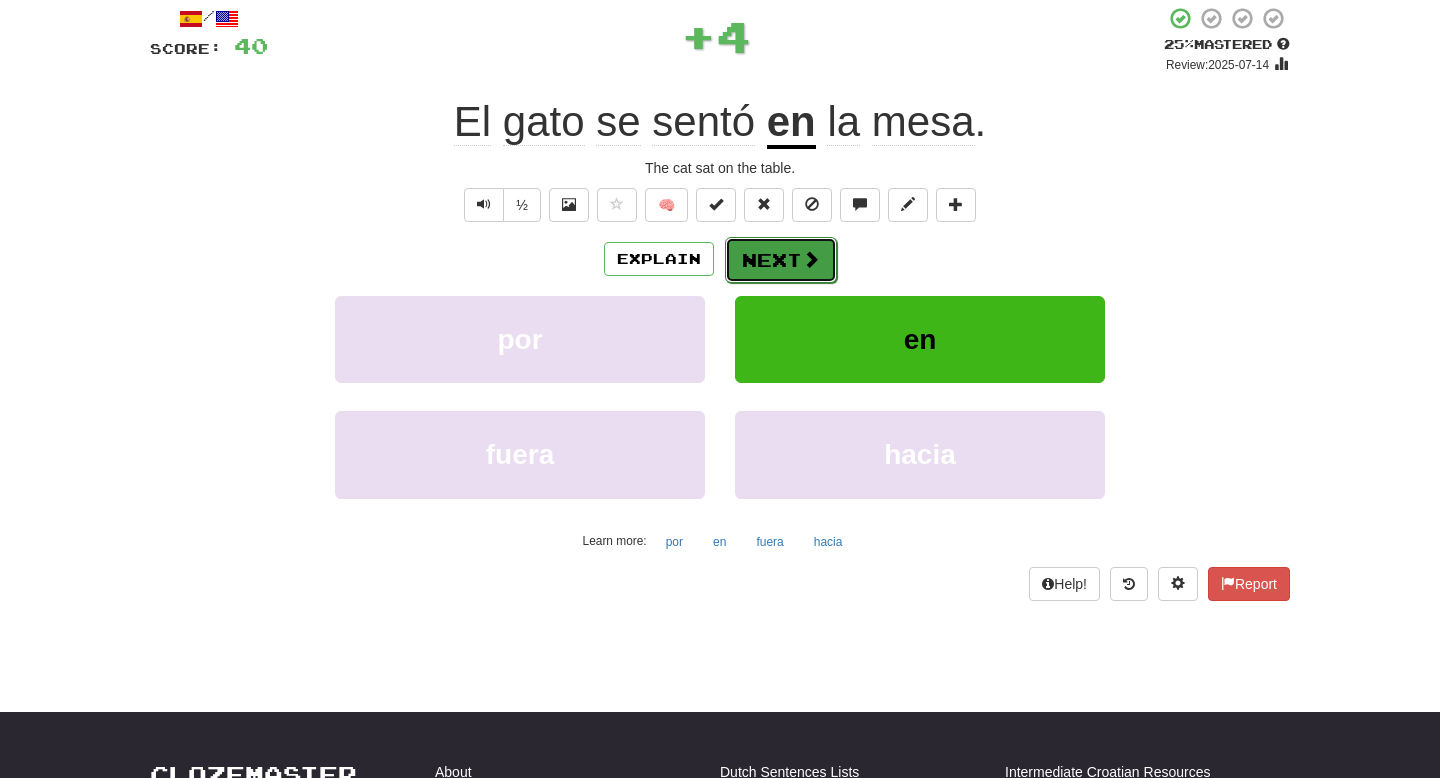 click on "Next" at bounding box center (781, 260) 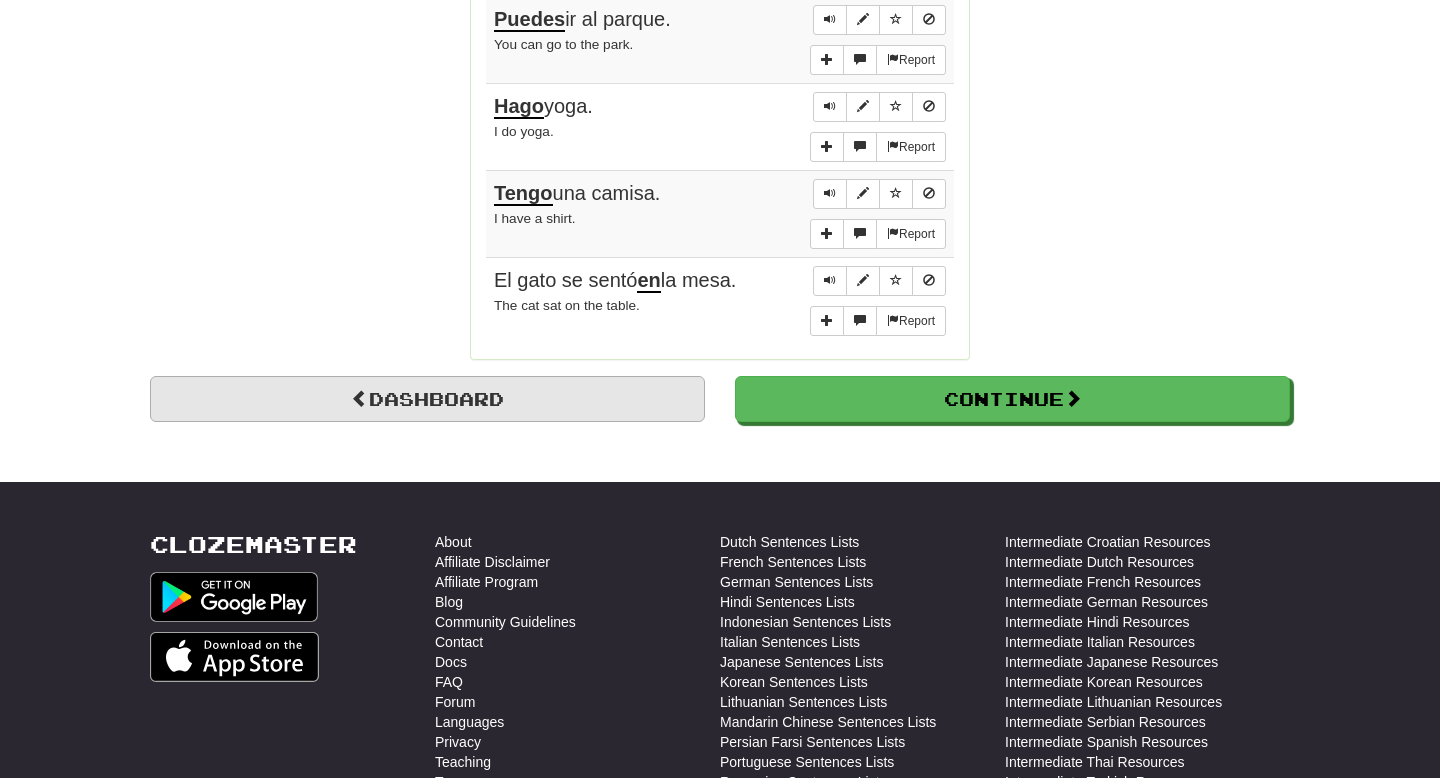 scroll, scrollTop: 1715, scrollLeft: 0, axis: vertical 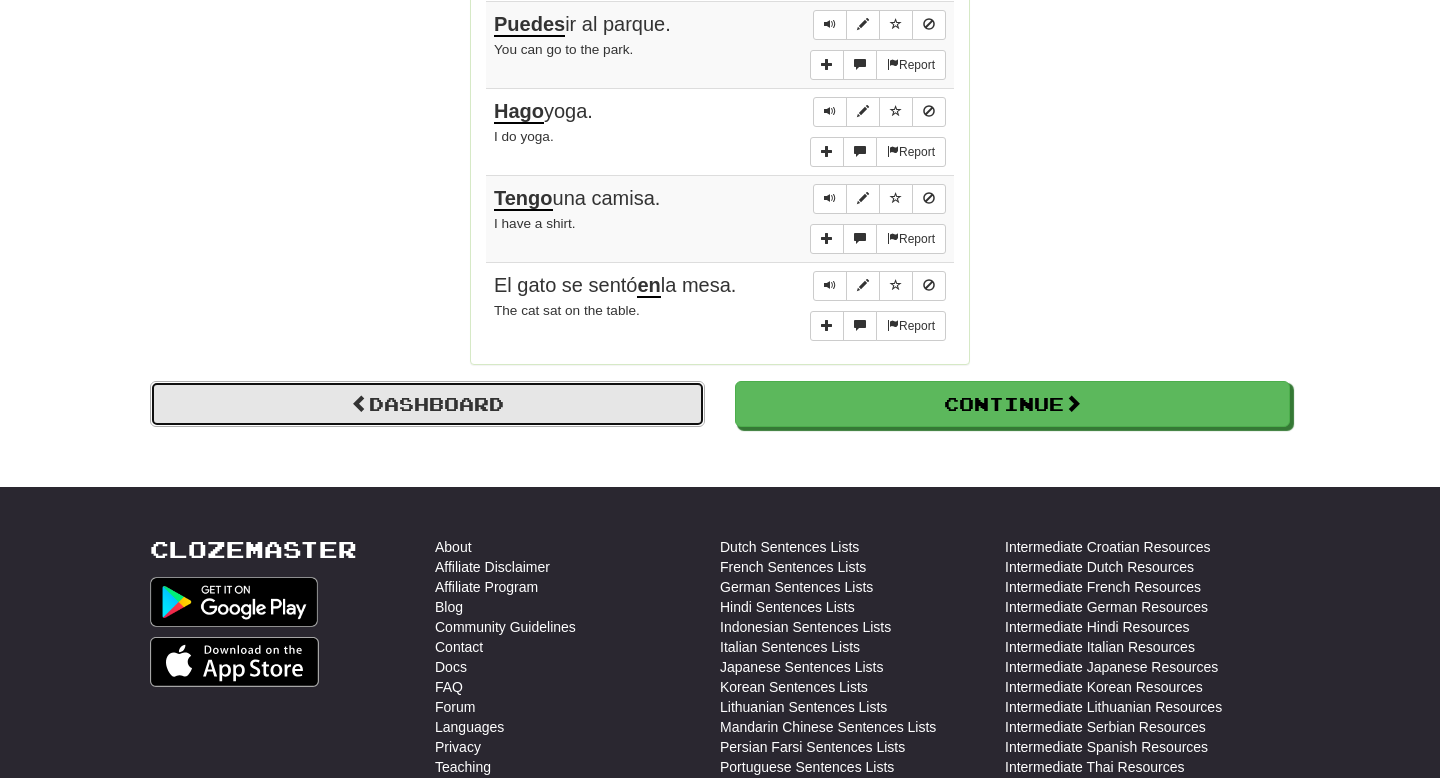 click on "Dashboard" at bounding box center [427, 404] 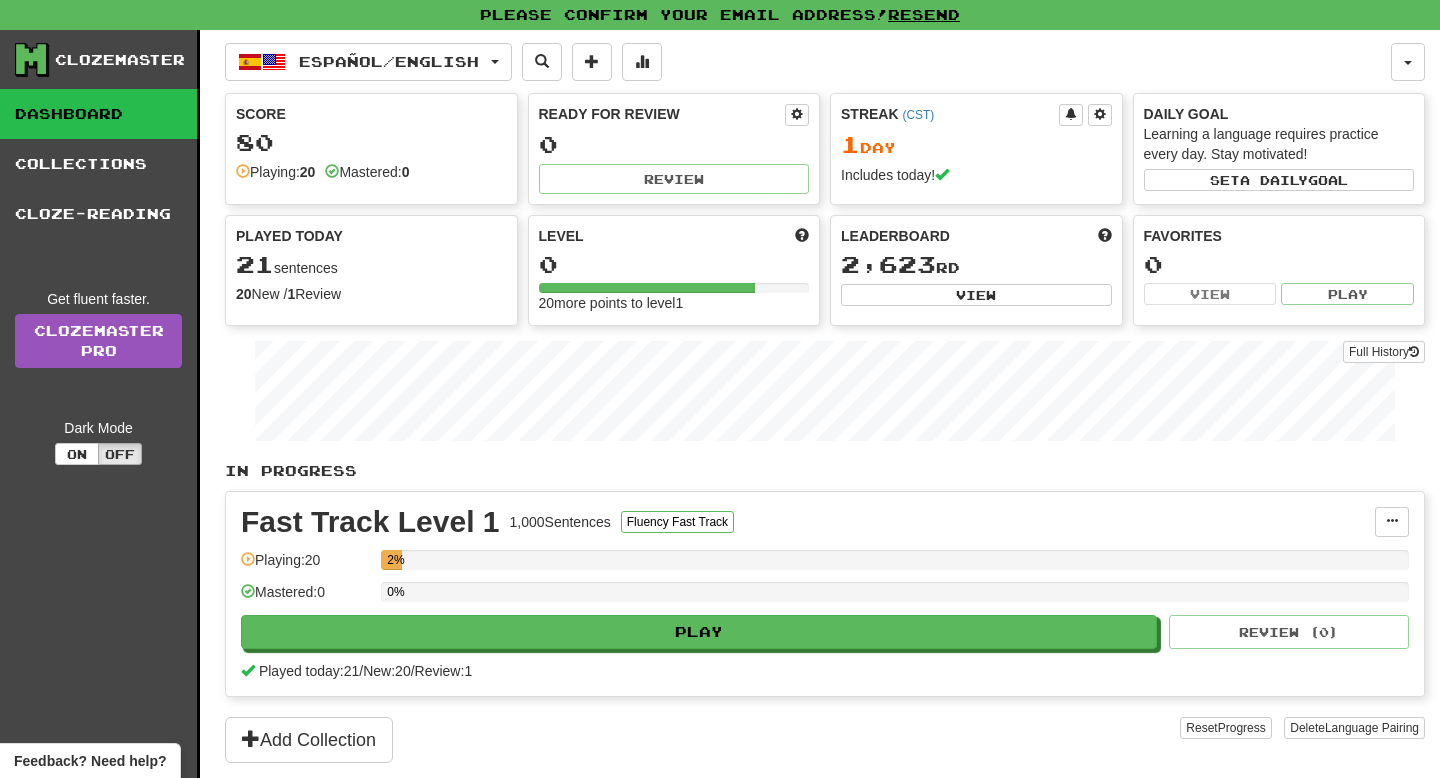 scroll, scrollTop: 162, scrollLeft: 0, axis: vertical 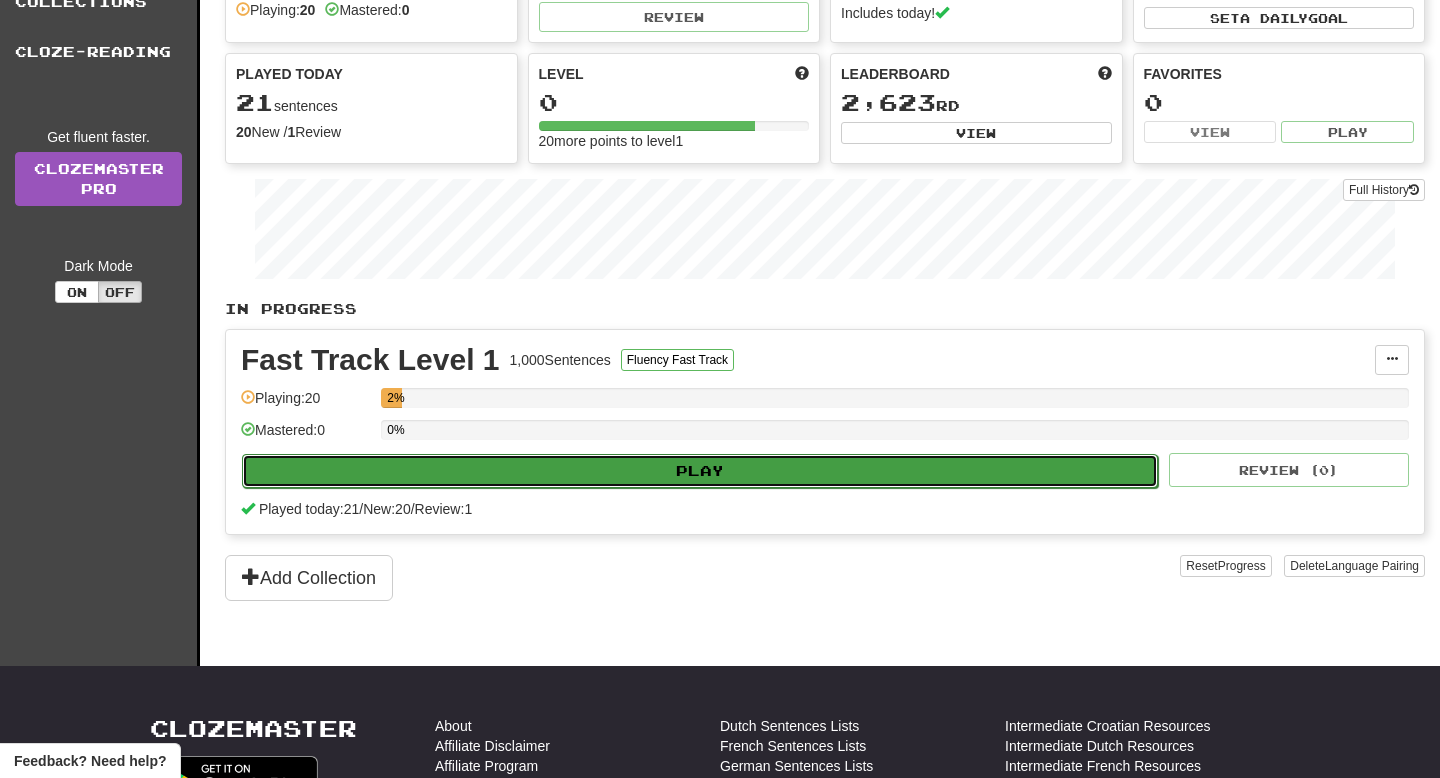 click on "Play" at bounding box center [700, 471] 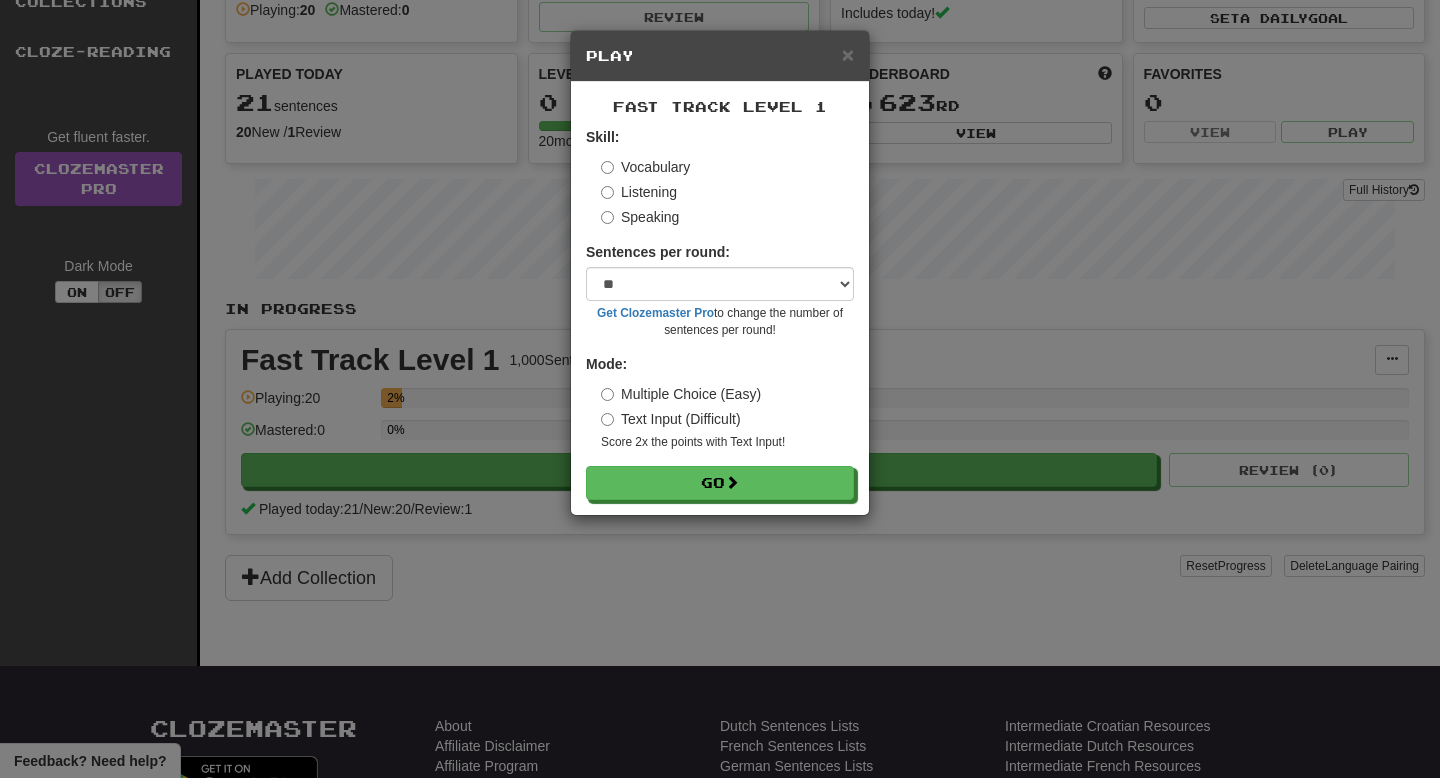click on "Text Input (Difficult)" at bounding box center [671, 419] 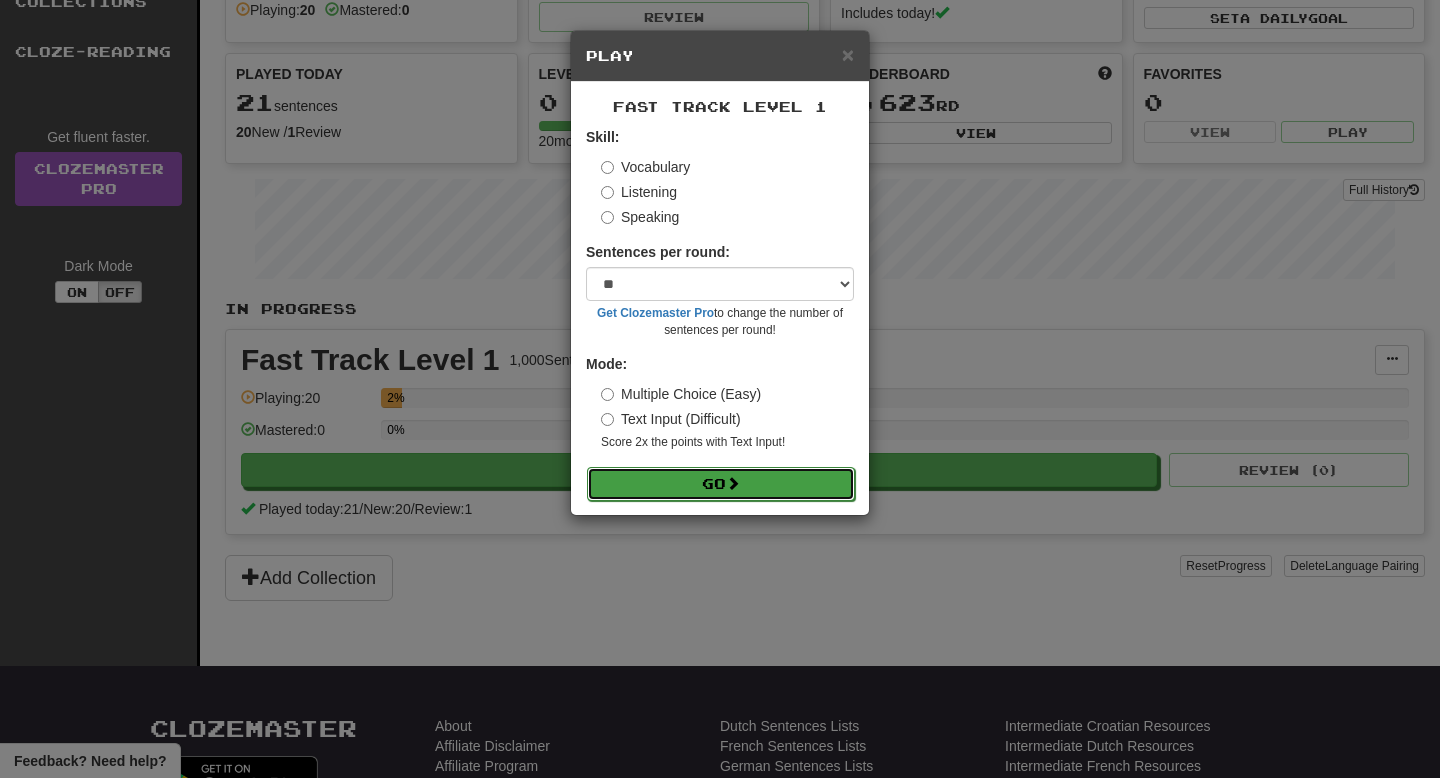 click on "Go" at bounding box center [721, 484] 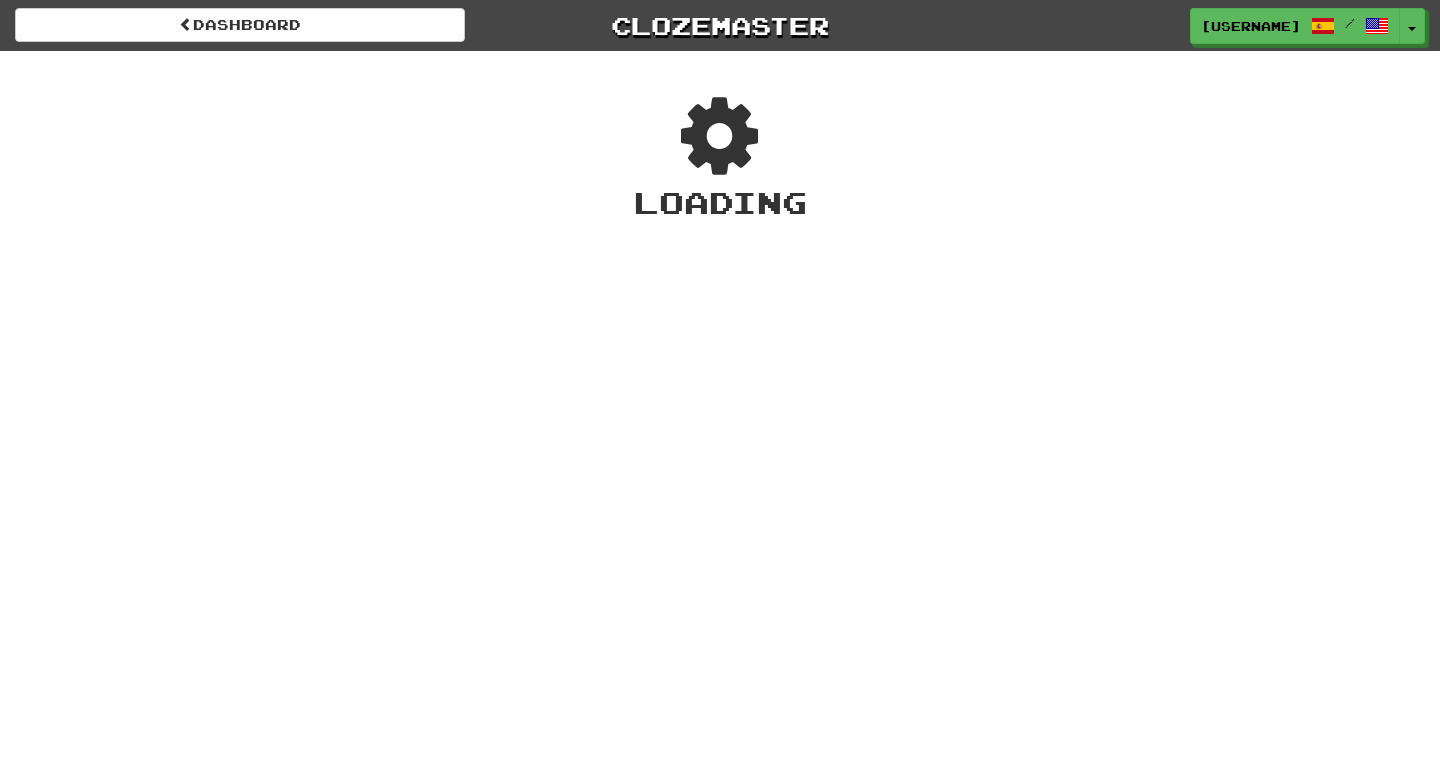 scroll, scrollTop: 0, scrollLeft: 0, axis: both 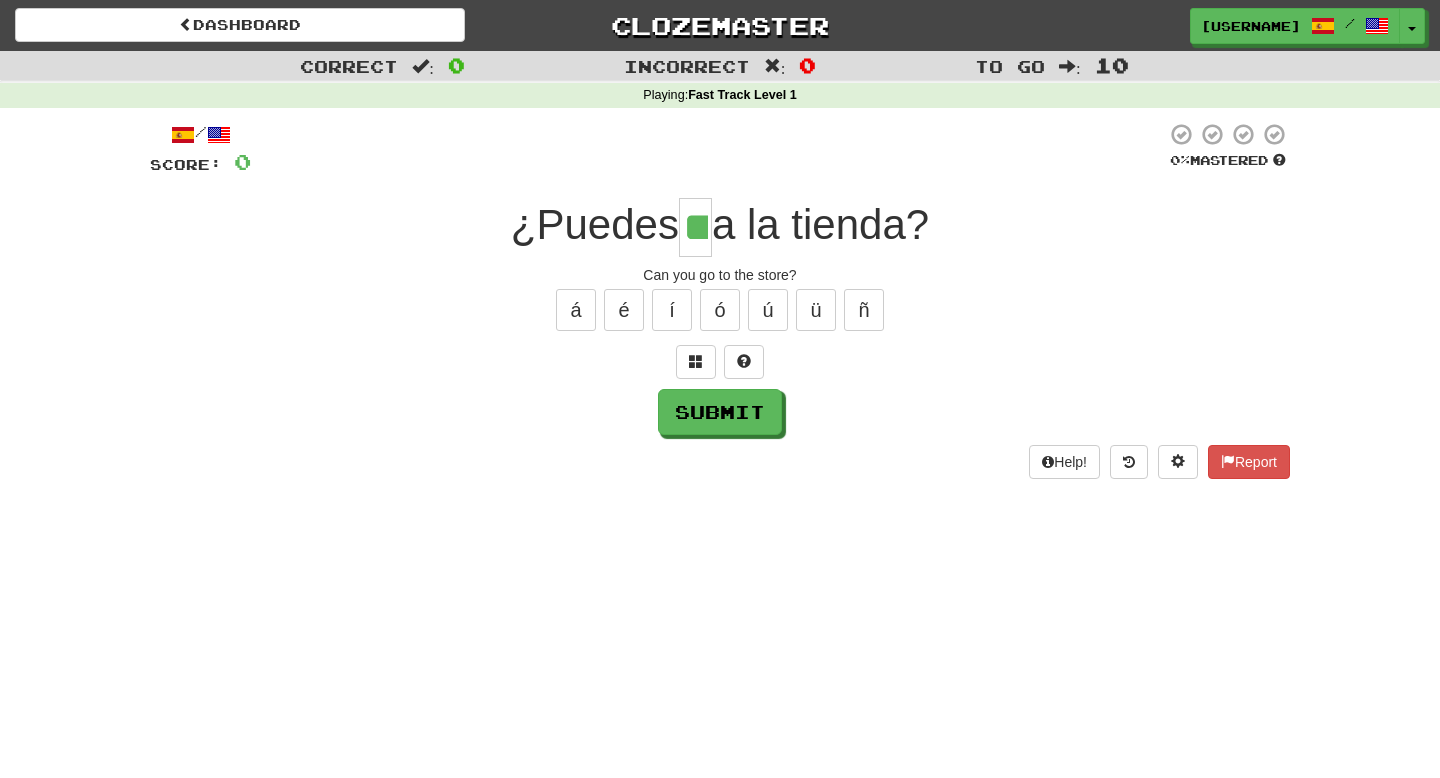 type on "**" 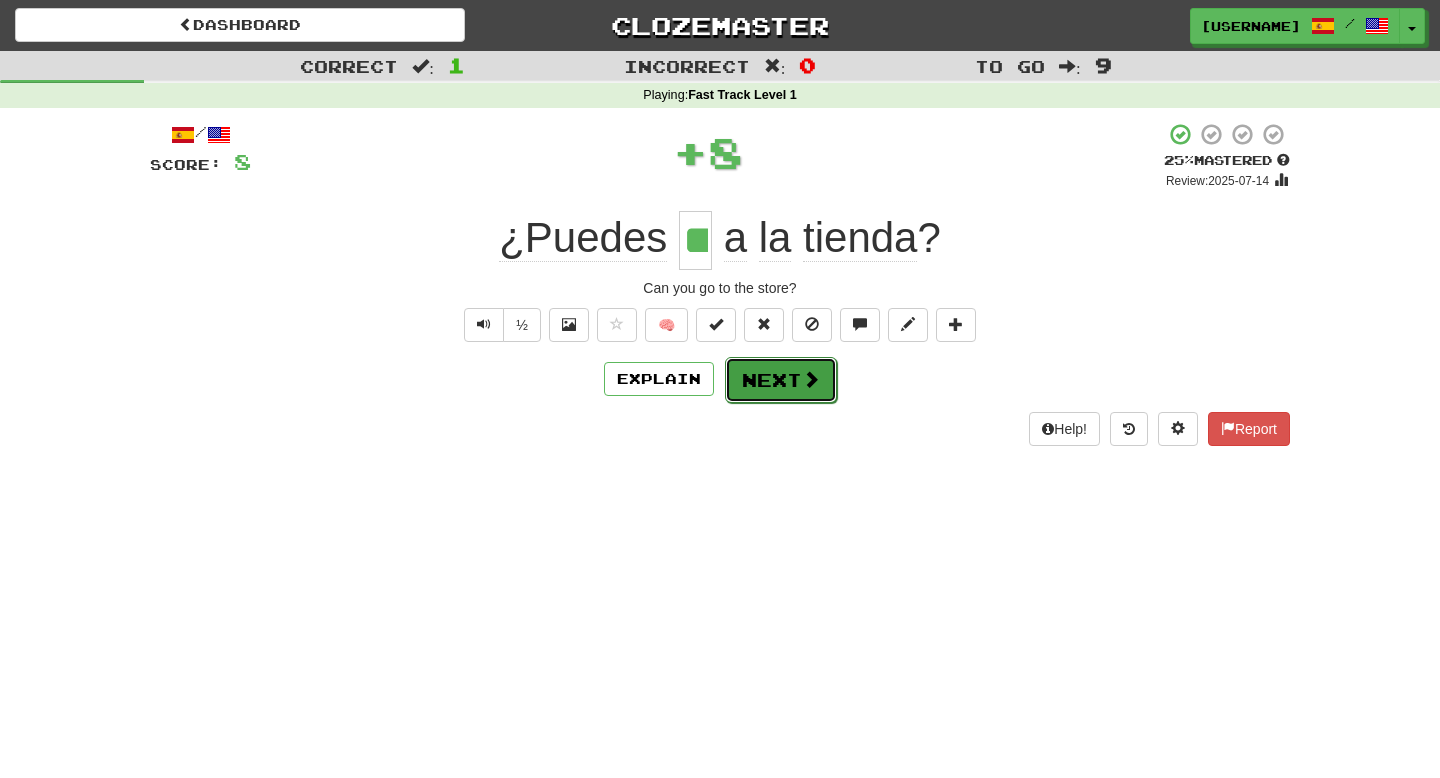 click on "Next" at bounding box center (781, 380) 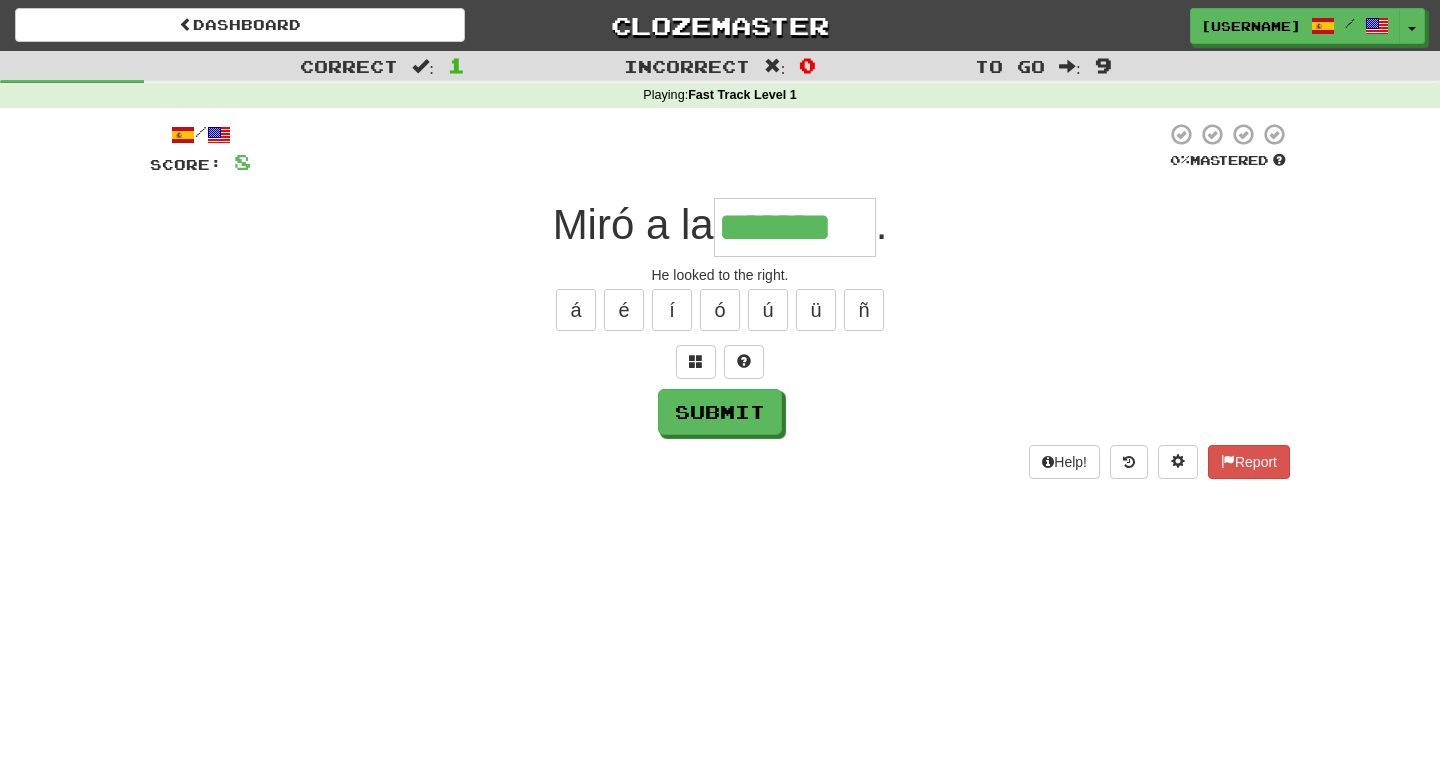 type on "*******" 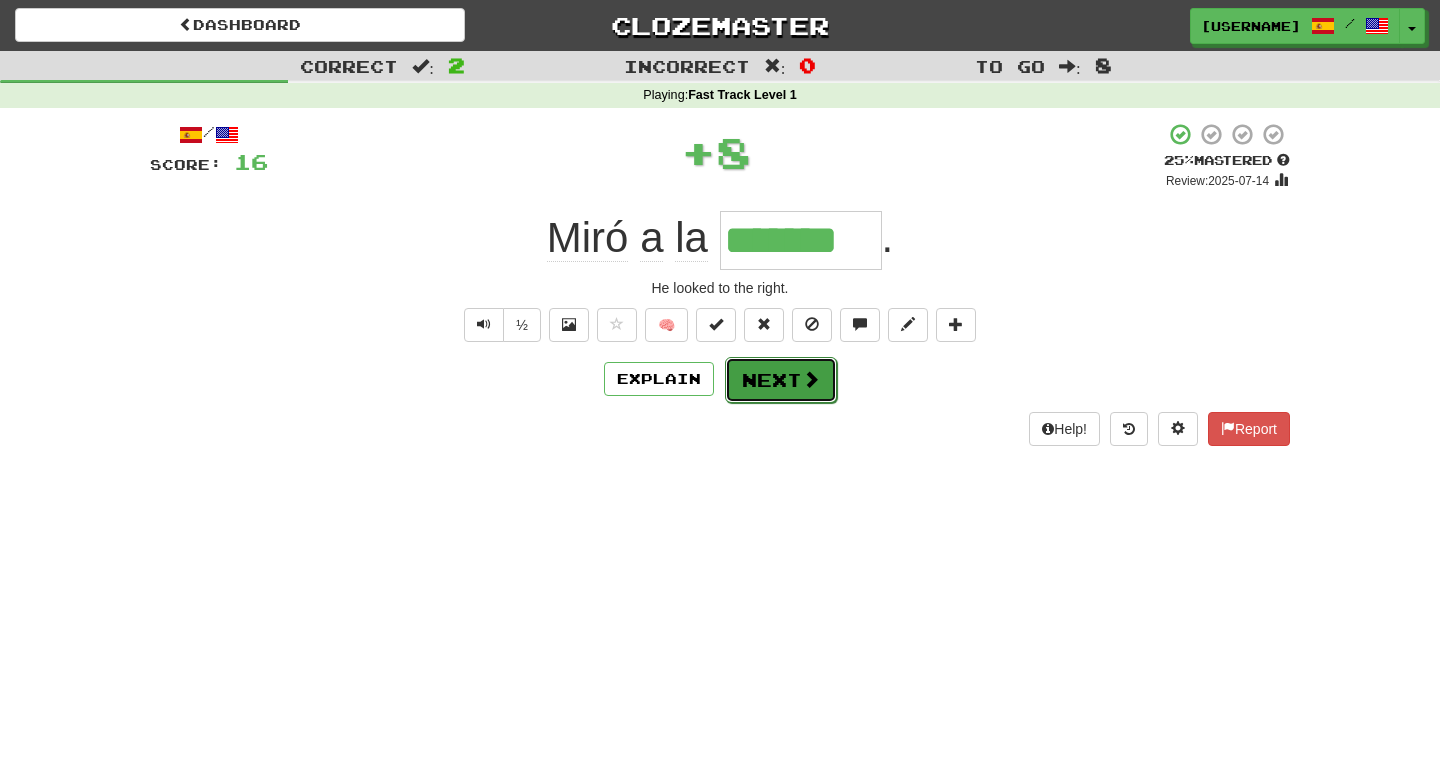 click on "Next" at bounding box center [781, 380] 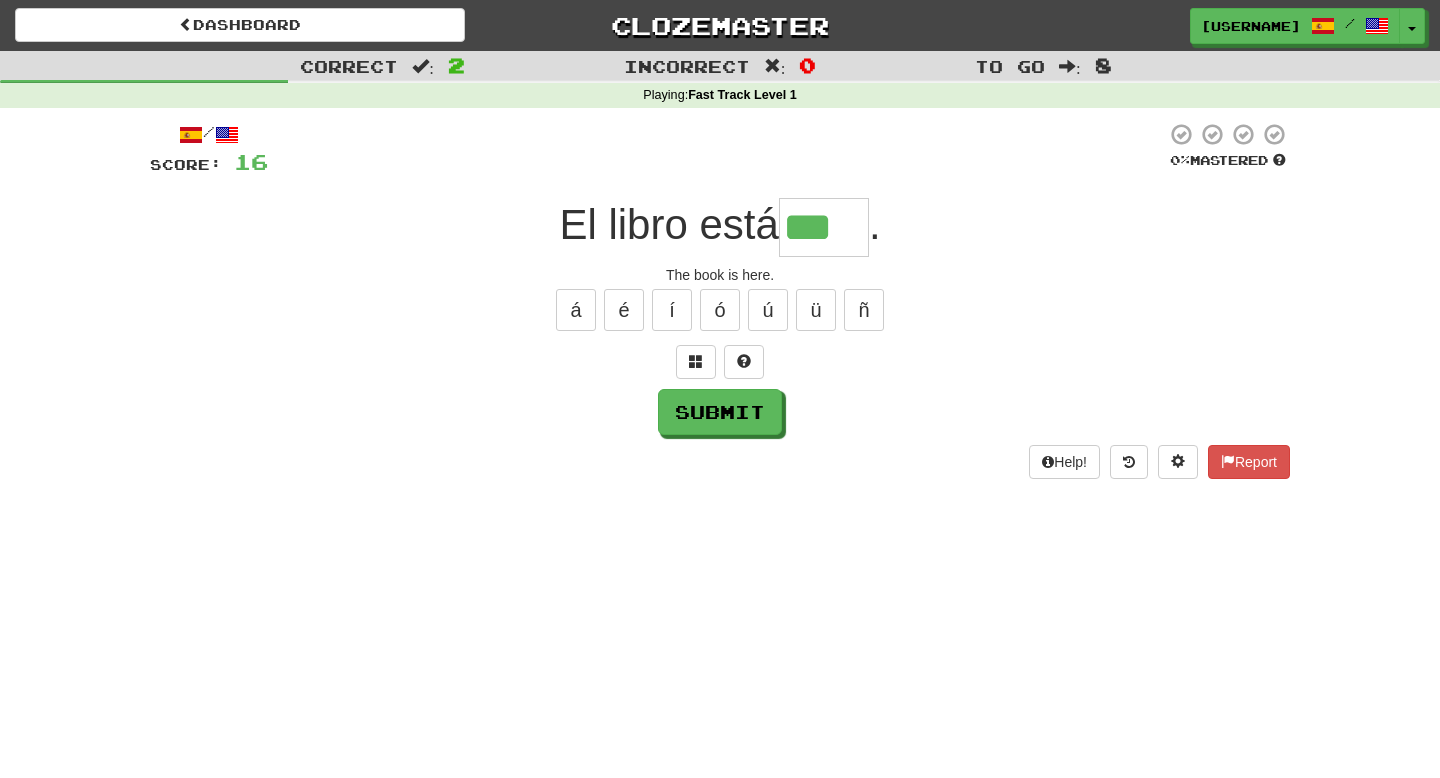 click on "á é í ó ú ü ñ" at bounding box center [720, 310] 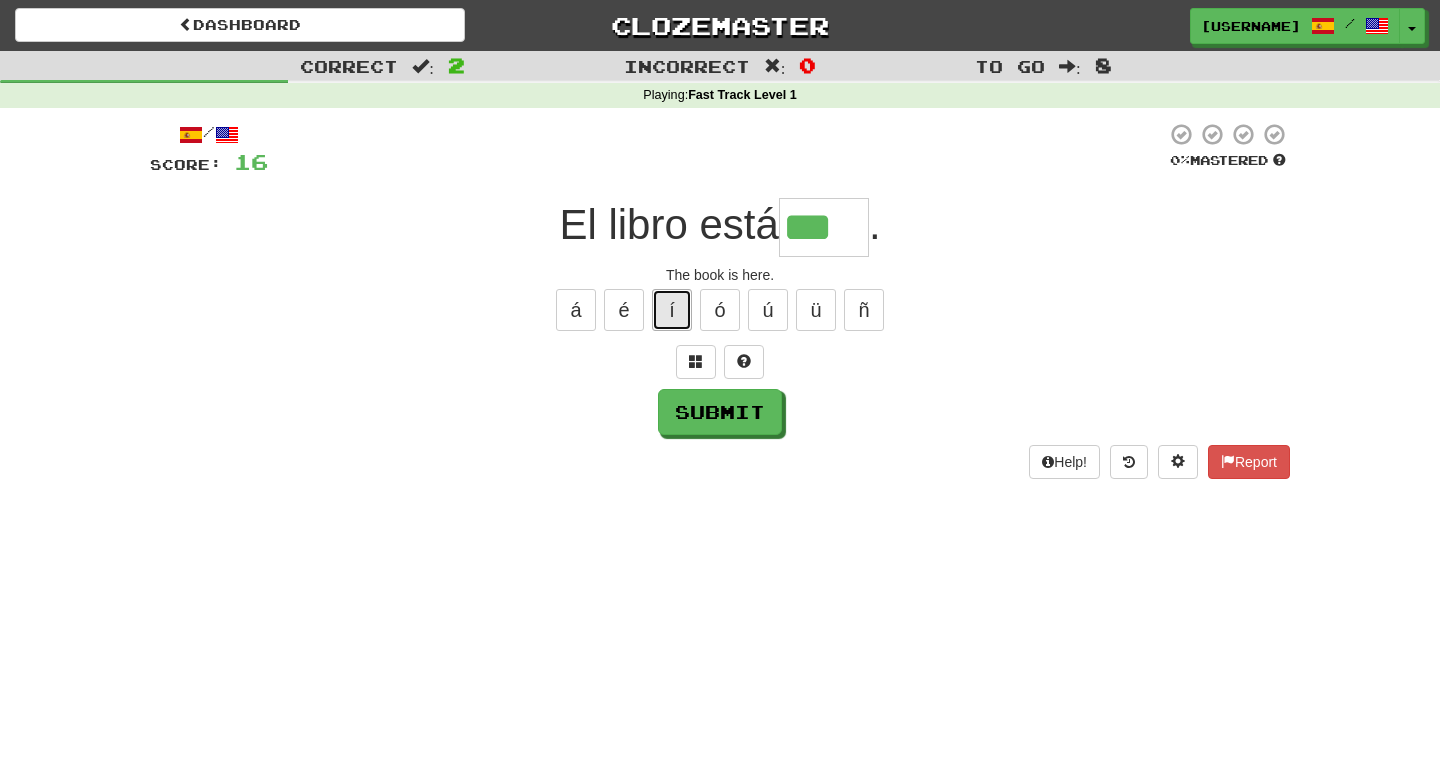 click on "í" at bounding box center (672, 310) 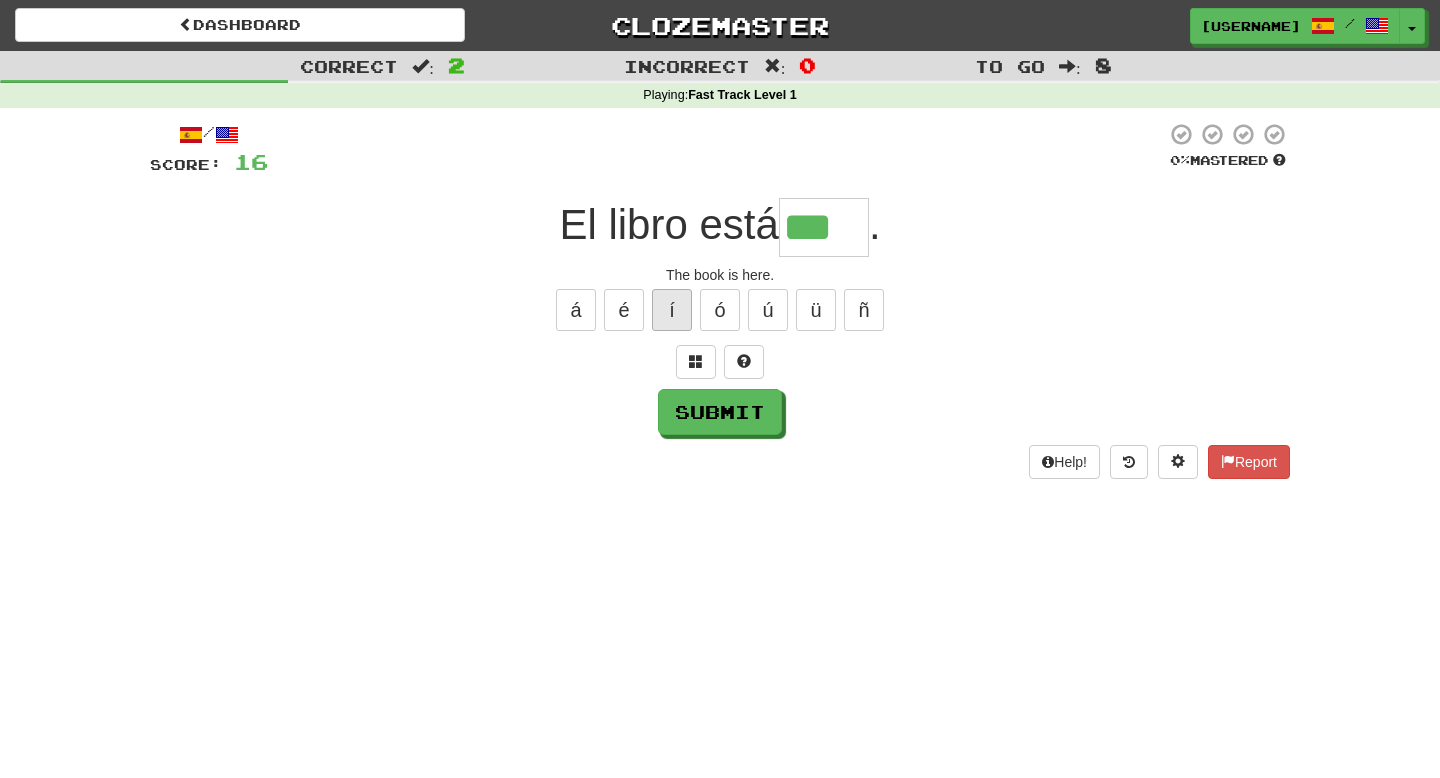 type on "****" 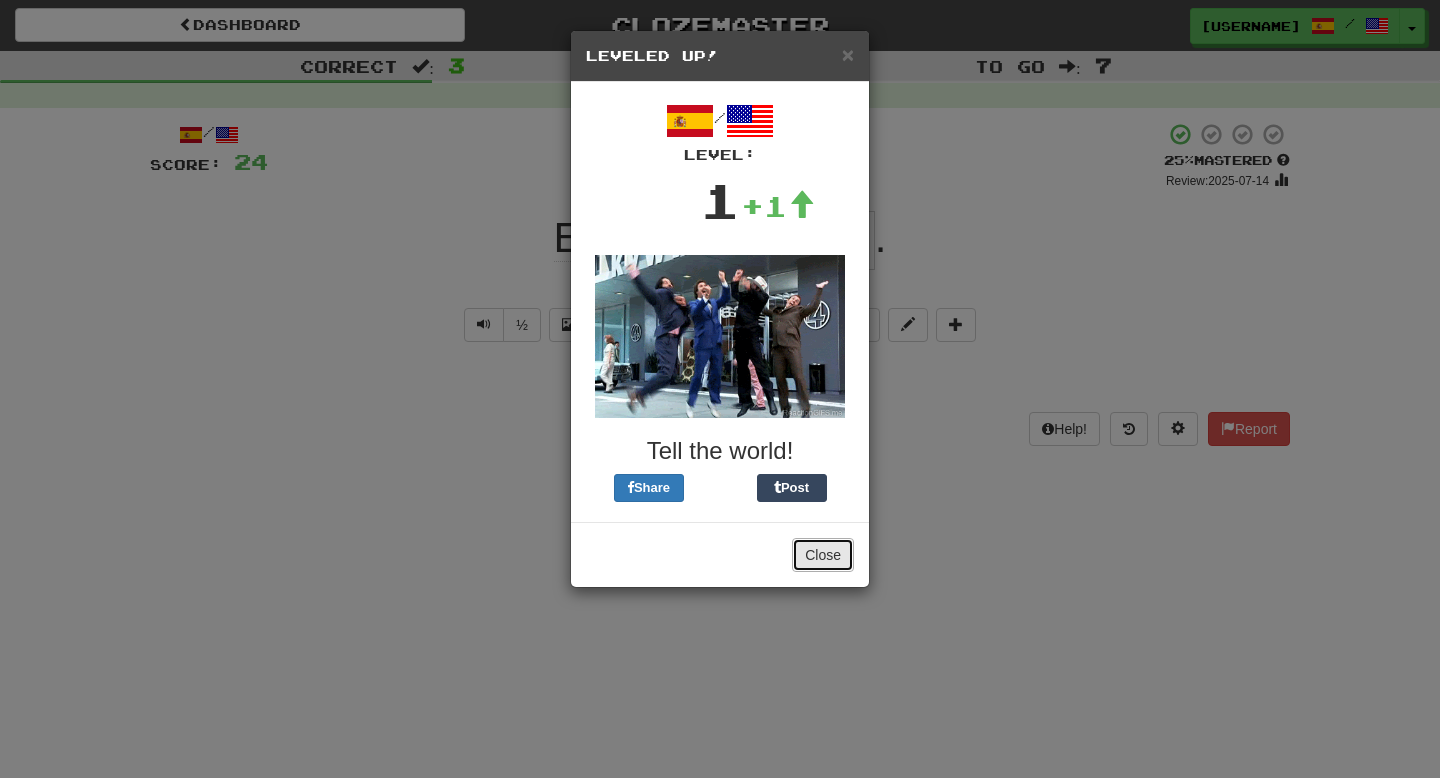 click on "Close" at bounding box center [823, 555] 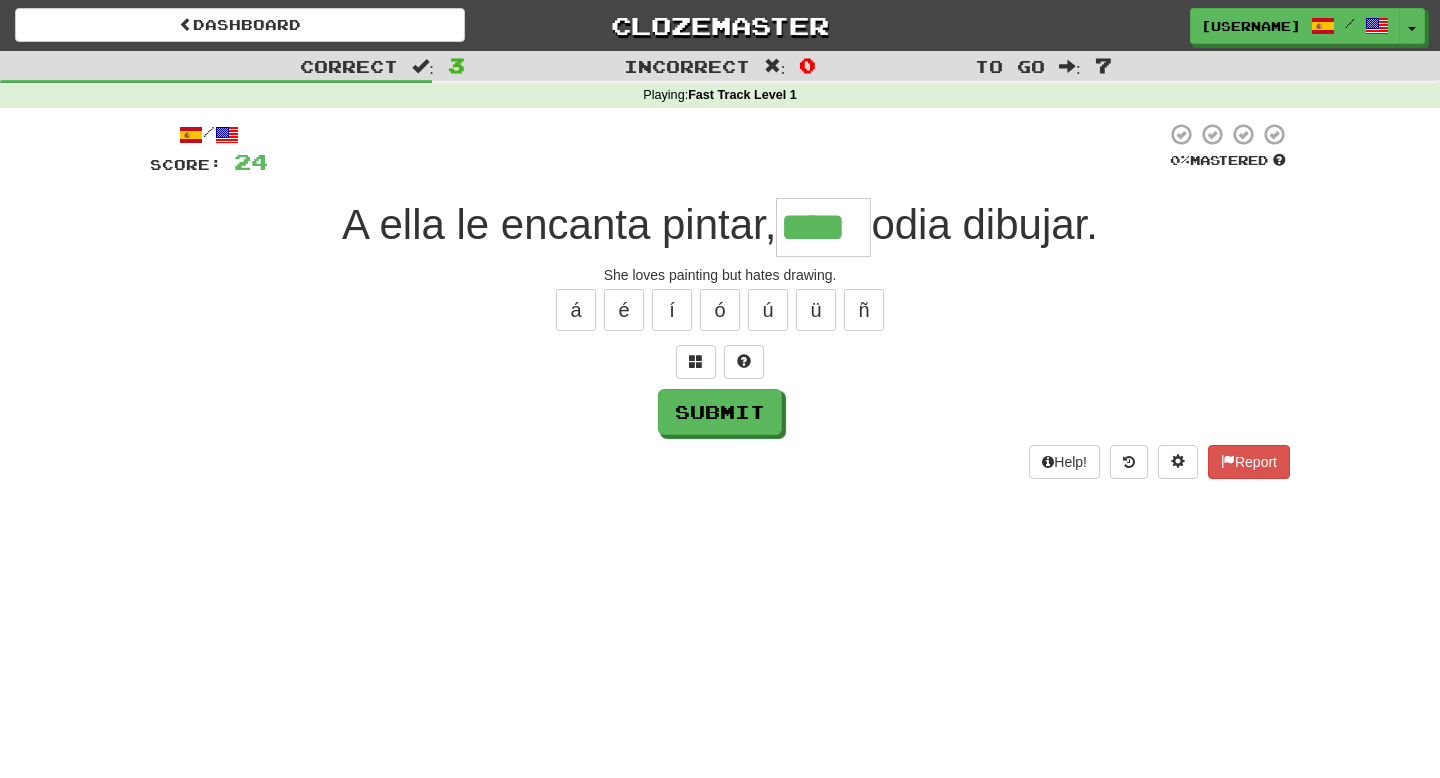 type on "****" 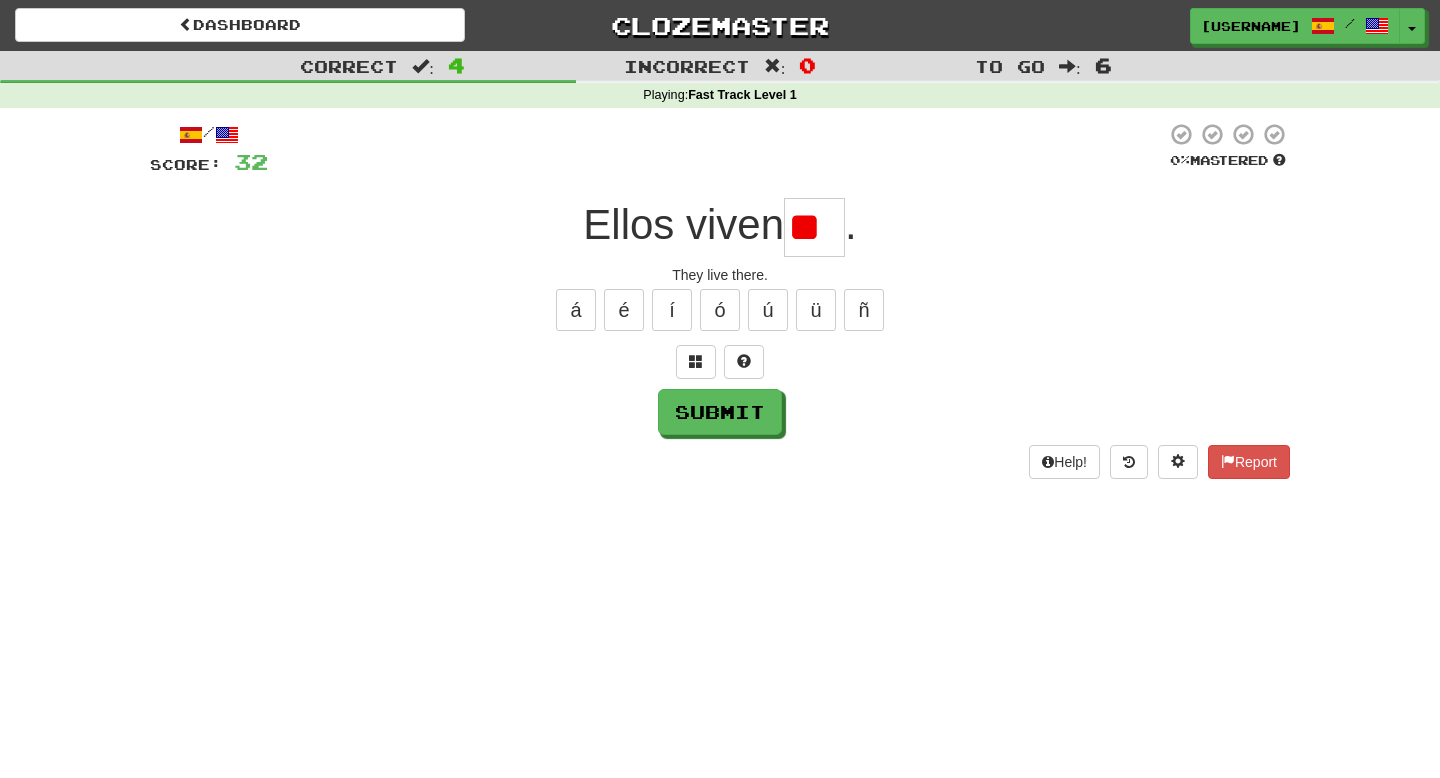 scroll, scrollTop: 0, scrollLeft: 0, axis: both 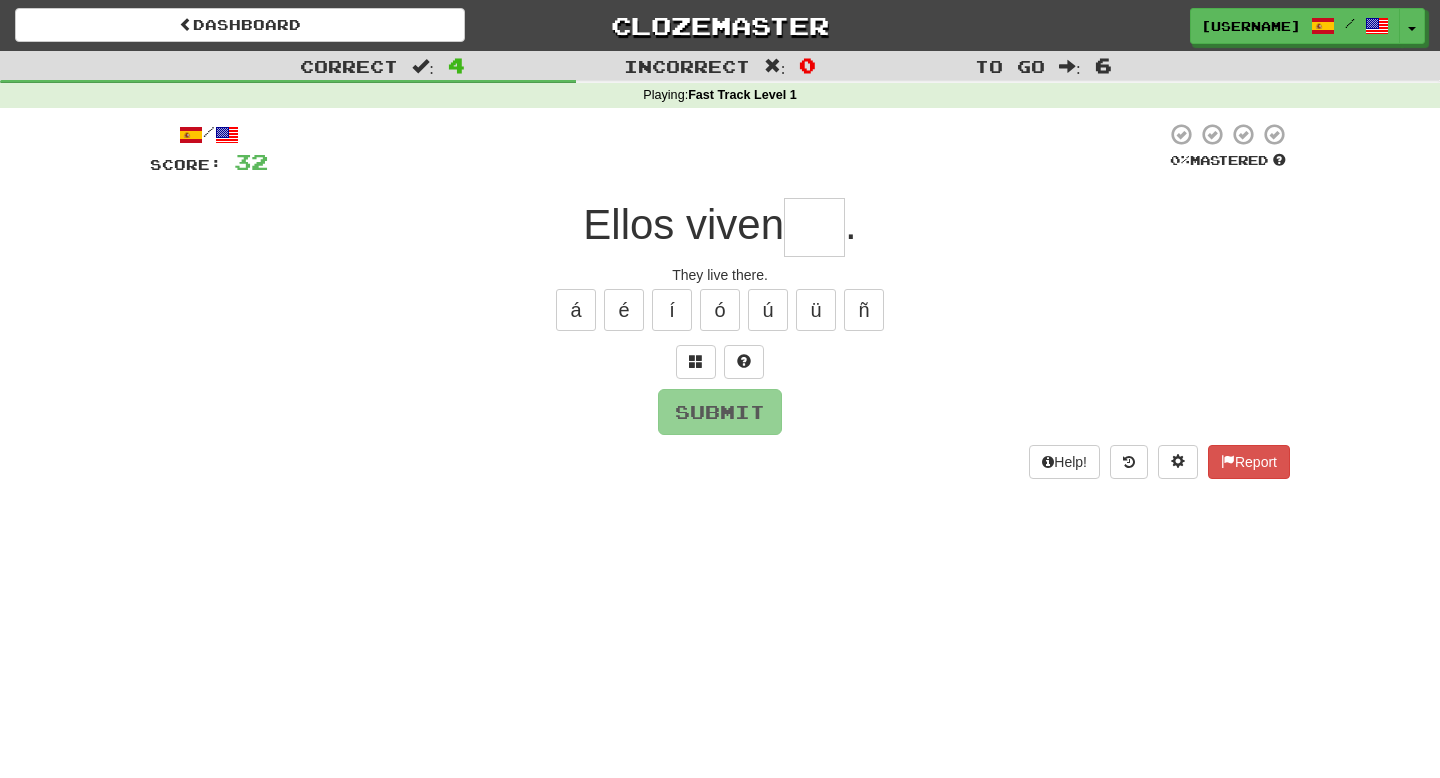 type on "*" 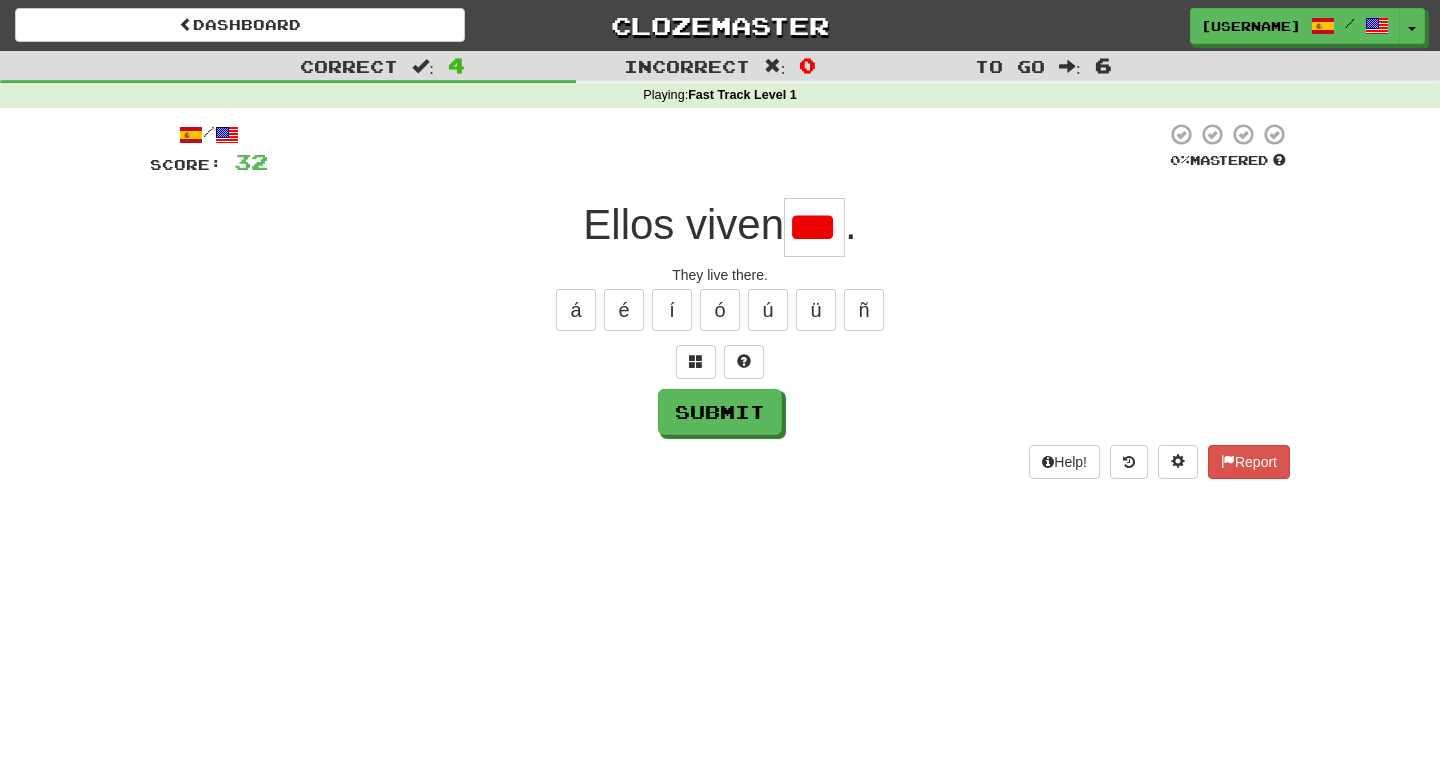 scroll, scrollTop: 0, scrollLeft: 0, axis: both 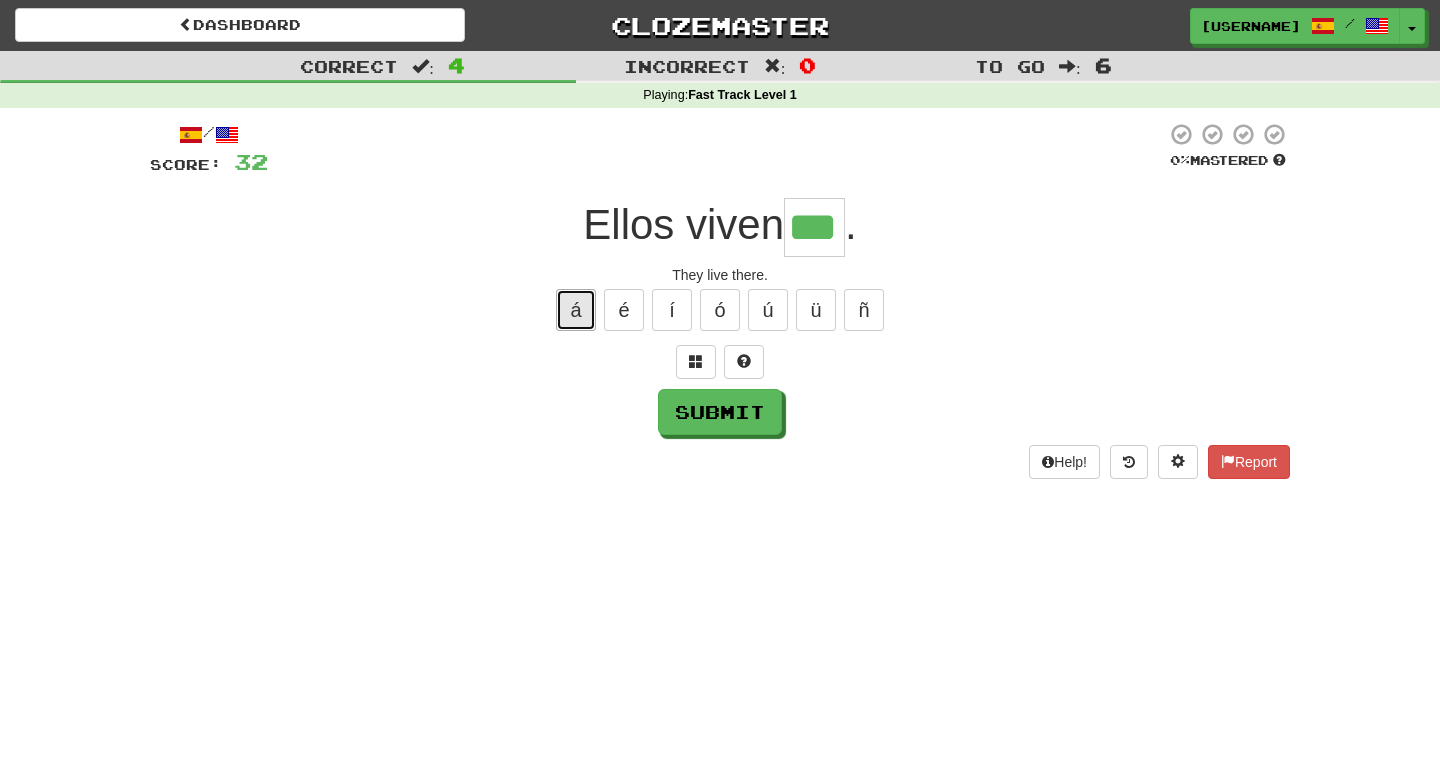click on "á" at bounding box center (576, 310) 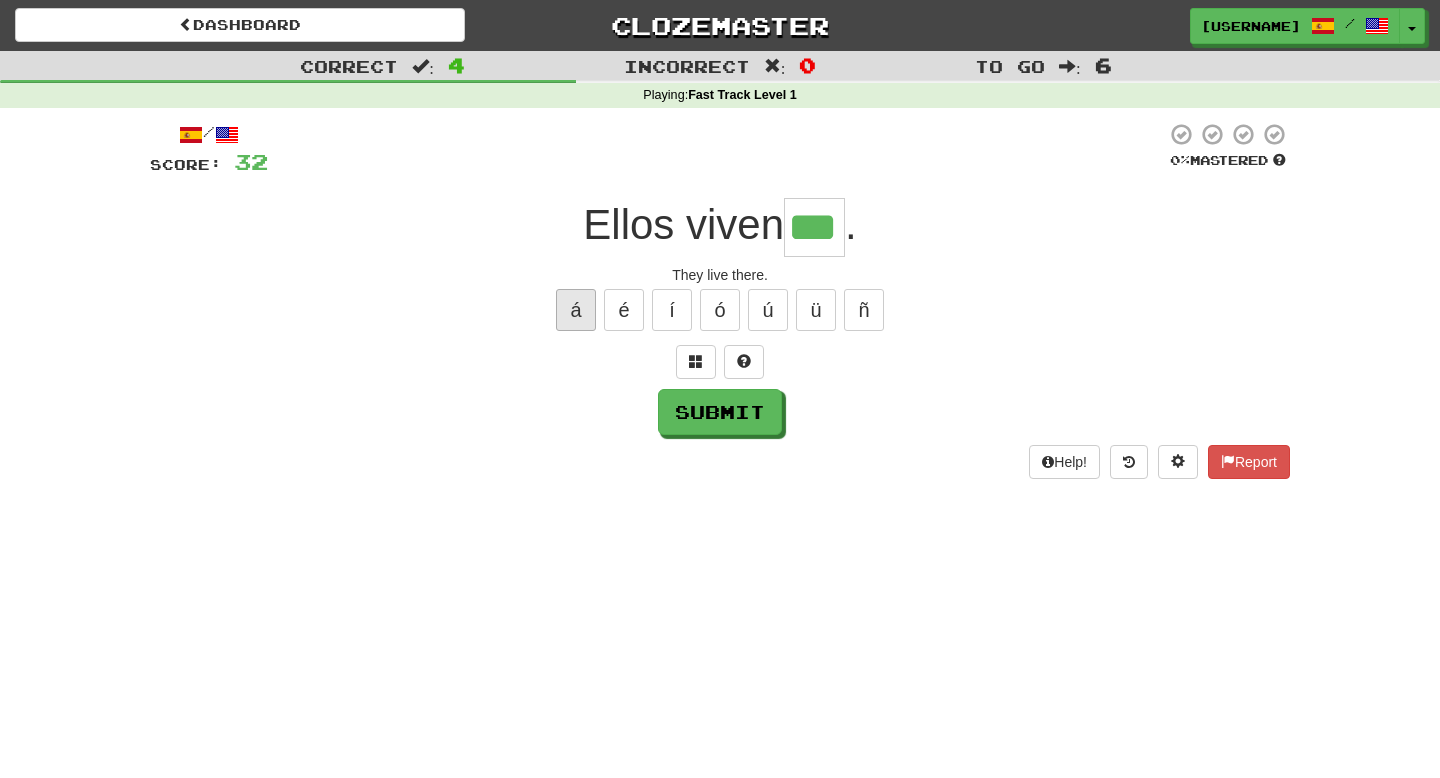 scroll, scrollTop: 0, scrollLeft: 0, axis: both 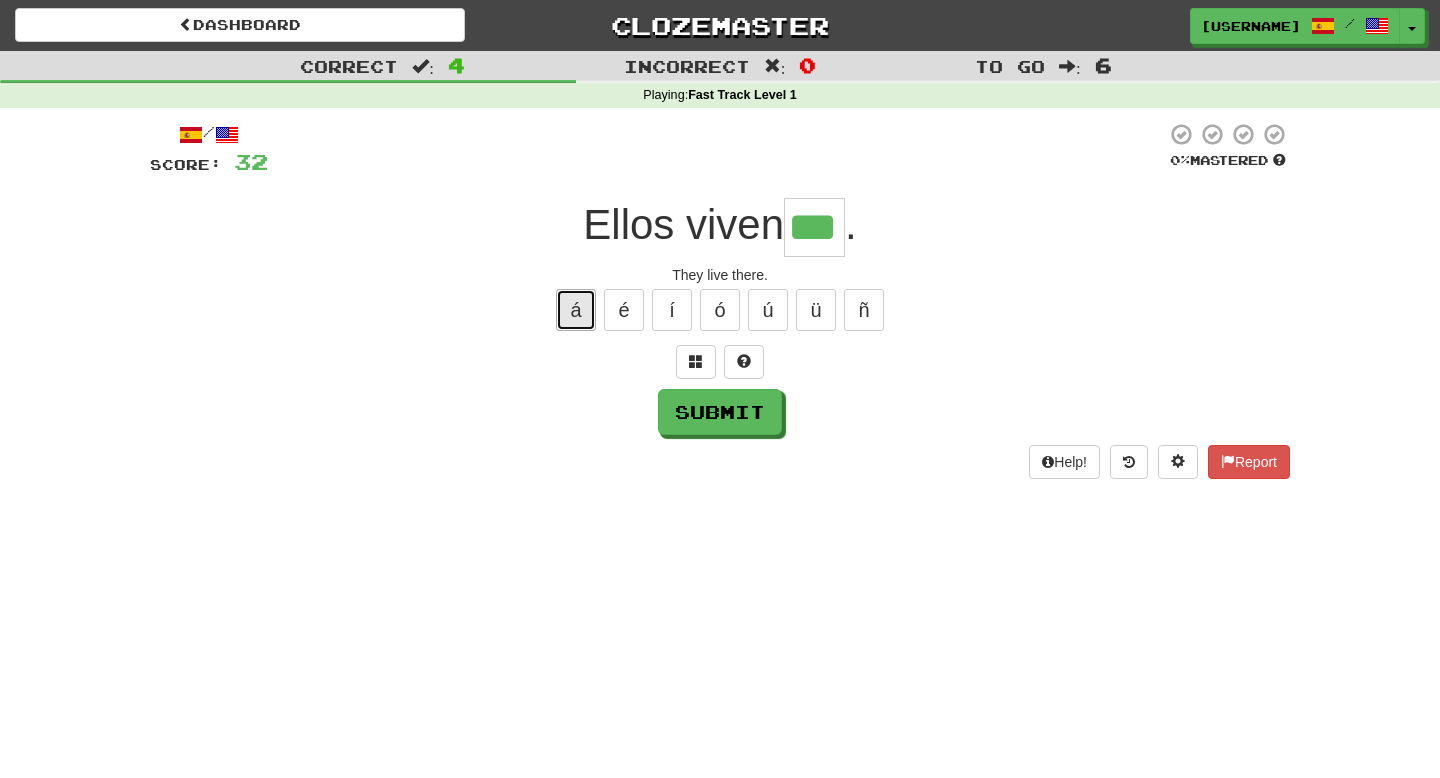 click on "á" at bounding box center [576, 310] 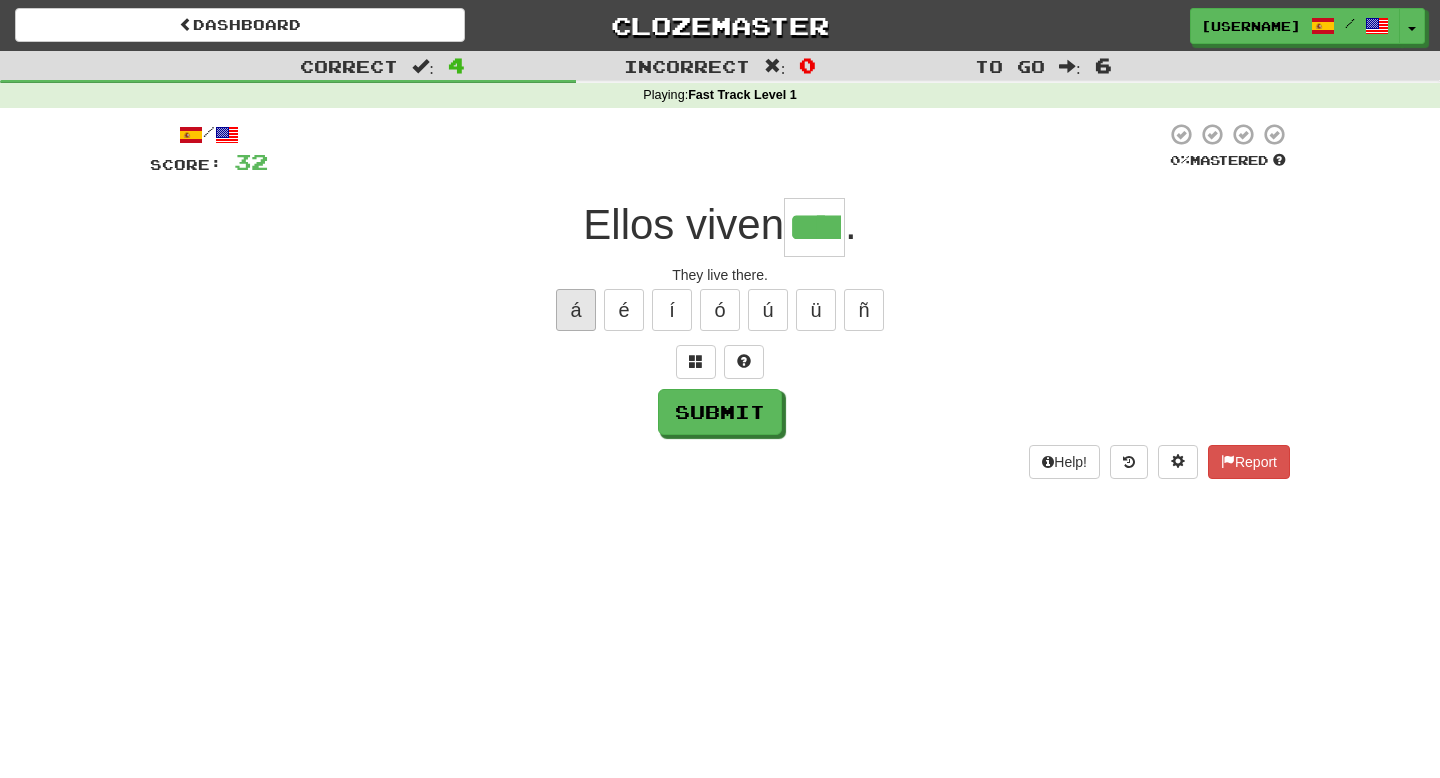 scroll, scrollTop: 0, scrollLeft: 11, axis: horizontal 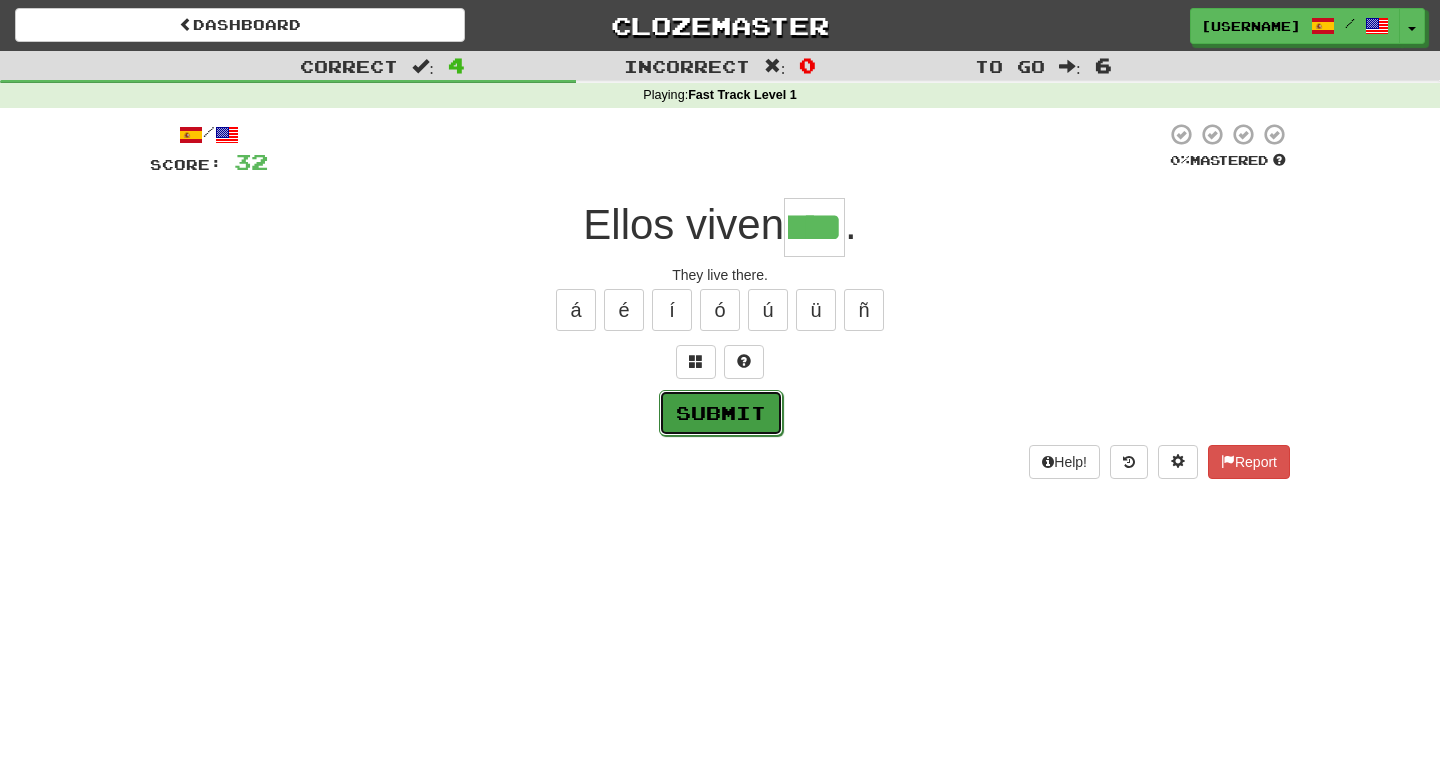 click on "Submit" at bounding box center [721, 413] 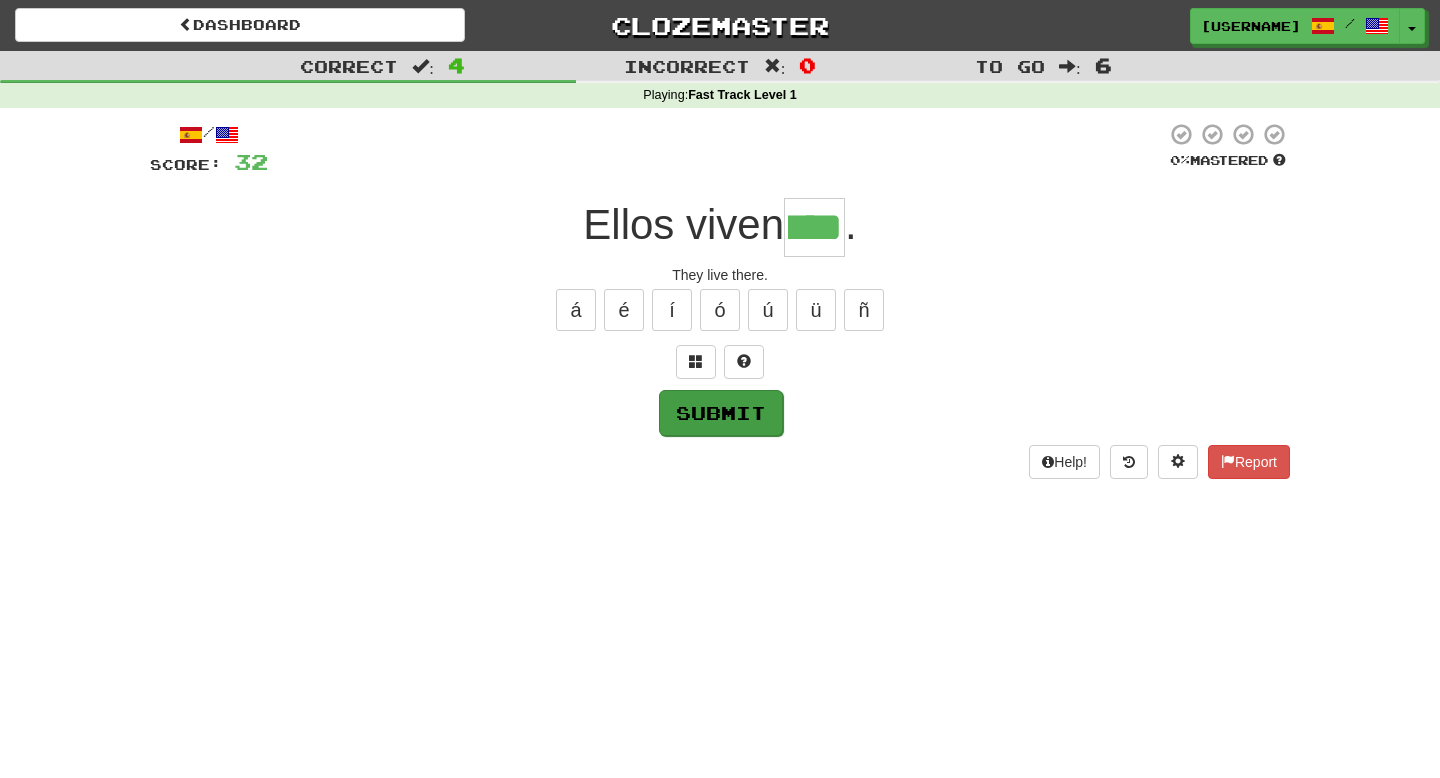 type on "****" 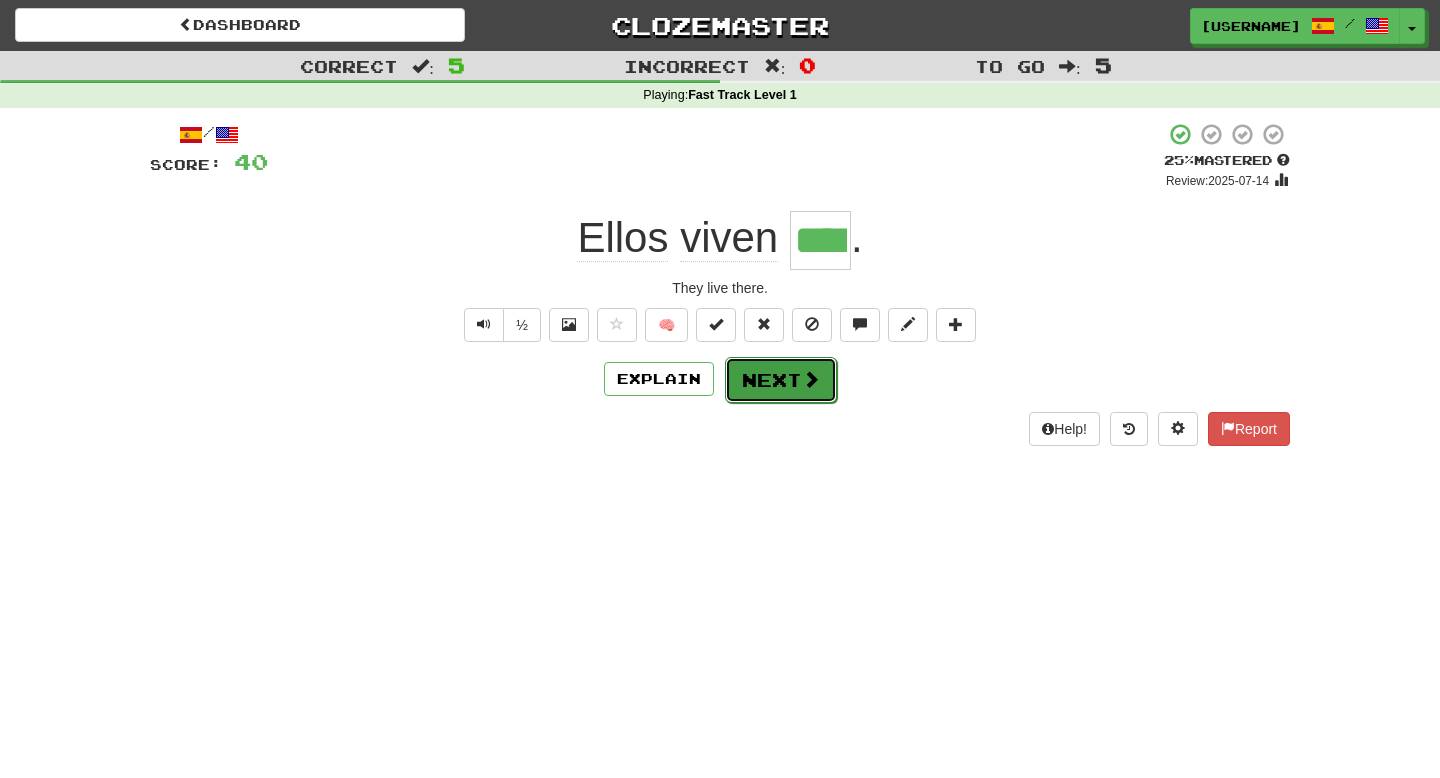 click on "Next" at bounding box center (781, 380) 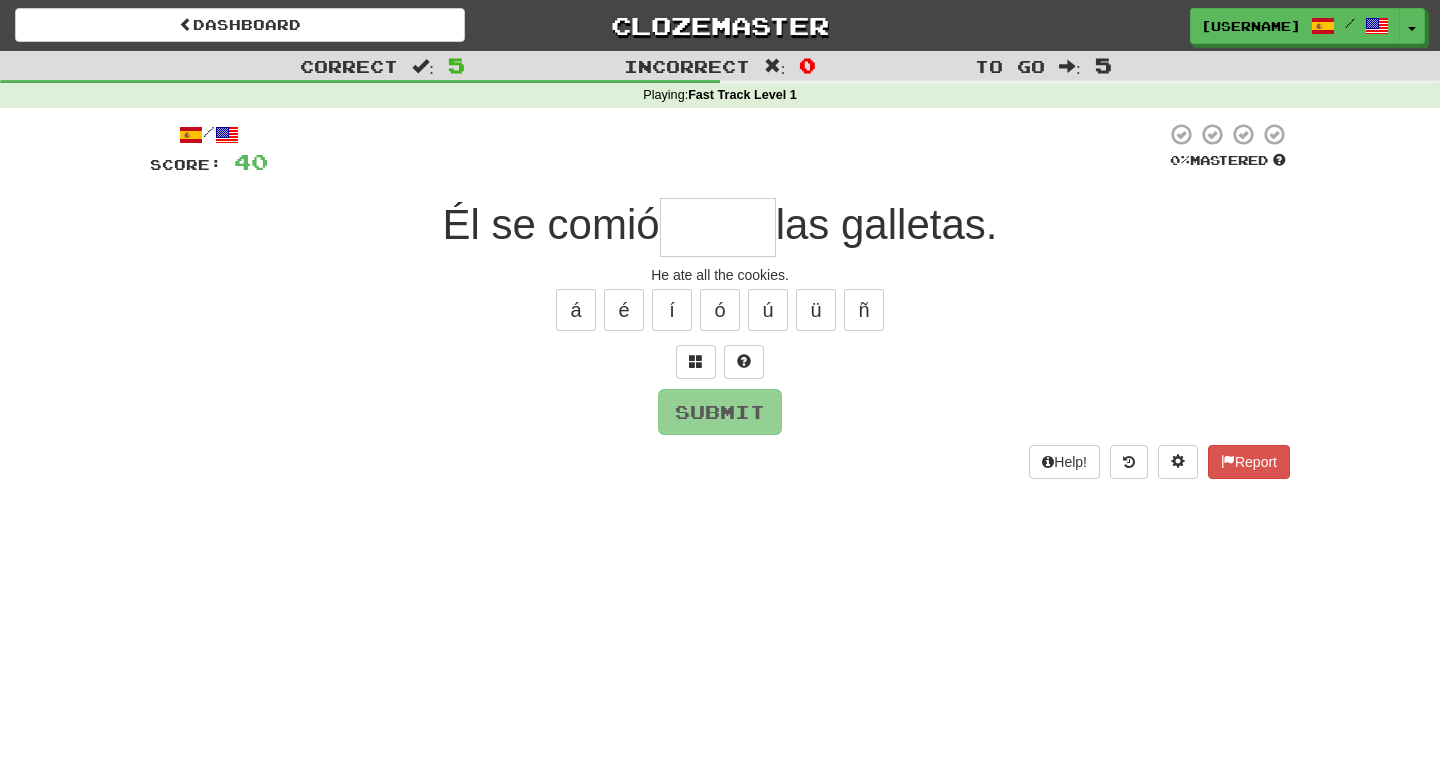 type on "*" 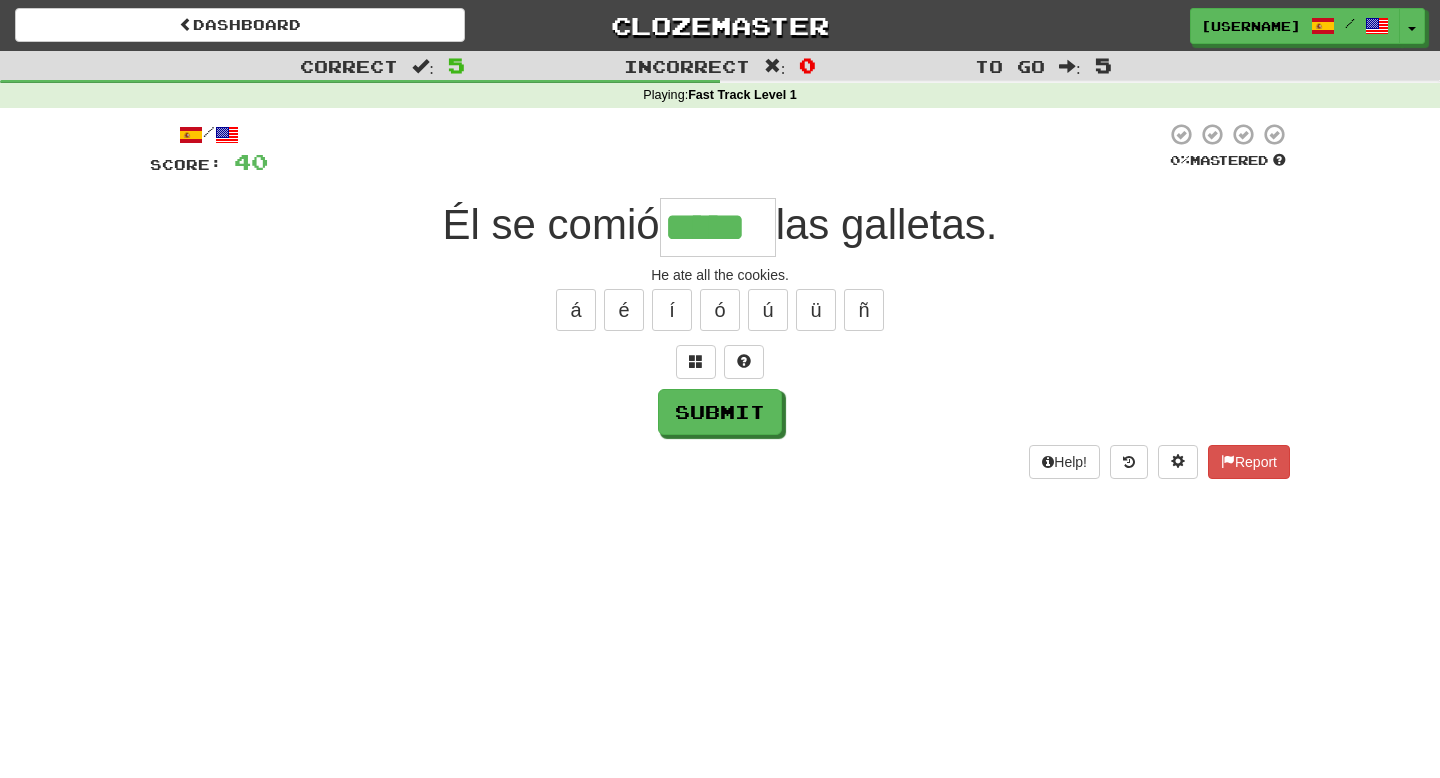type on "*****" 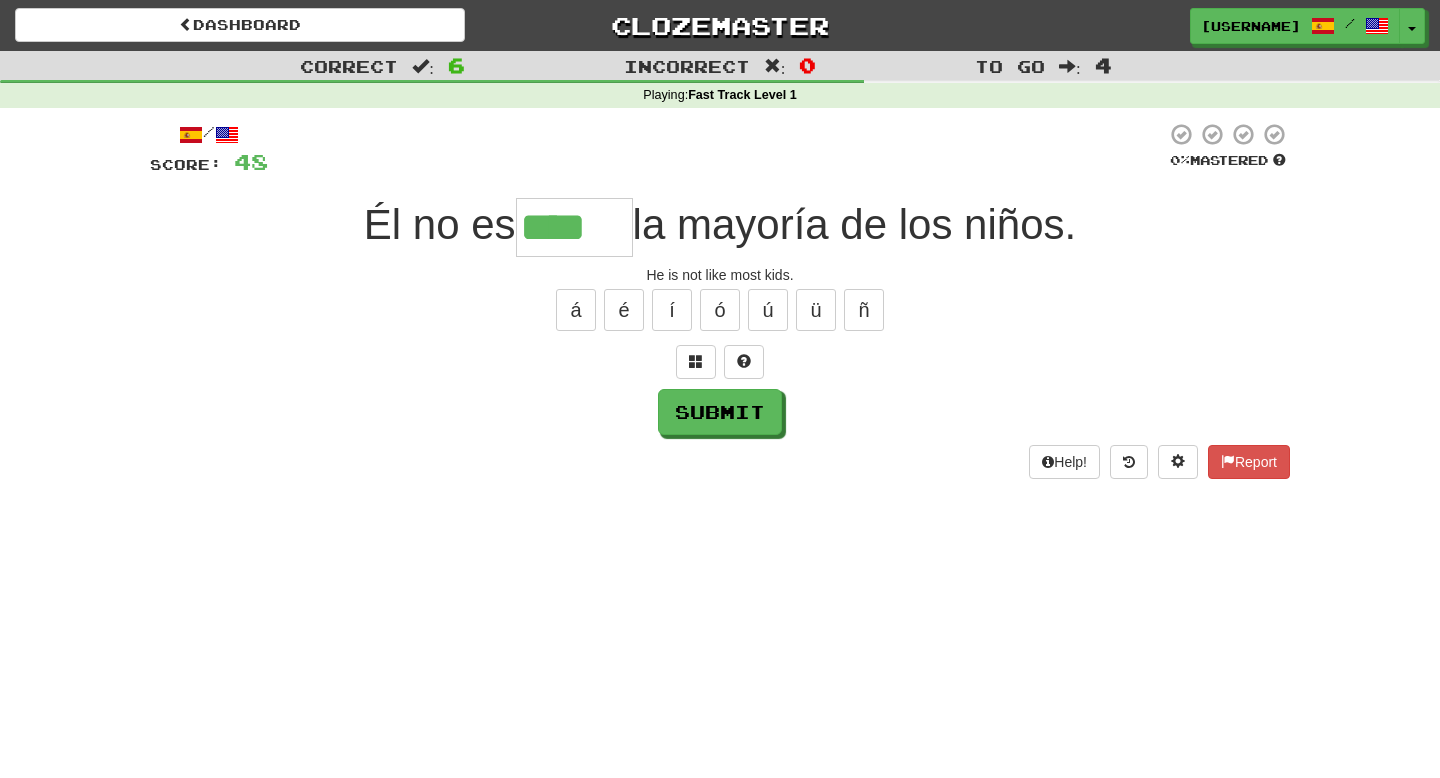 type on "****" 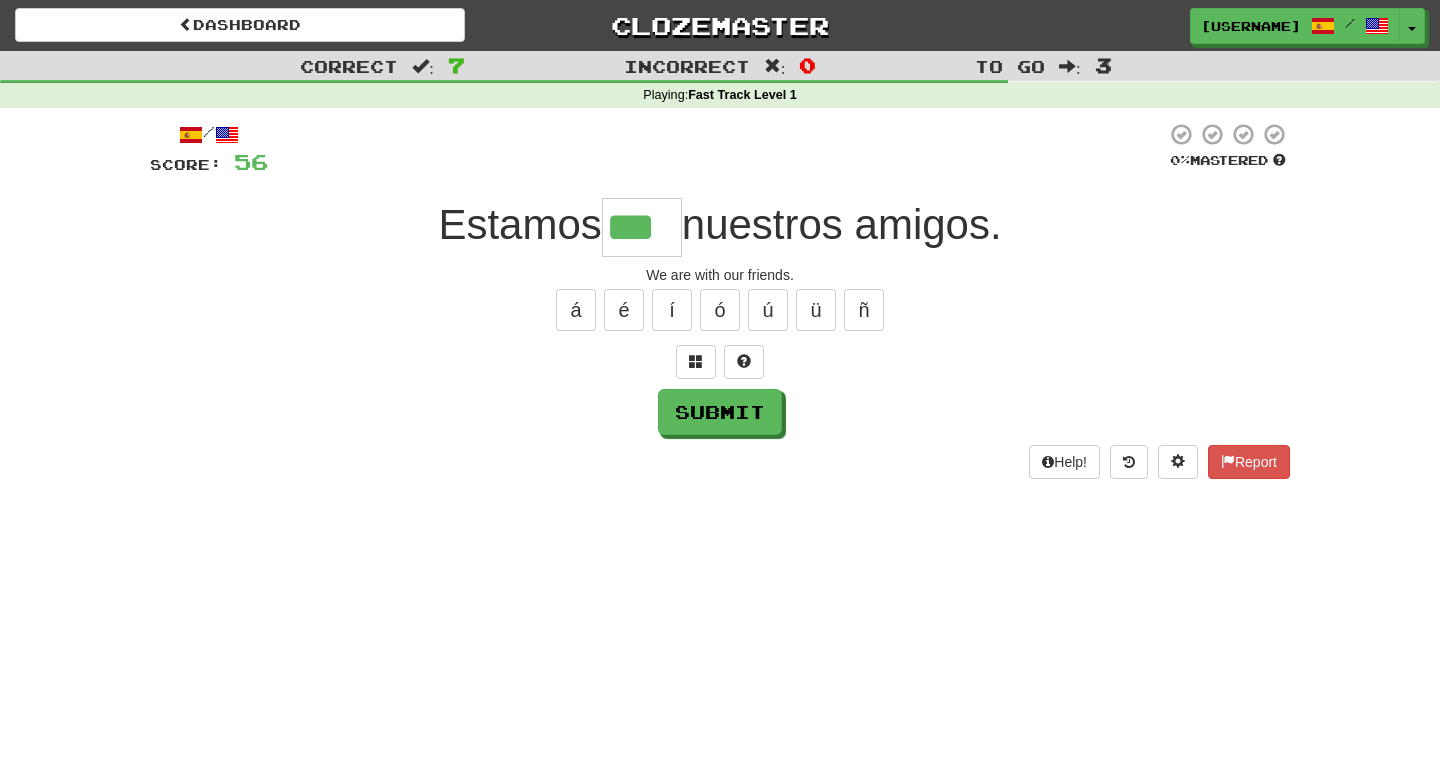 type on "***" 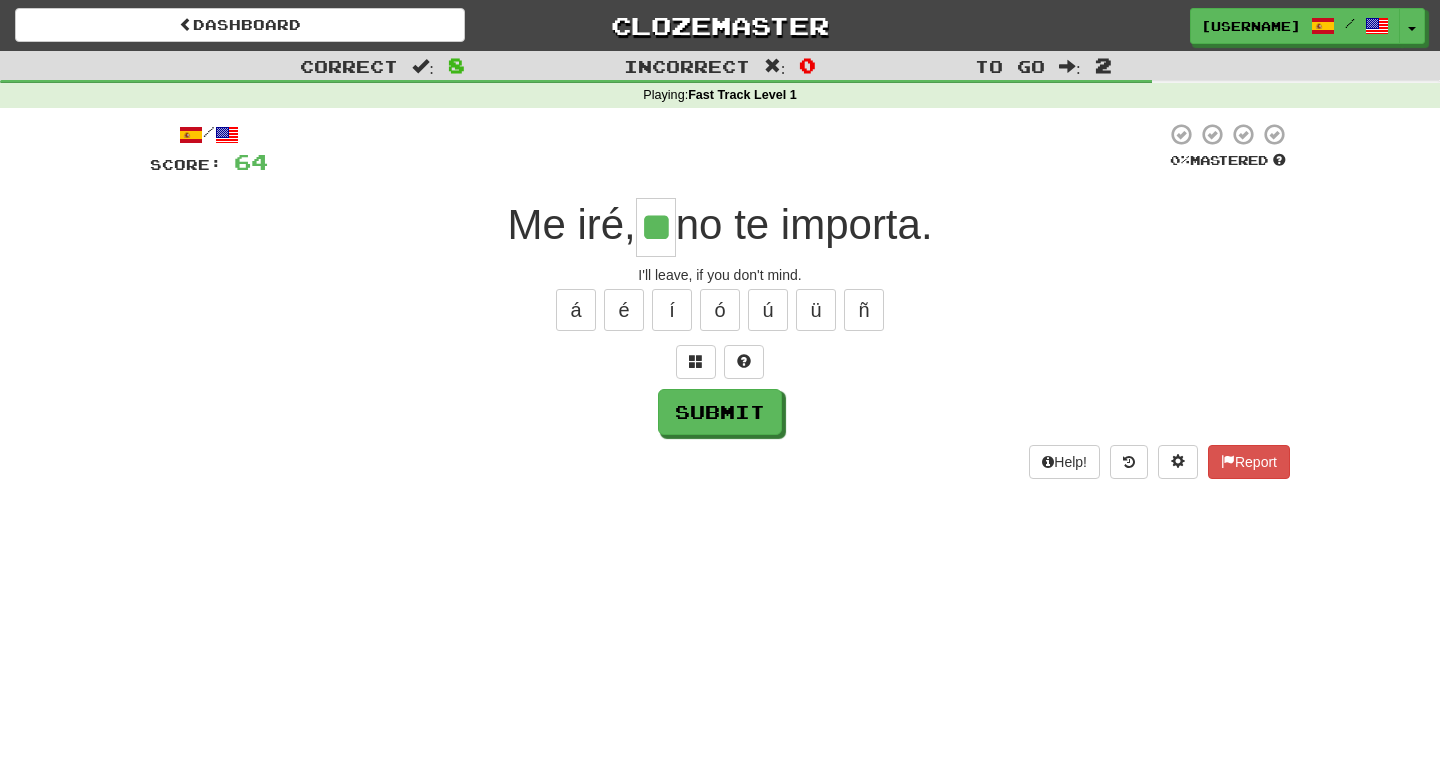 type on "**" 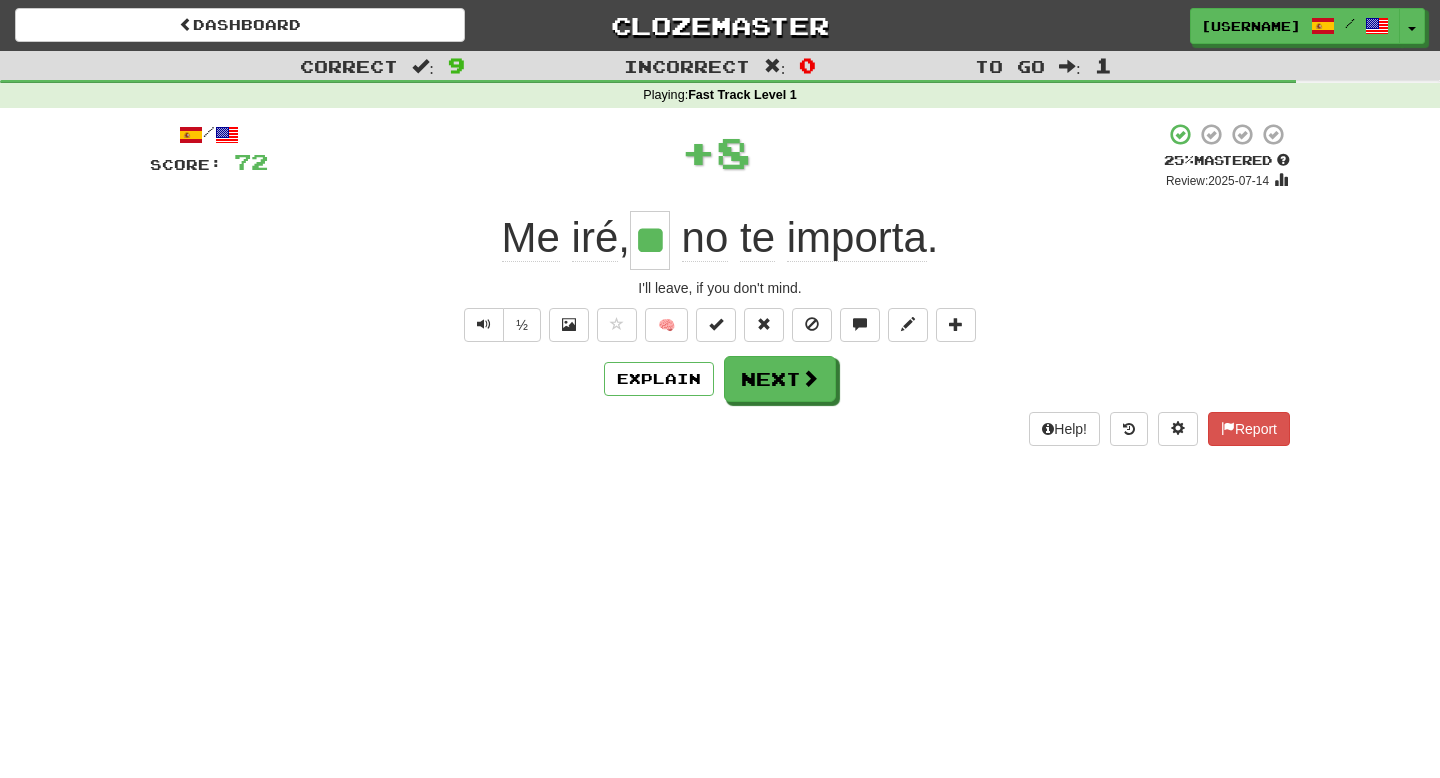 type 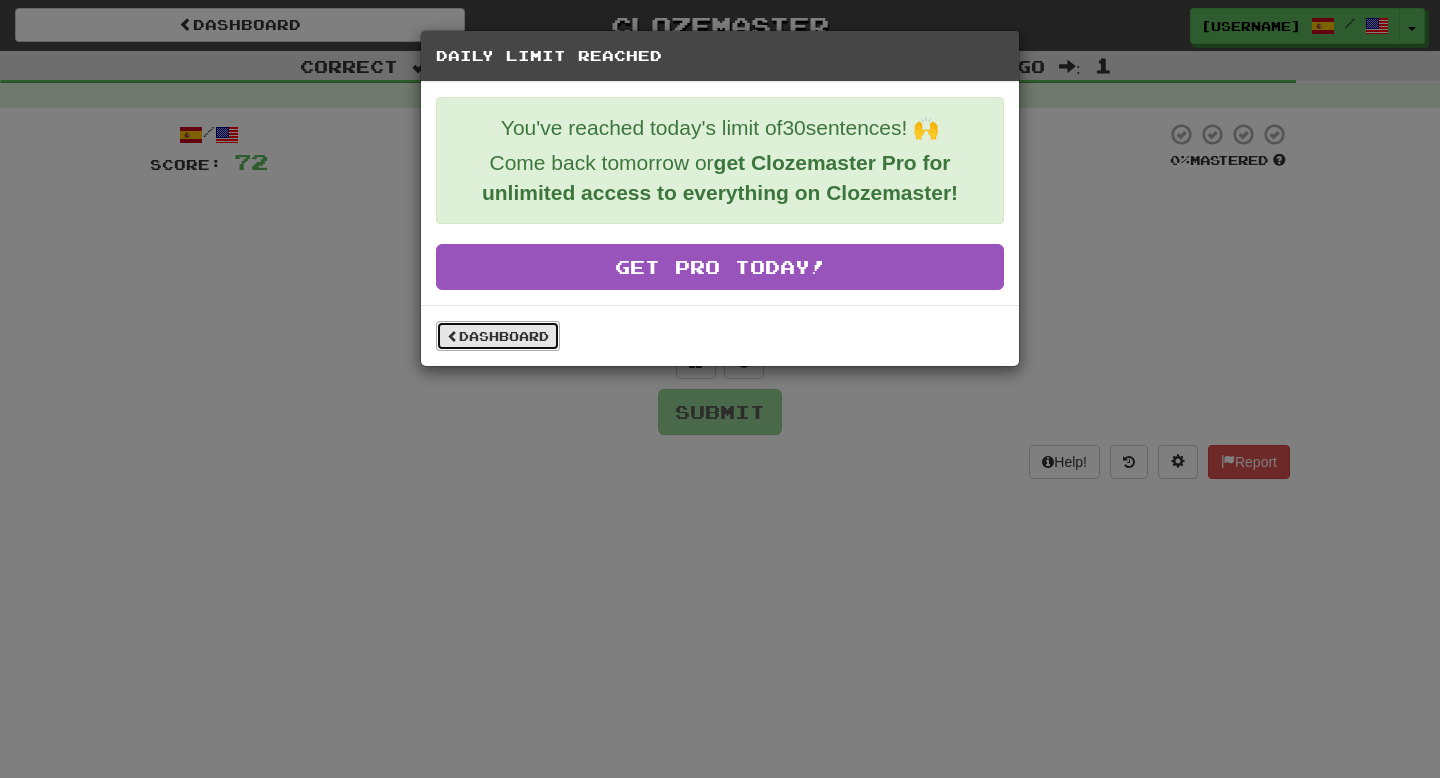 click on "Dashboard" at bounding box center (498, 336) 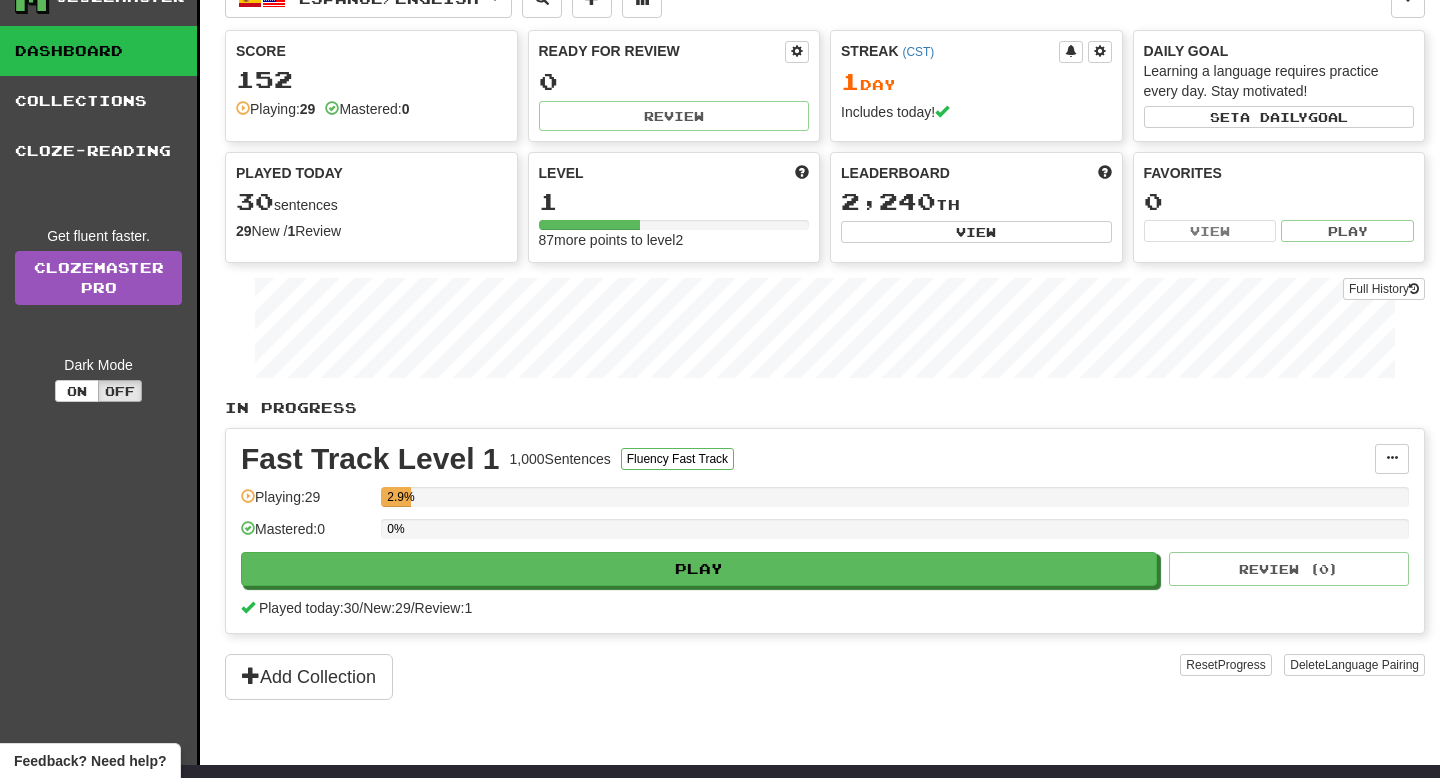 scroll, scrollTop: 0, scrollLeft: 0, axis: both 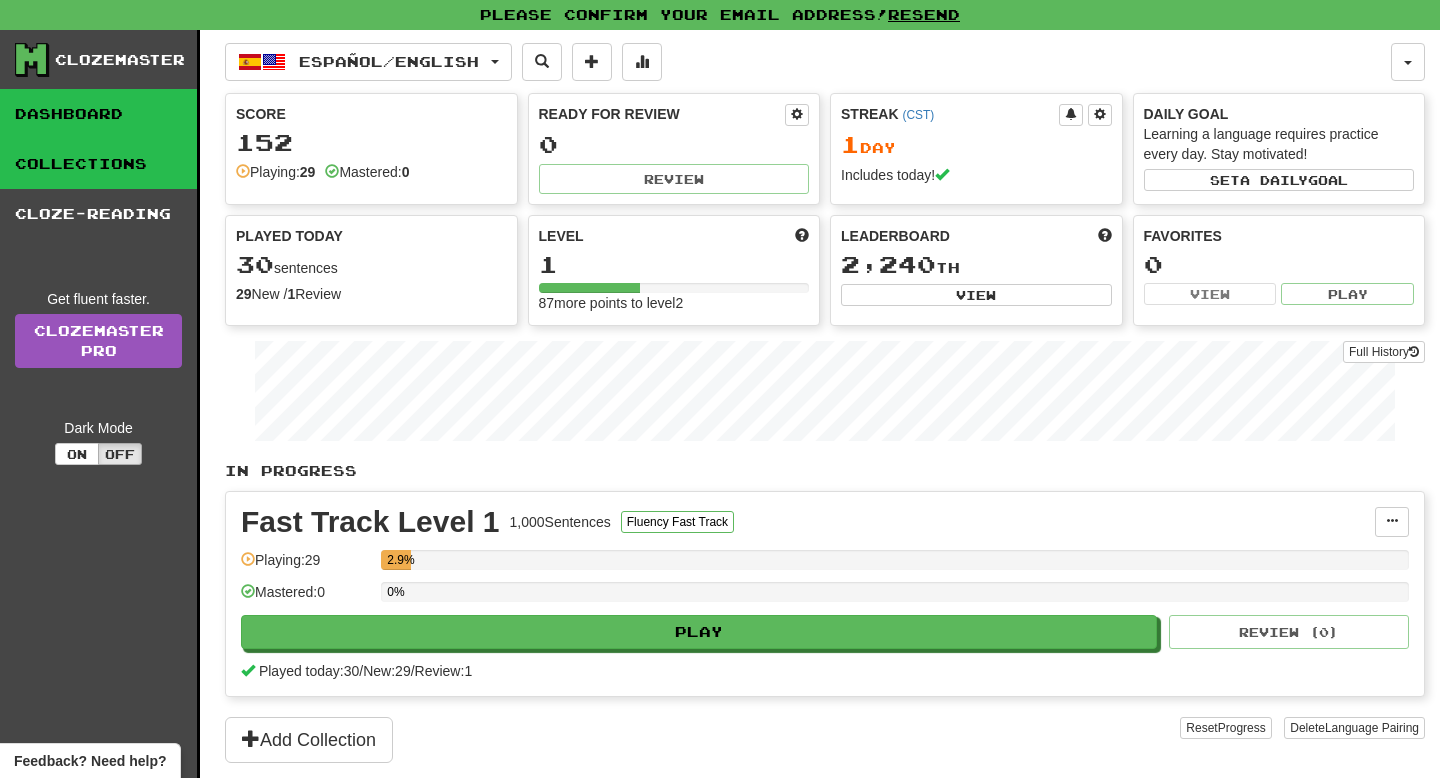 click on "Collections" at bounding box center [98, 164] 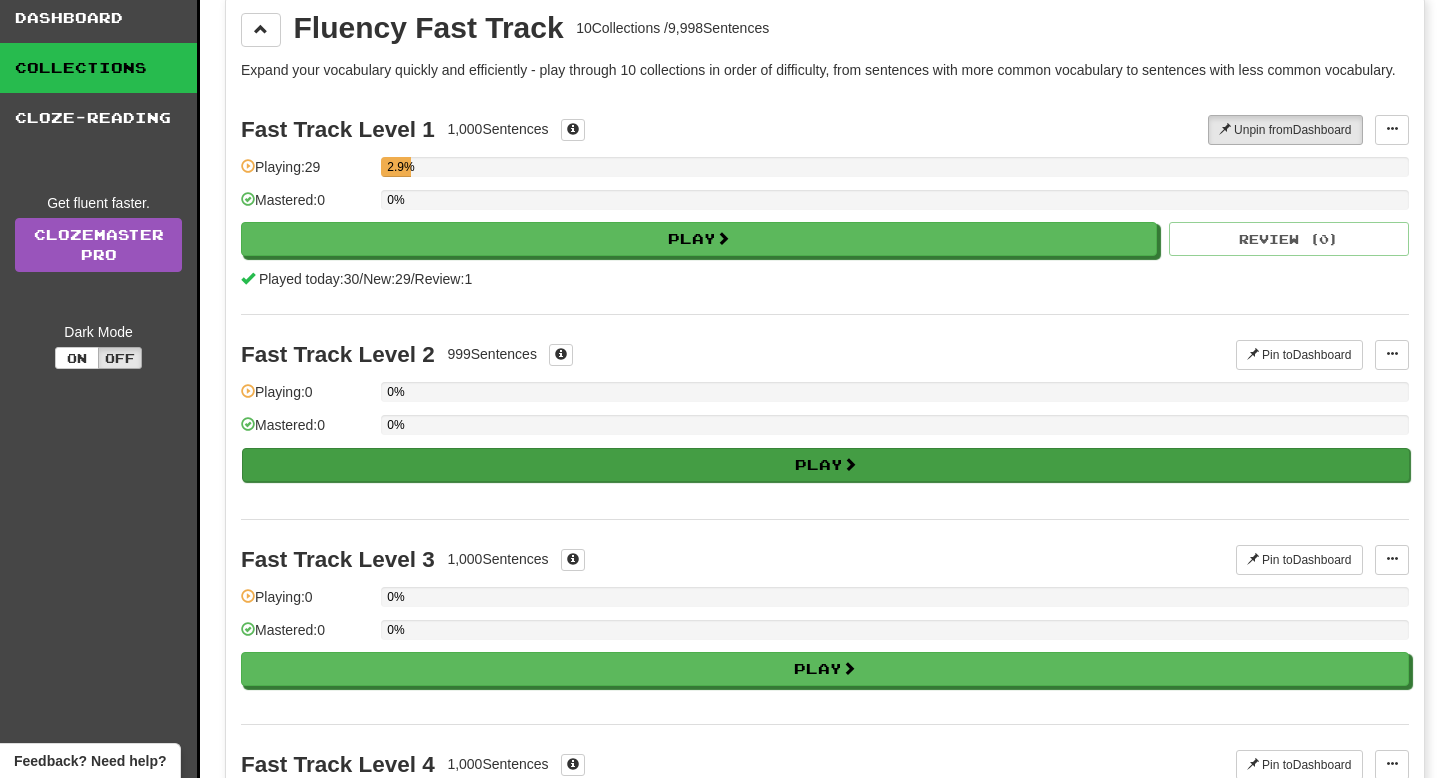 scroll, scrollTop: 104, scrollLeft: 0, axis: vertical 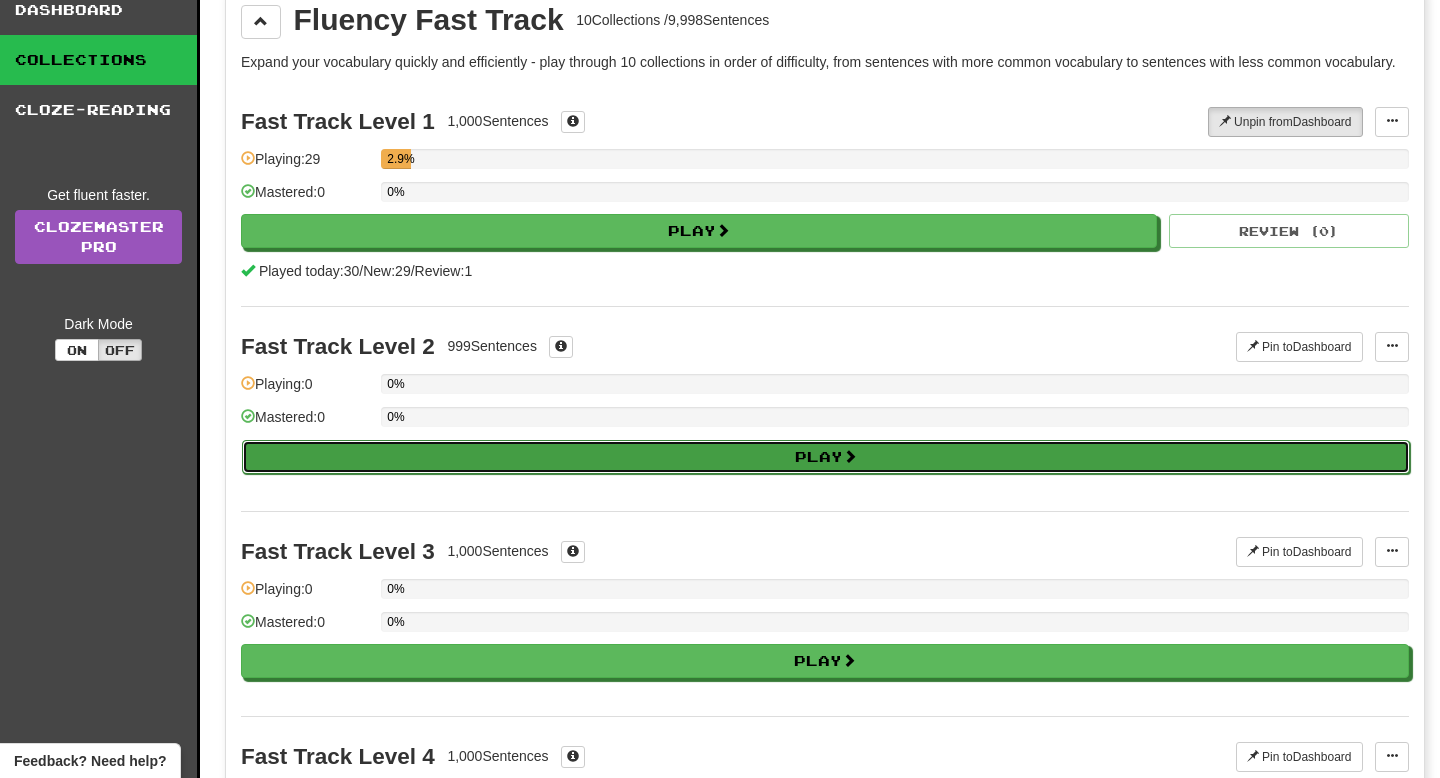 click on "Play" at bounding box center [826, 457] 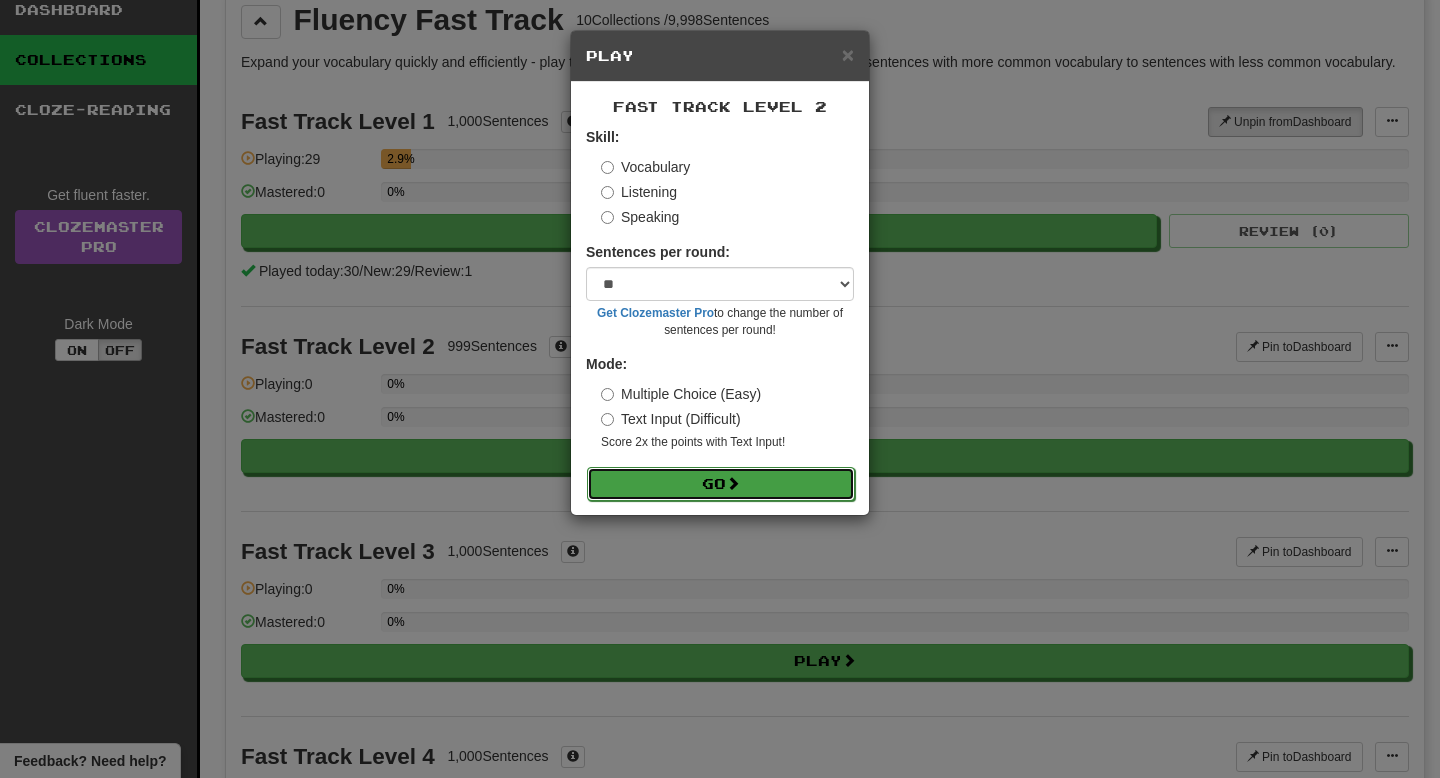 click on "Go" at bounding box center [721, 484] 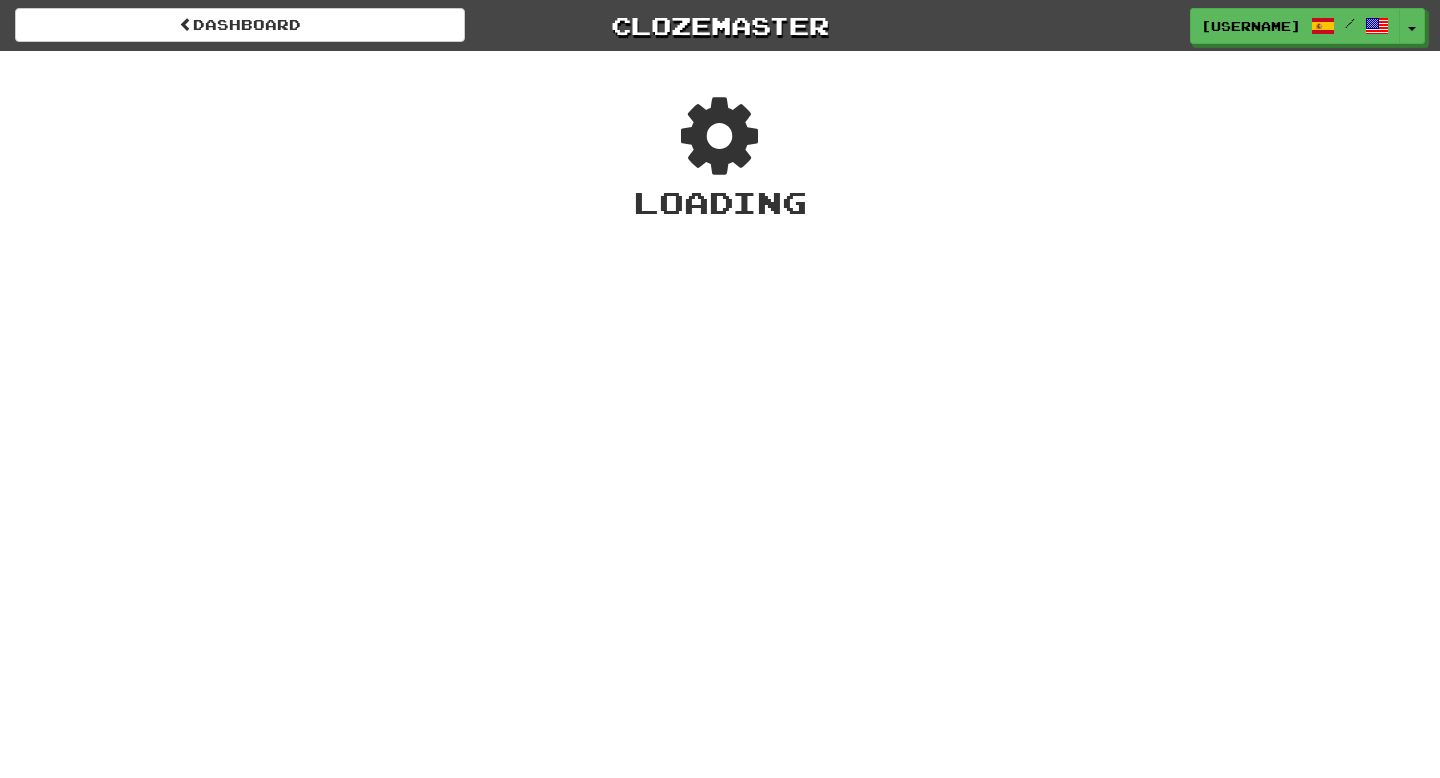 scroll, scrollTop: 0, scrollLeft: 0, axis: both 